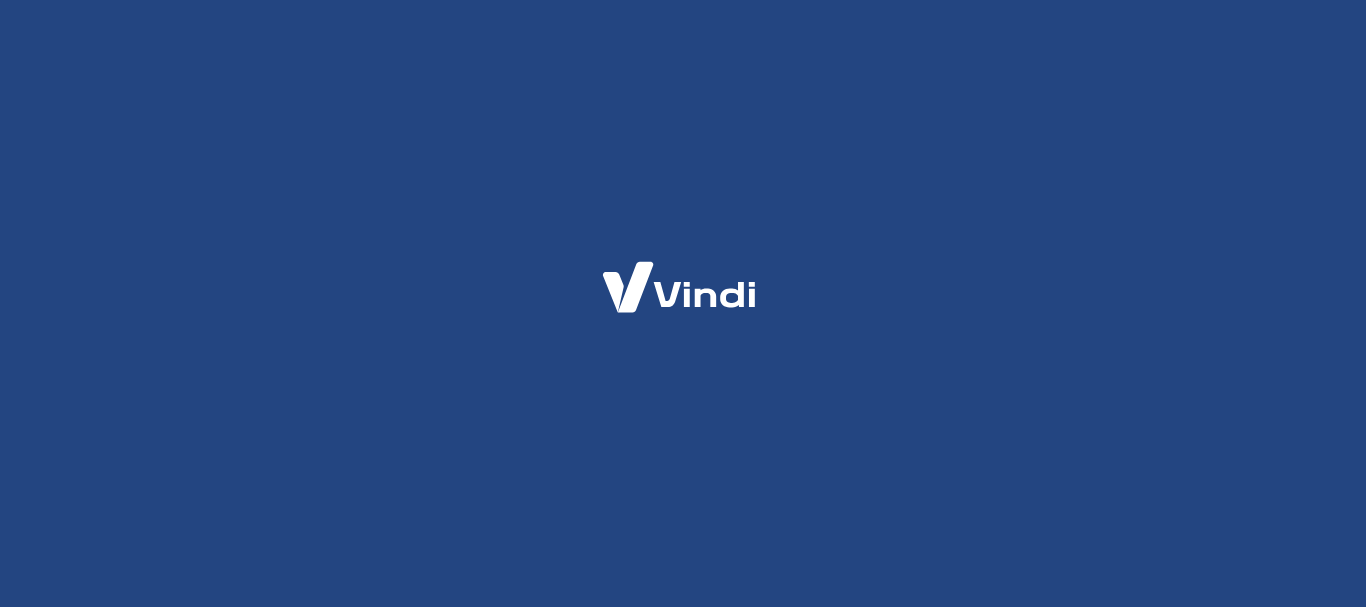 scroll, scrollTop: 0, scrollLeft: 0, axis: both 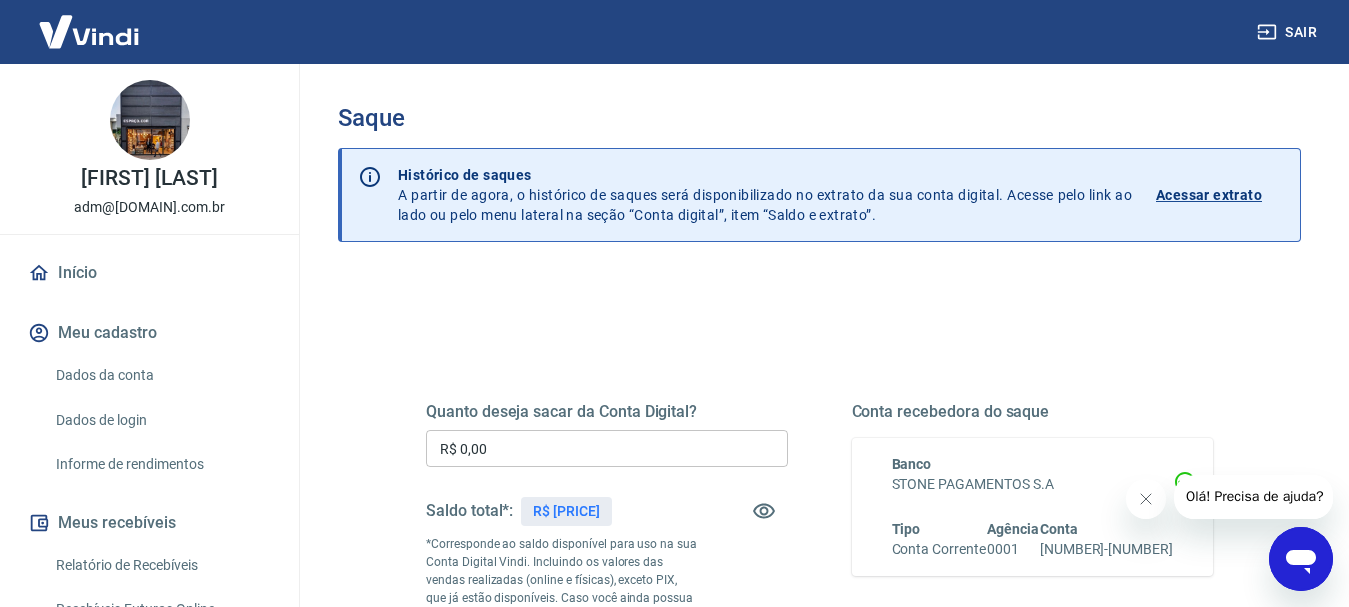 click on "R$ 0,00" at bounding box center (607, 448) 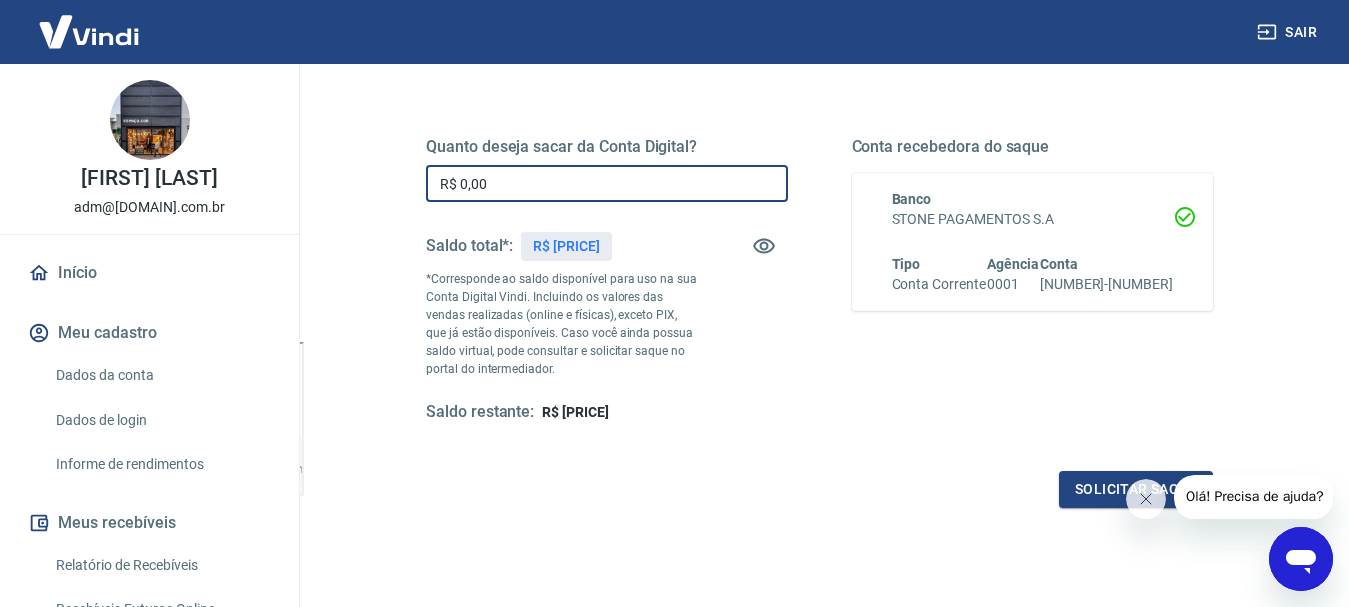 scroll, scrollTop: 300, scrollLeft: 0, axis: vertical 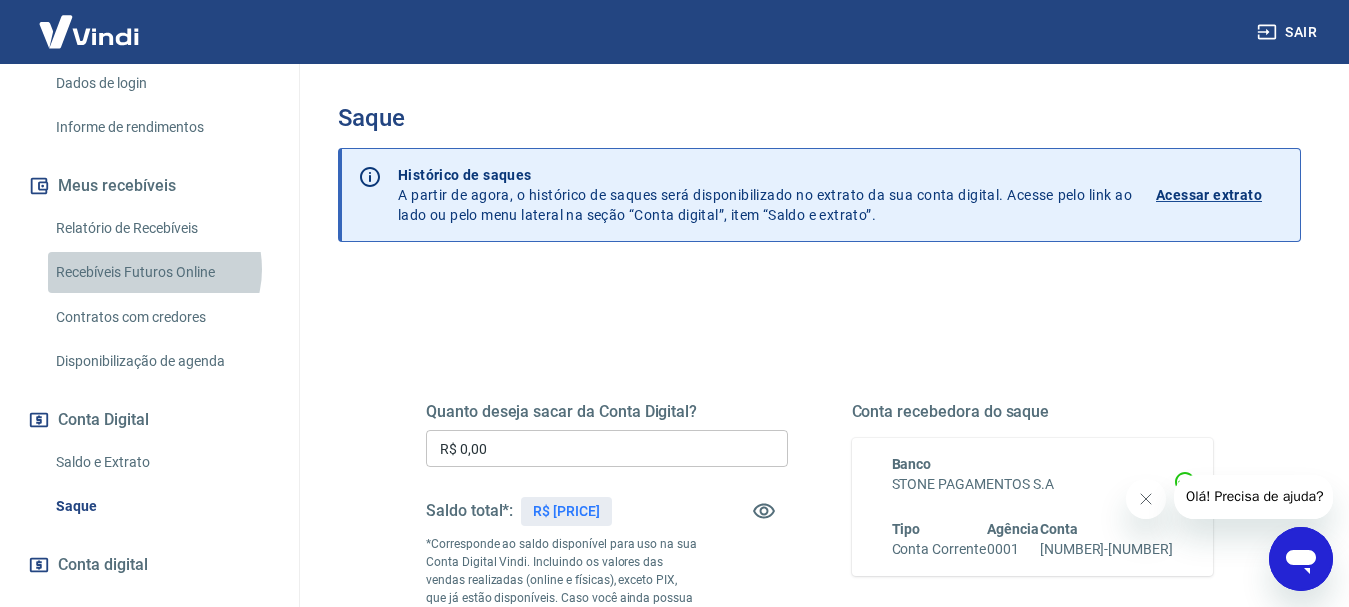 click on "Recebíveis Futuros Online" at bounding box center [161, 272] 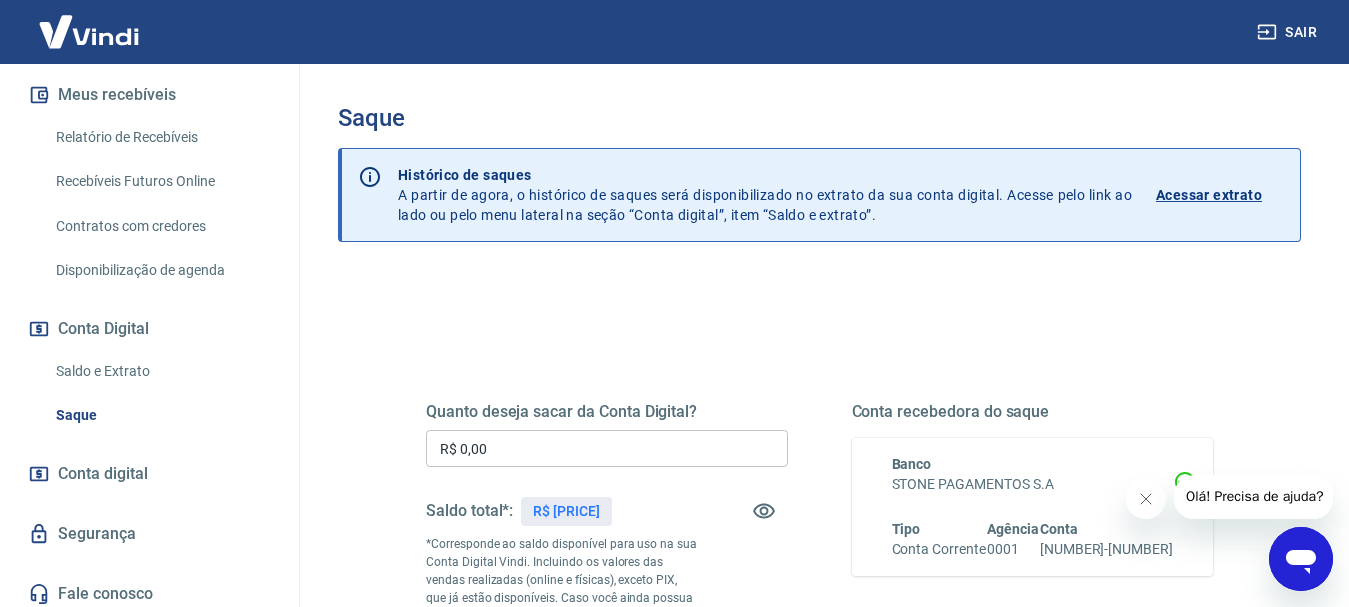 scroll, scrollTop: 437, scrollLeft: 0, axis: vertical 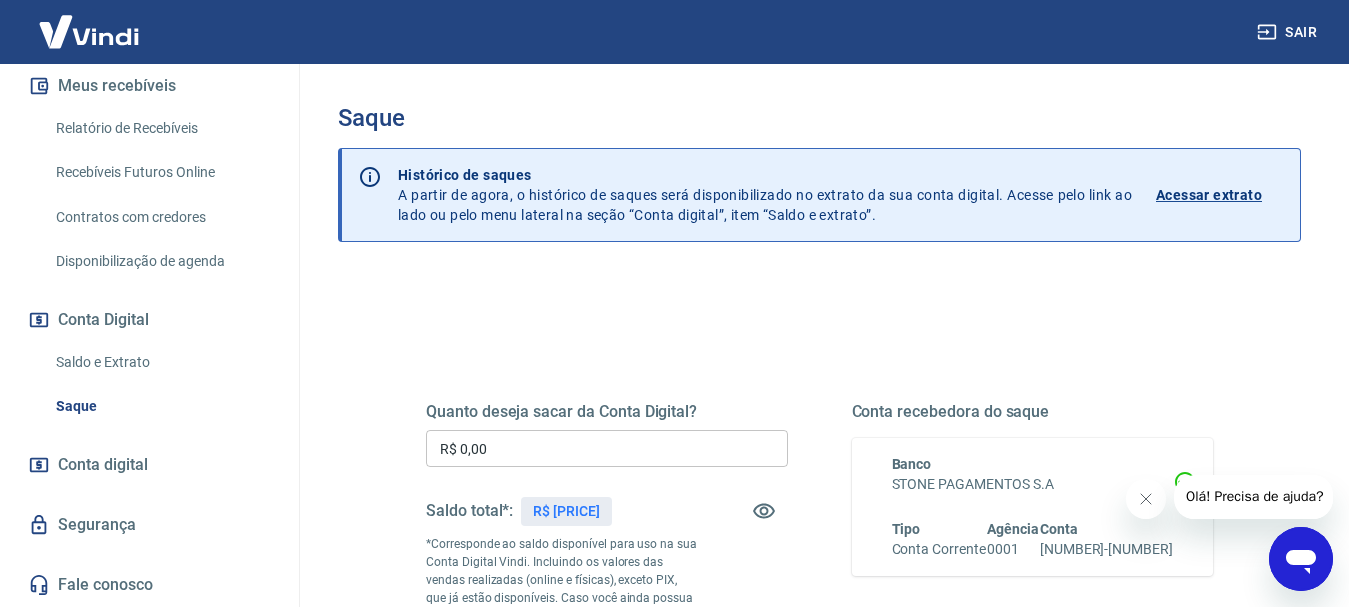 click on "Saldo e Extrato" at bounding box center [161, 362] 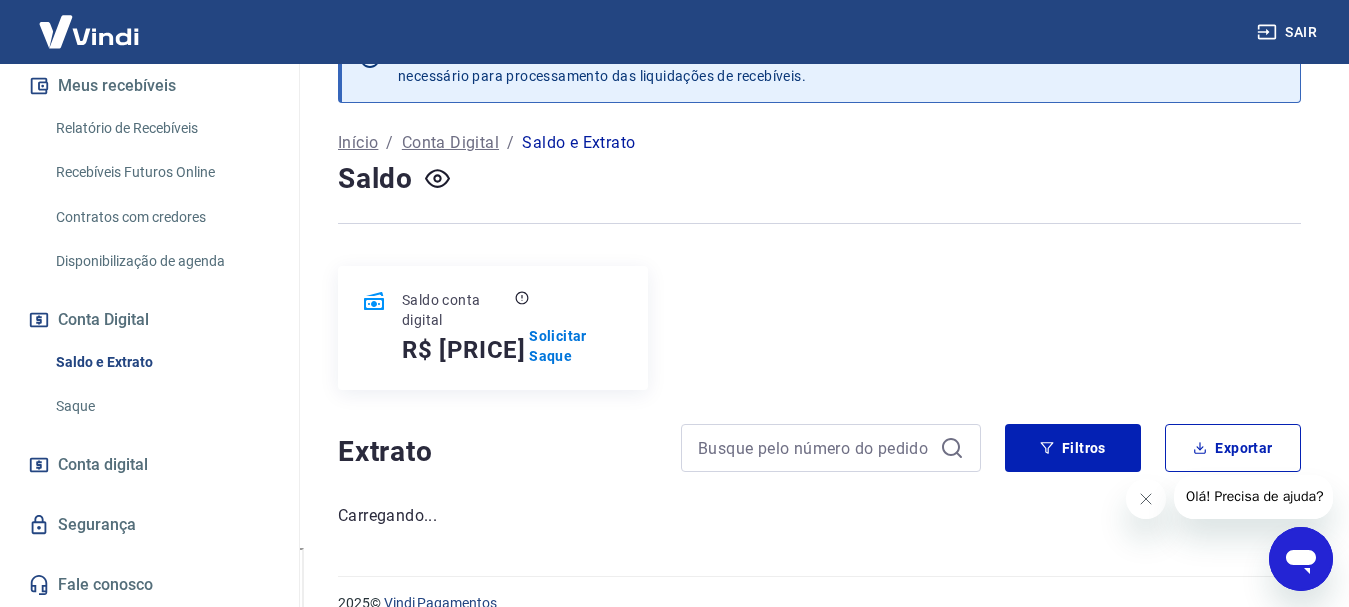 scroll, scrollTop: 90, scrollLeft: 0, axis: vertical 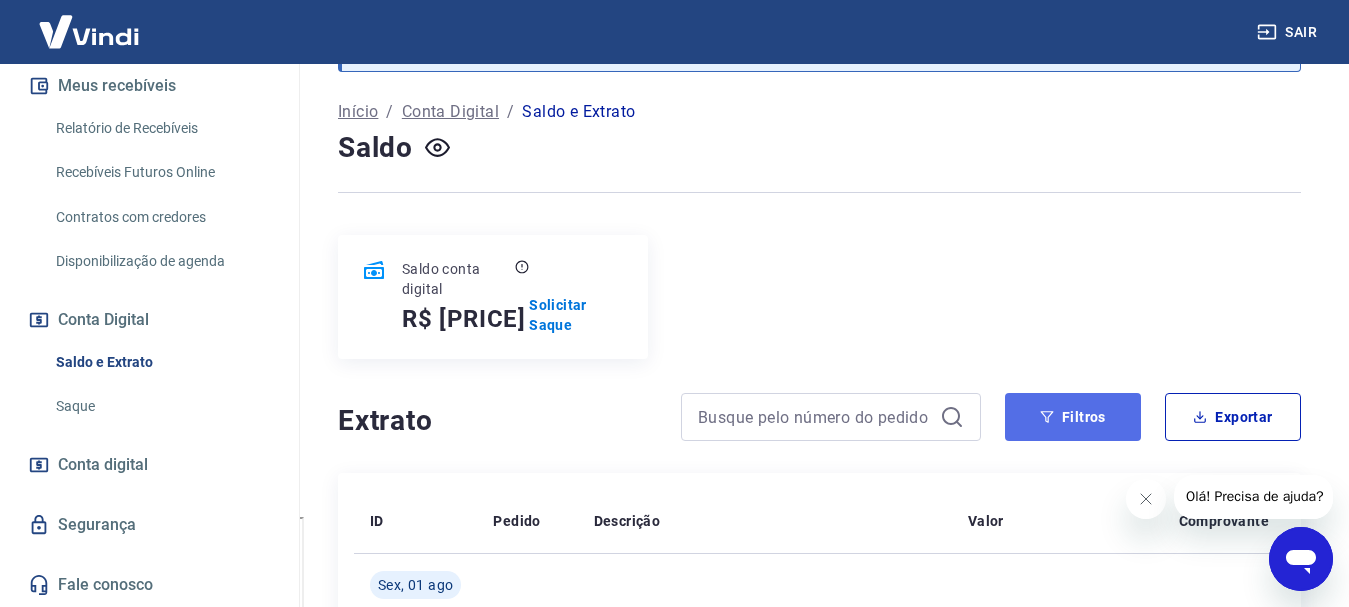 click on "Filtros" at bounding box center (1073, 417) 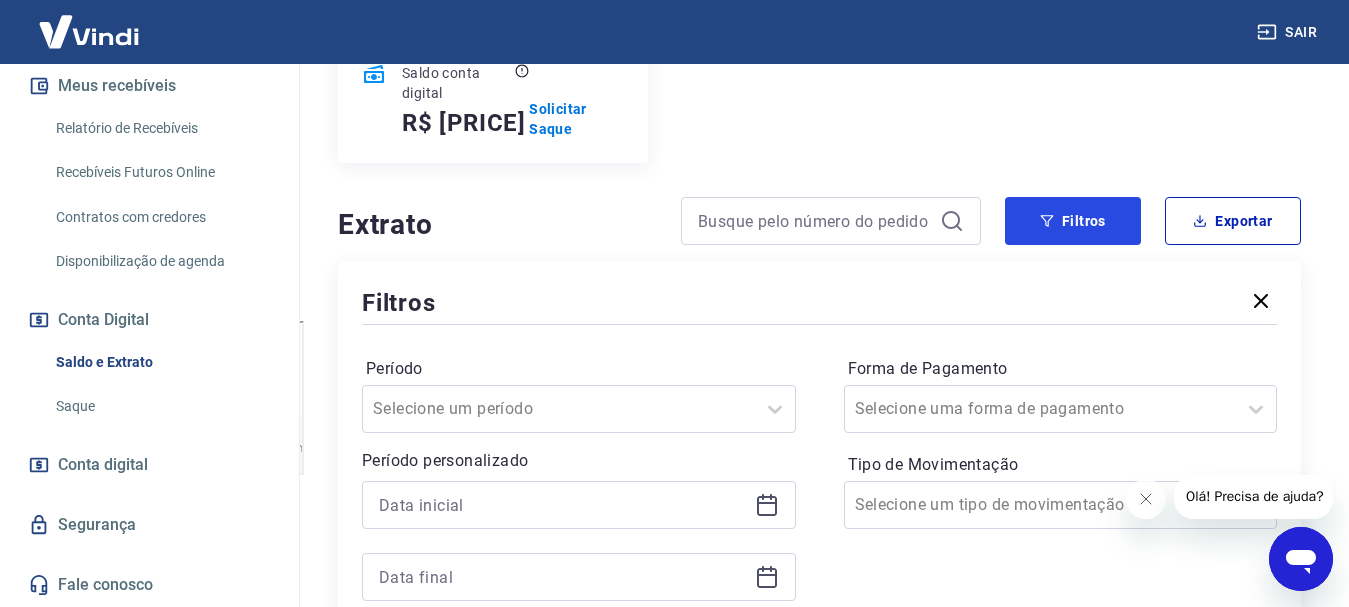 scroll, scrollTop: 290, scrollLeft: 0, axis: vertical 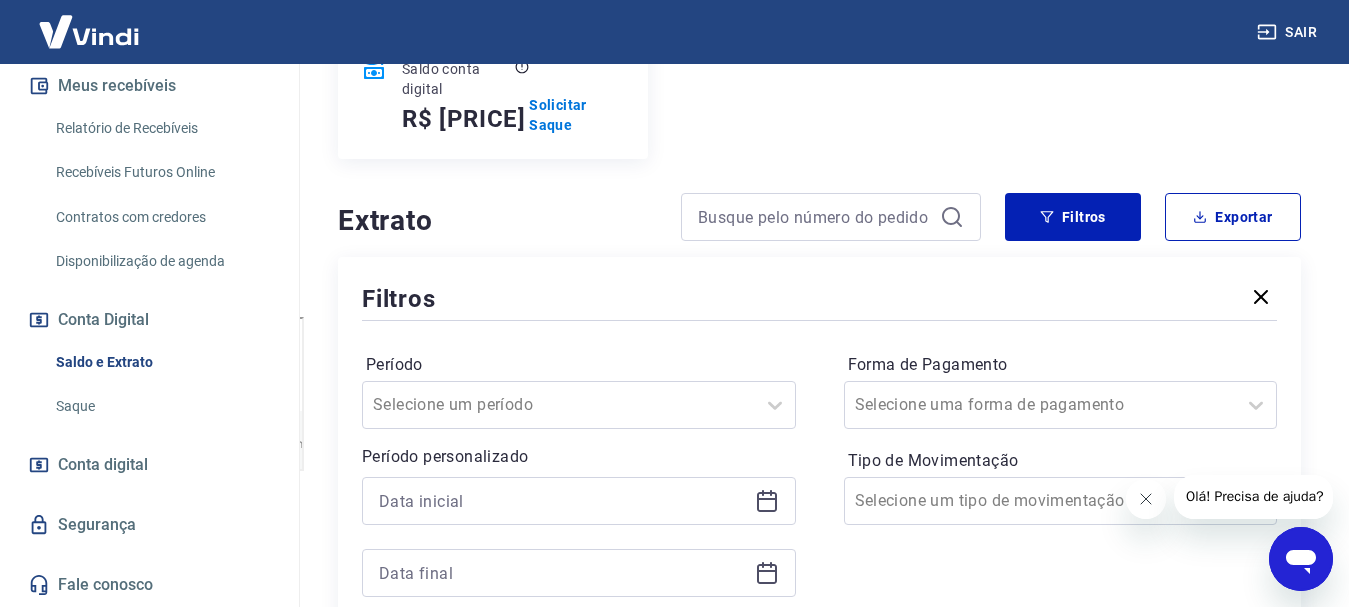 click 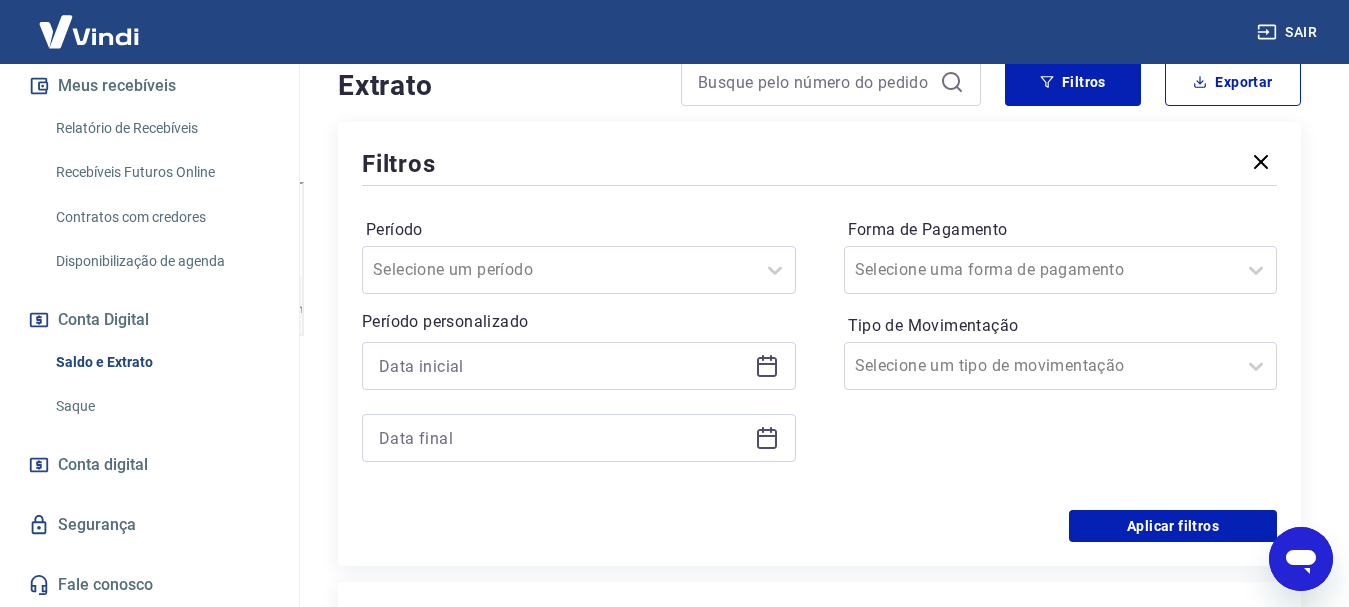 scroll, scrollTop: 390, scrollLeft: 0, axis: vertical 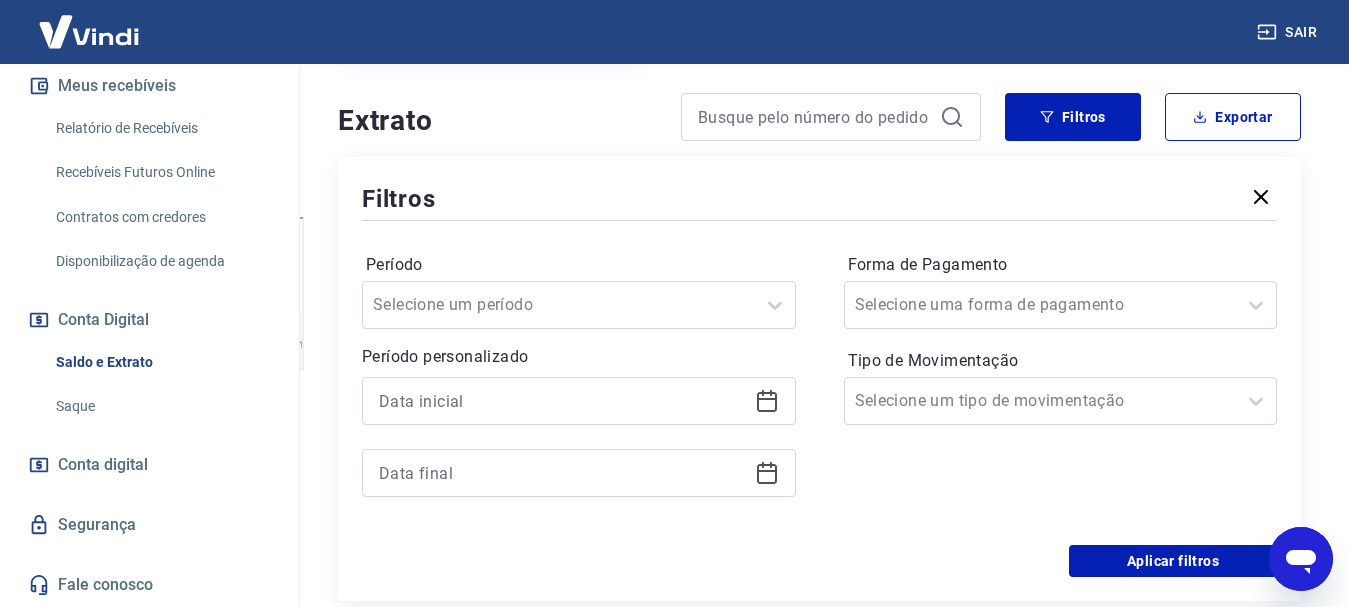 click 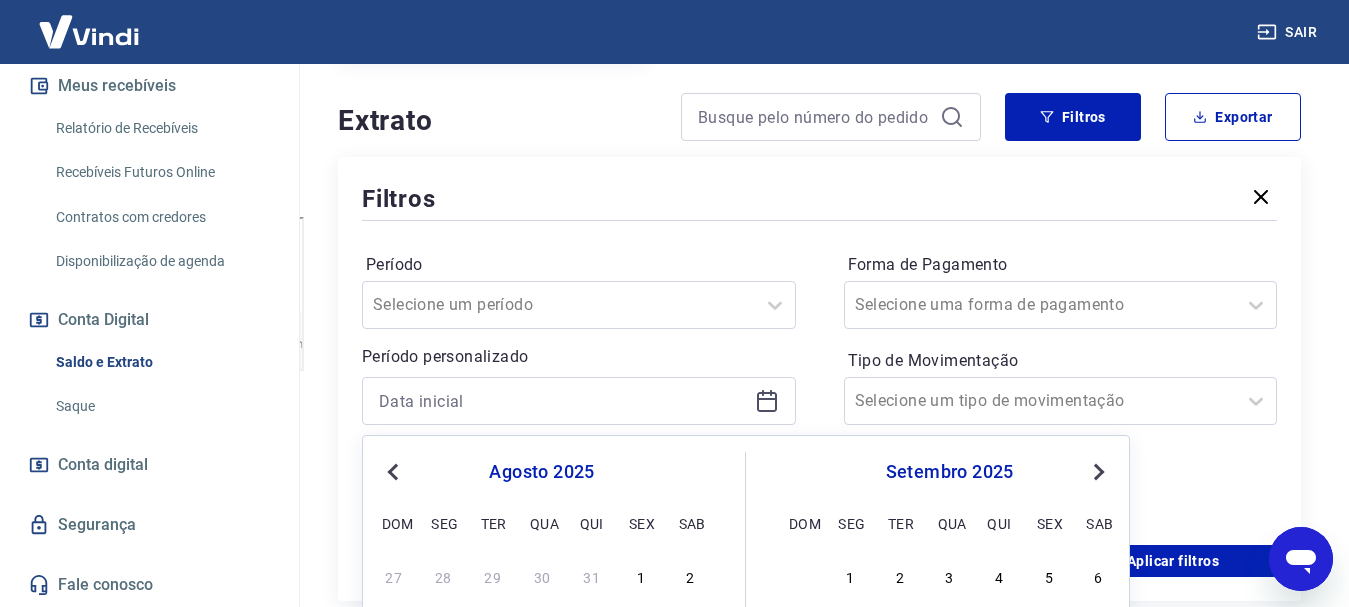 click on "Previous Month" at bounding box center (395, 471) 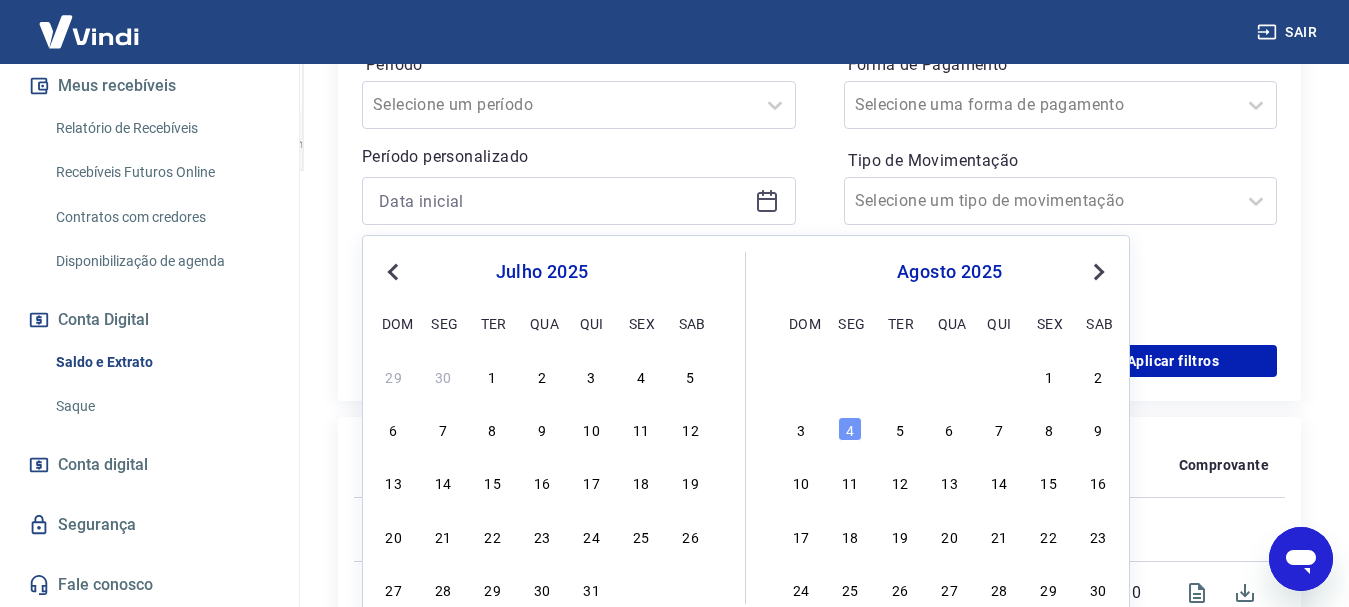 scroll, scrollTop: 790, scrollLeft: 0, axis: vertical 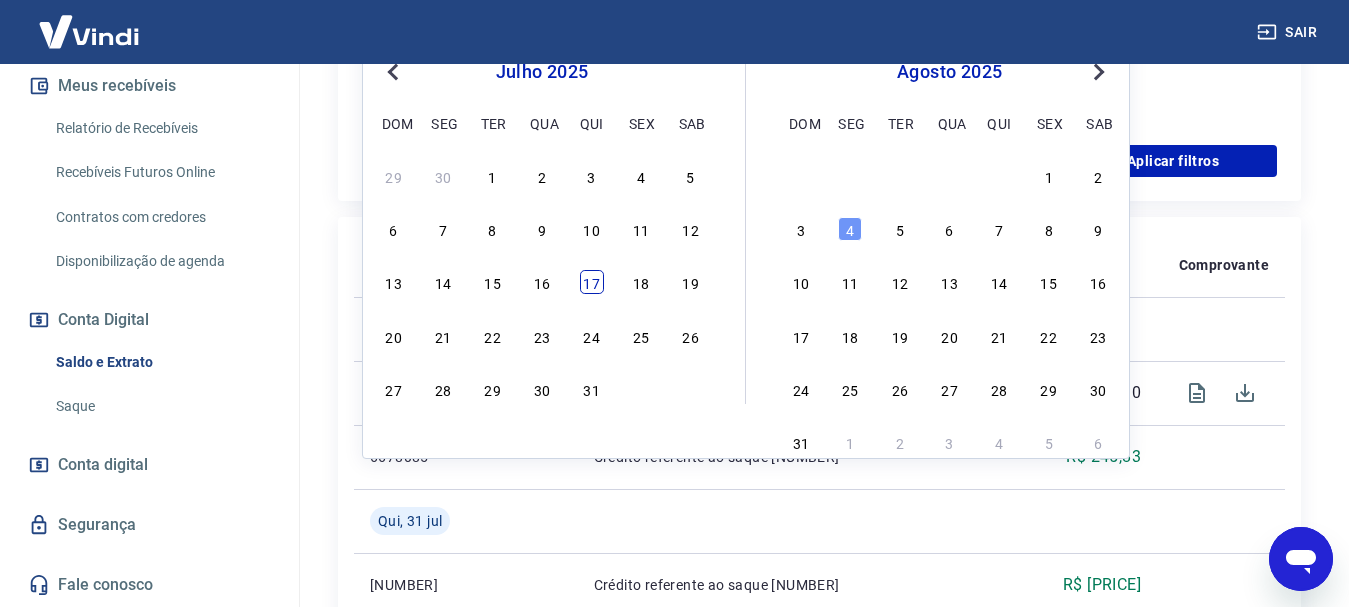 click on "17" at bounding box center [592, 282] 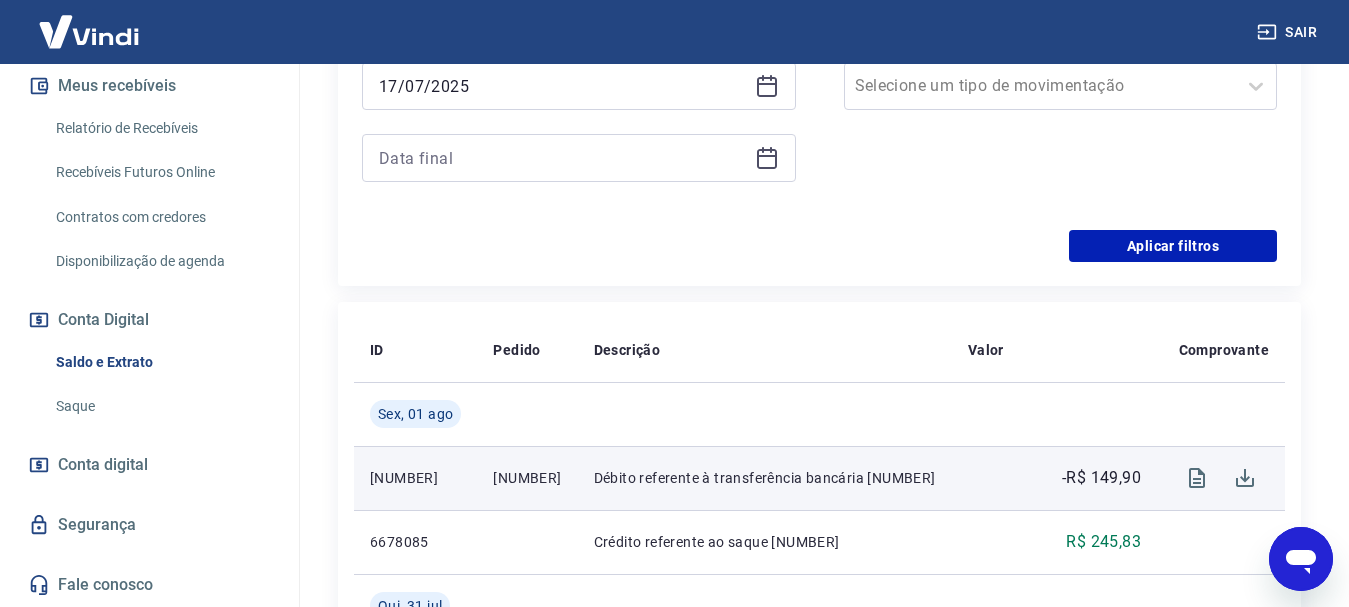 scroll, scrollTop: 590, scrollLeft: 0, axis: vertical 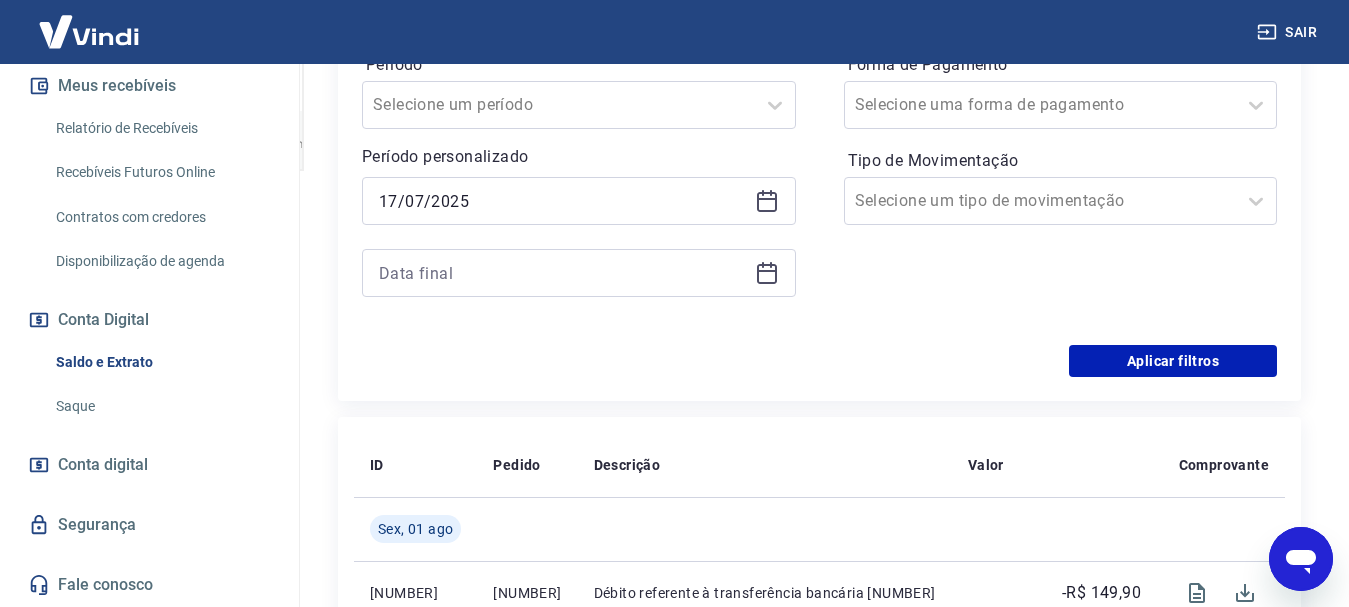 click 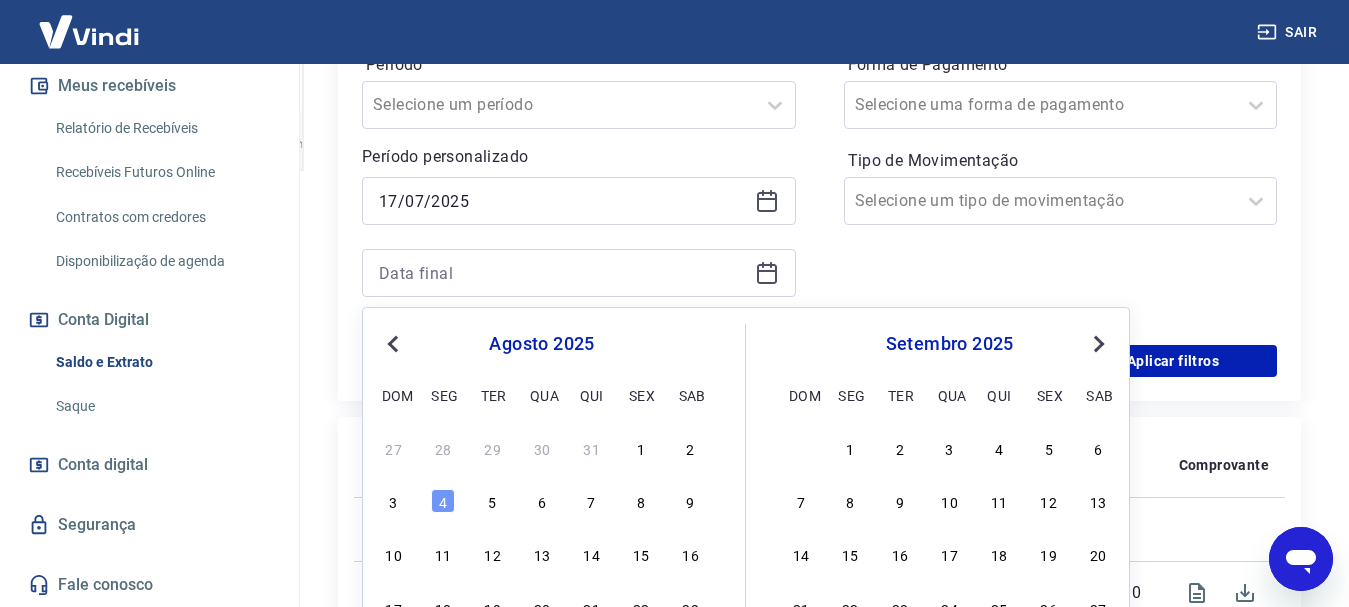 click on "Previous Month" at bounding box center [395, 343] 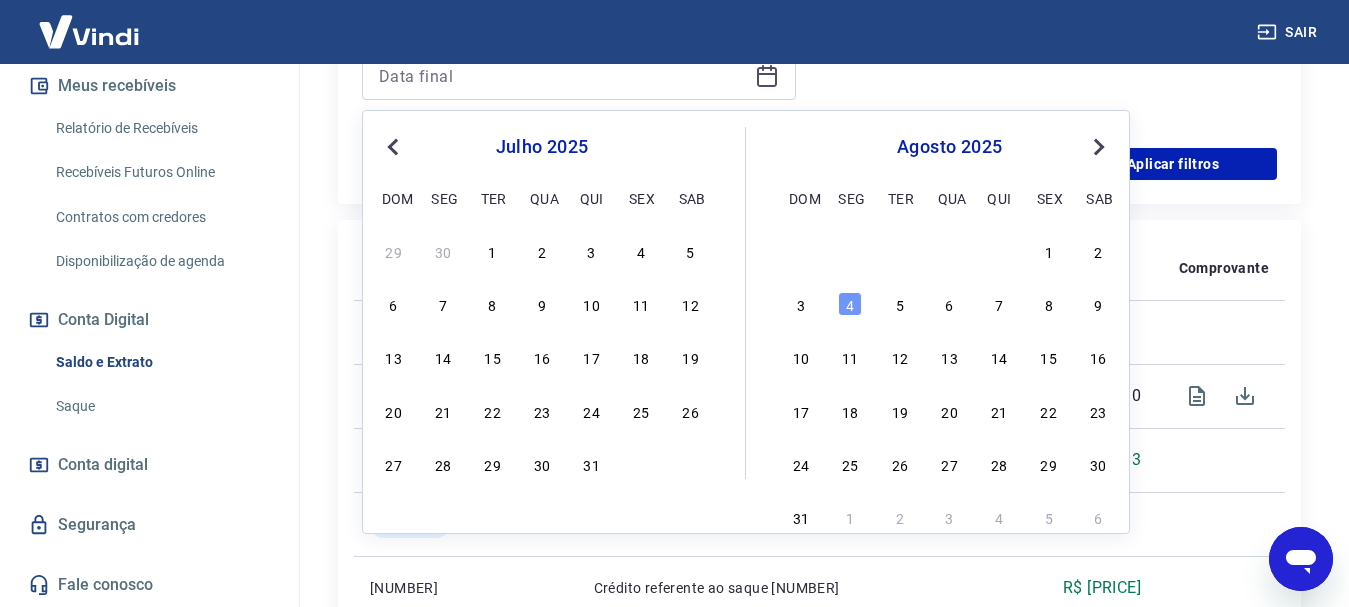 scroll, scrollTop: 790, scrollLeft: 0, axis: vertical 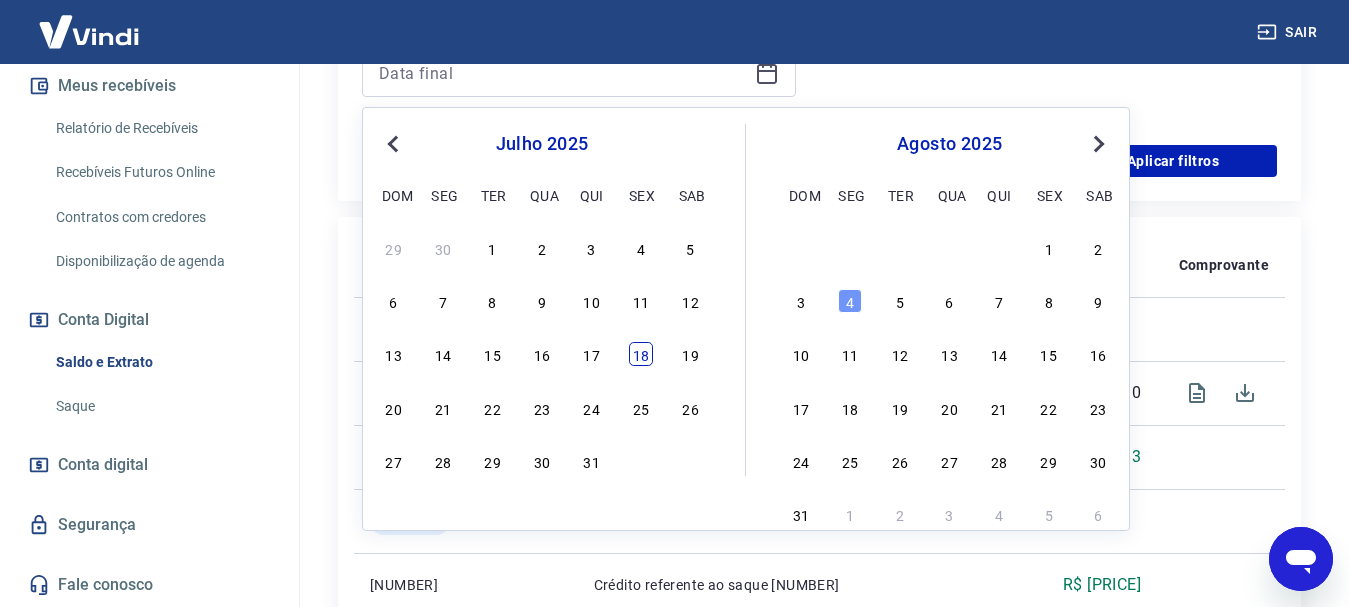 click on "18" at bounding box center (641, 354) 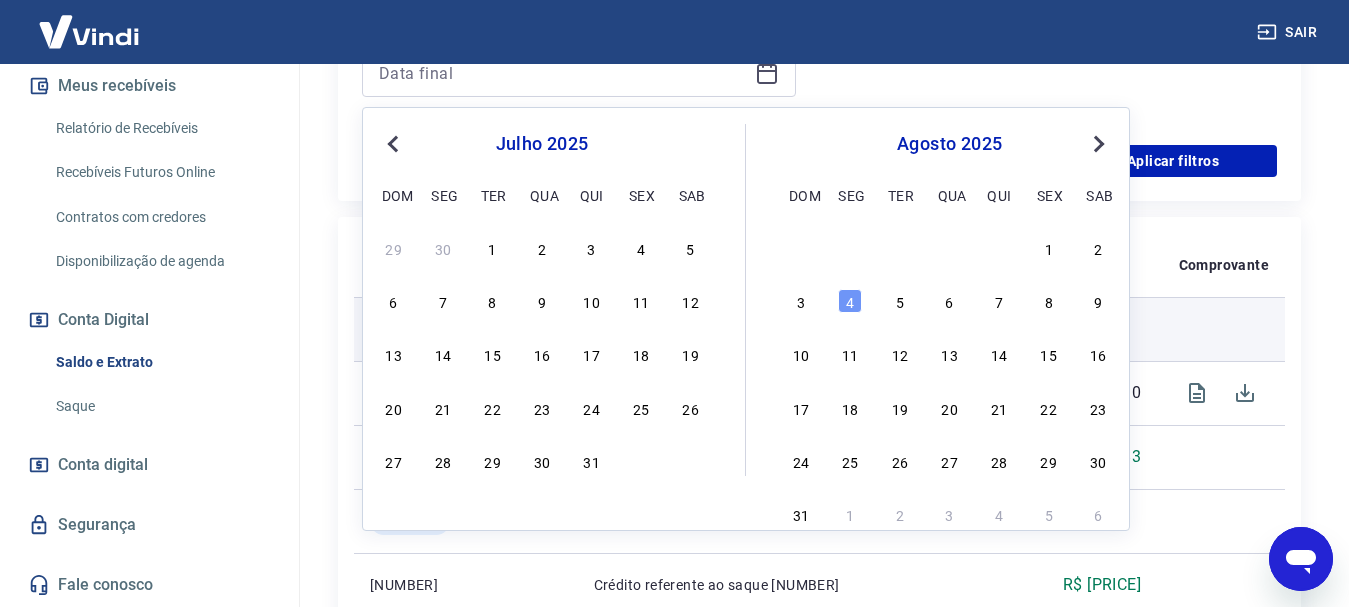 type on "18/07/2025" 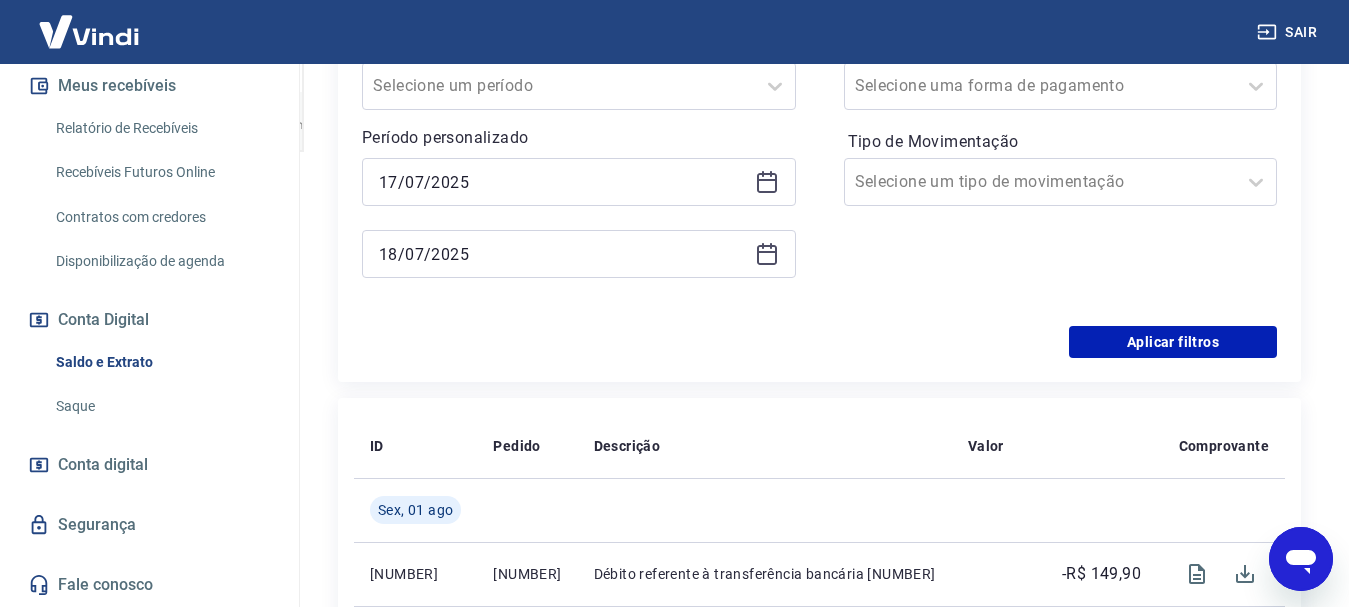 scroll, scrollTop: 590, scrollLeft: 0, axis: vertical 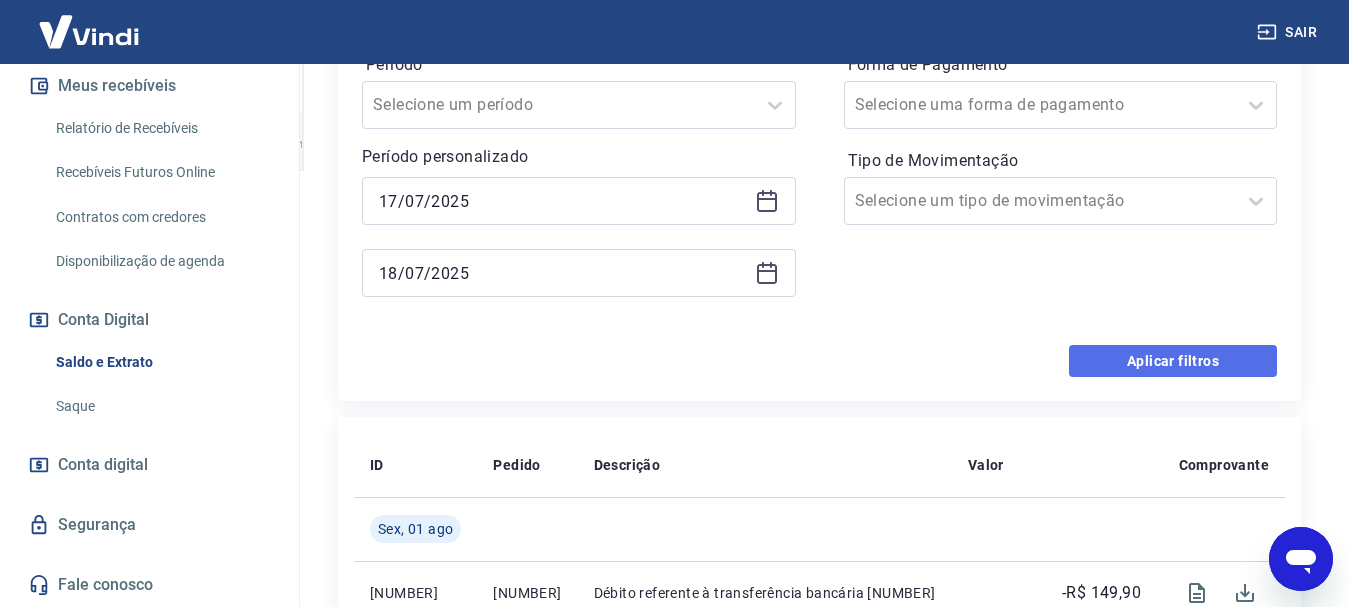 click on "Aplicar filtros" at bounding box center [1173, 361] 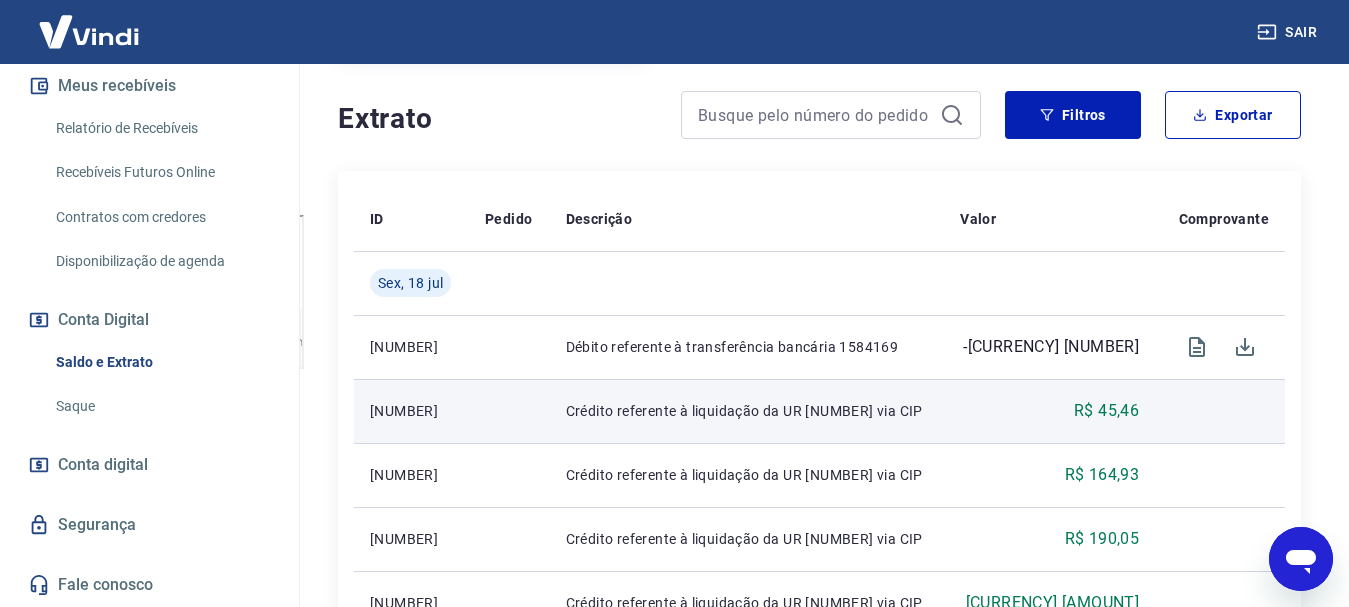 scroll, scrollTop: 390, scrollLeft: 0, axis: vertical 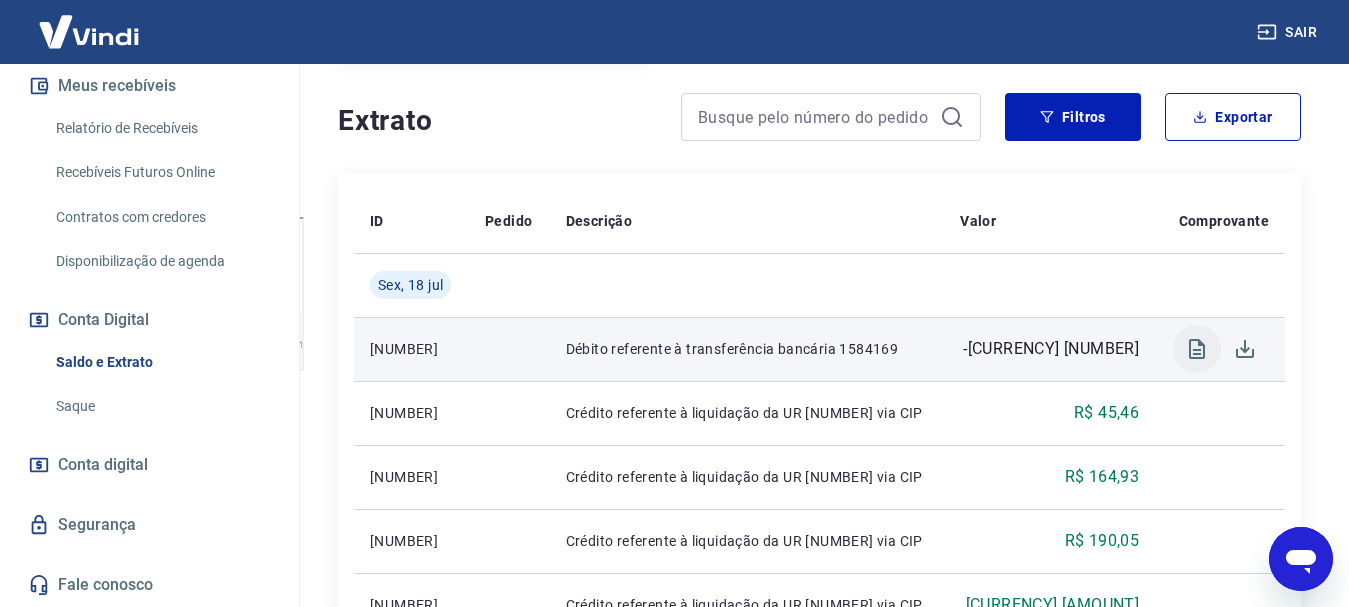 click 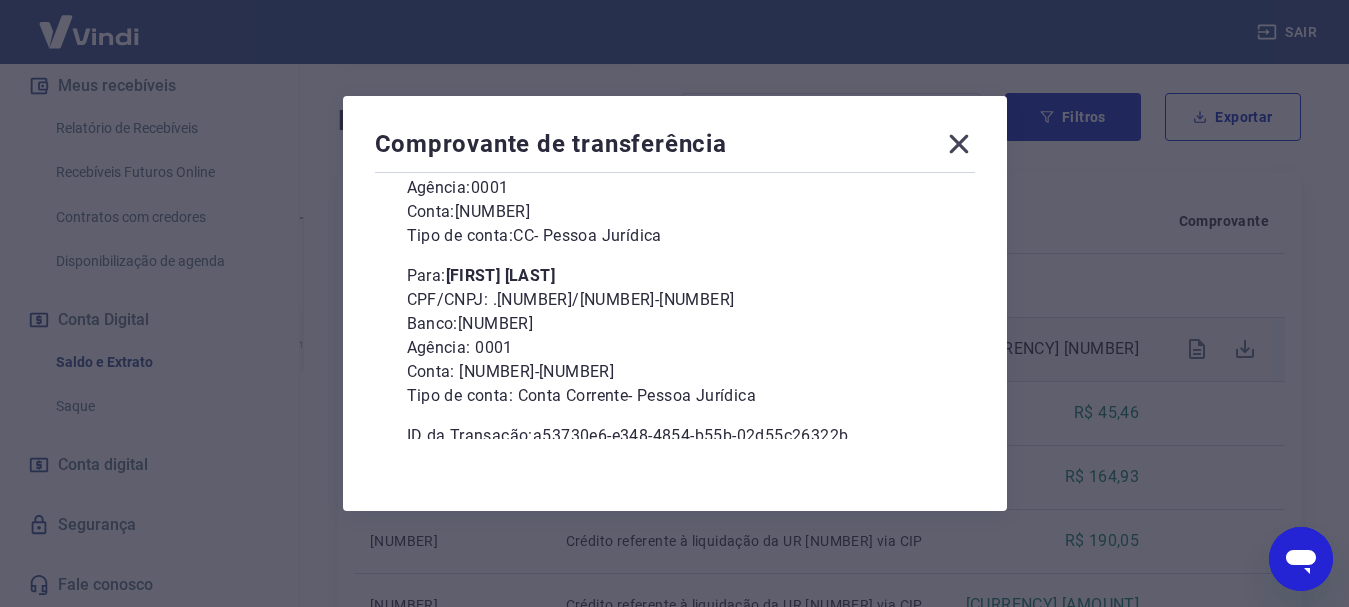scroll, scrollTop: 273, scrollLeft: 0, axis: vertical 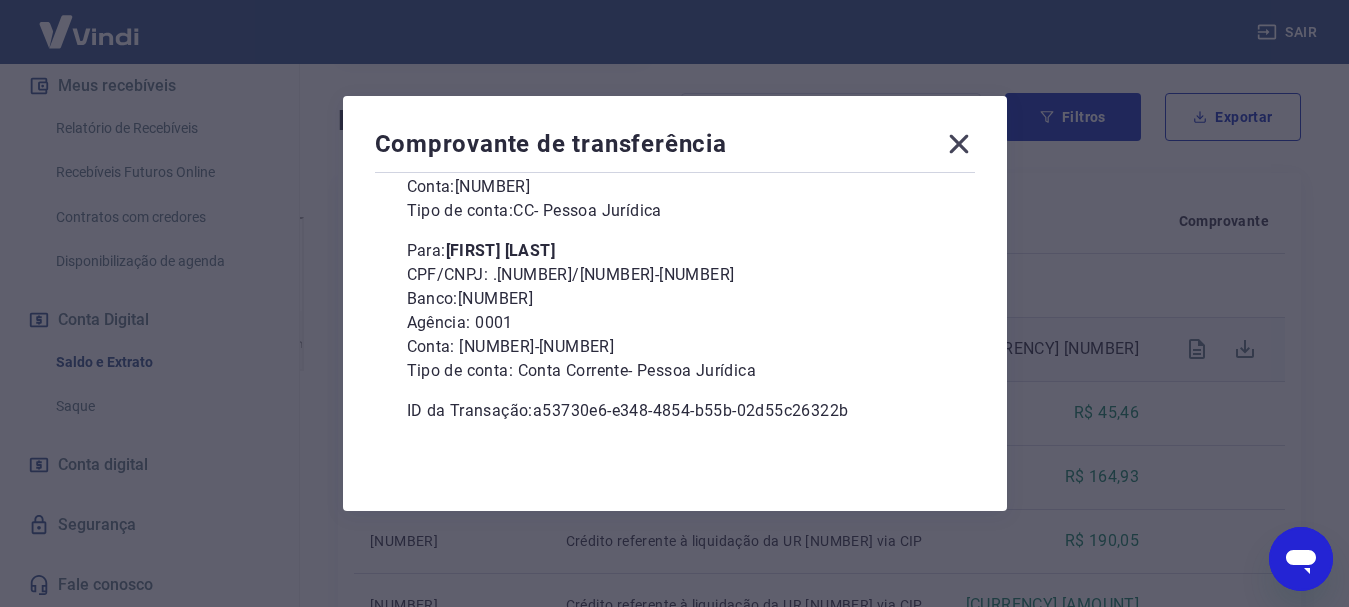 click 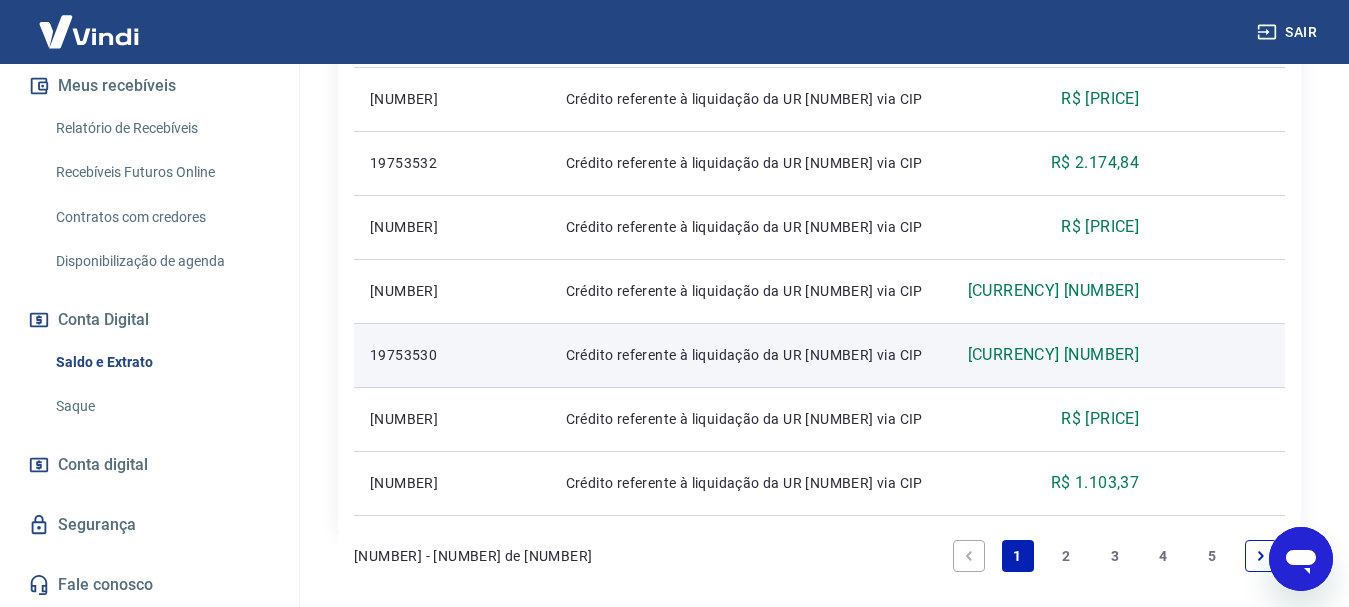 scroll, scrollTop: 1571, scrollLeft: 0, axis: vertical 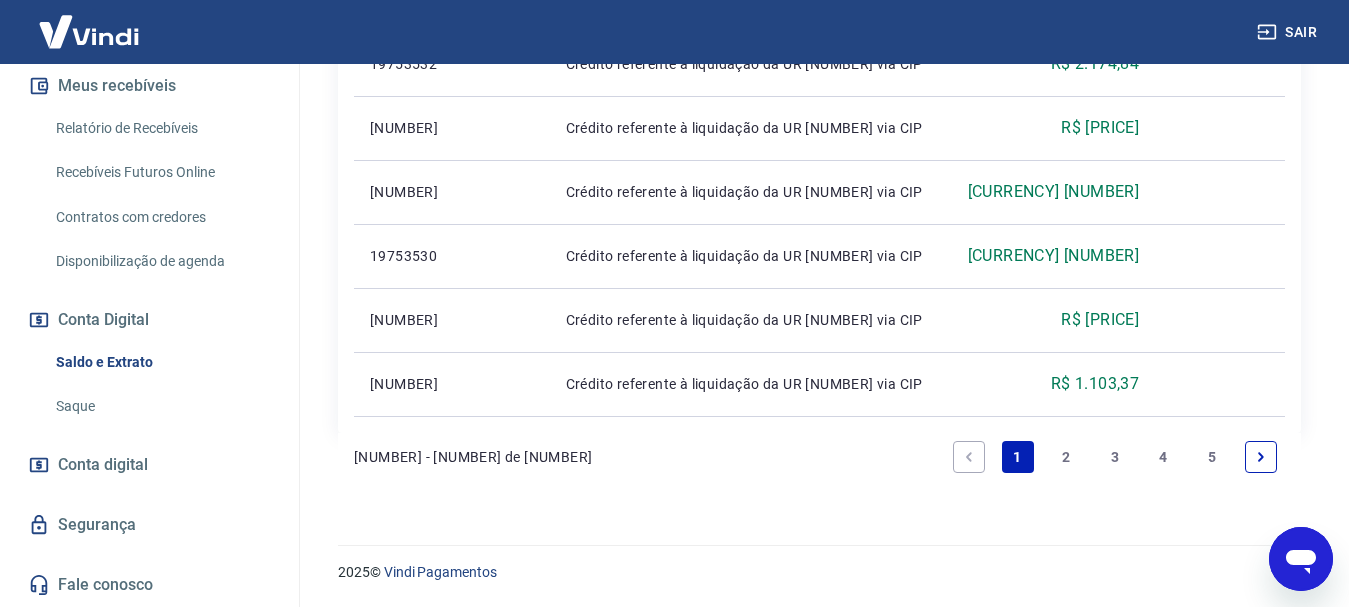 click 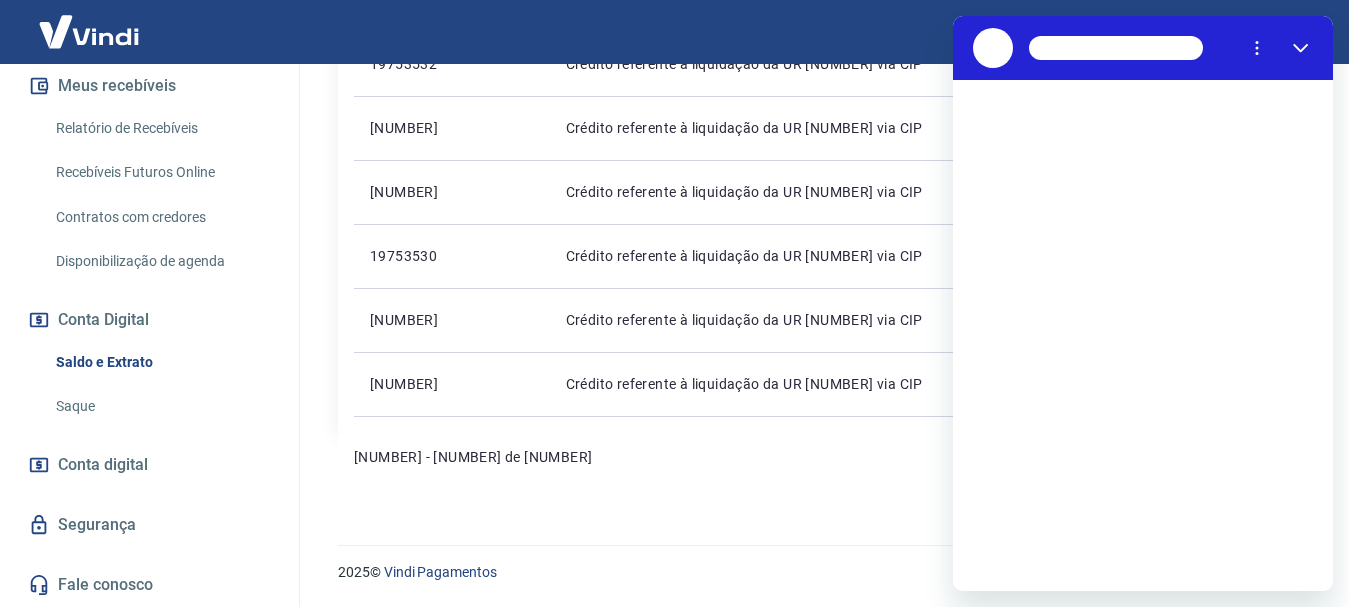 scroll, scrollTop: 0, scrollLeft: 0, axis: both 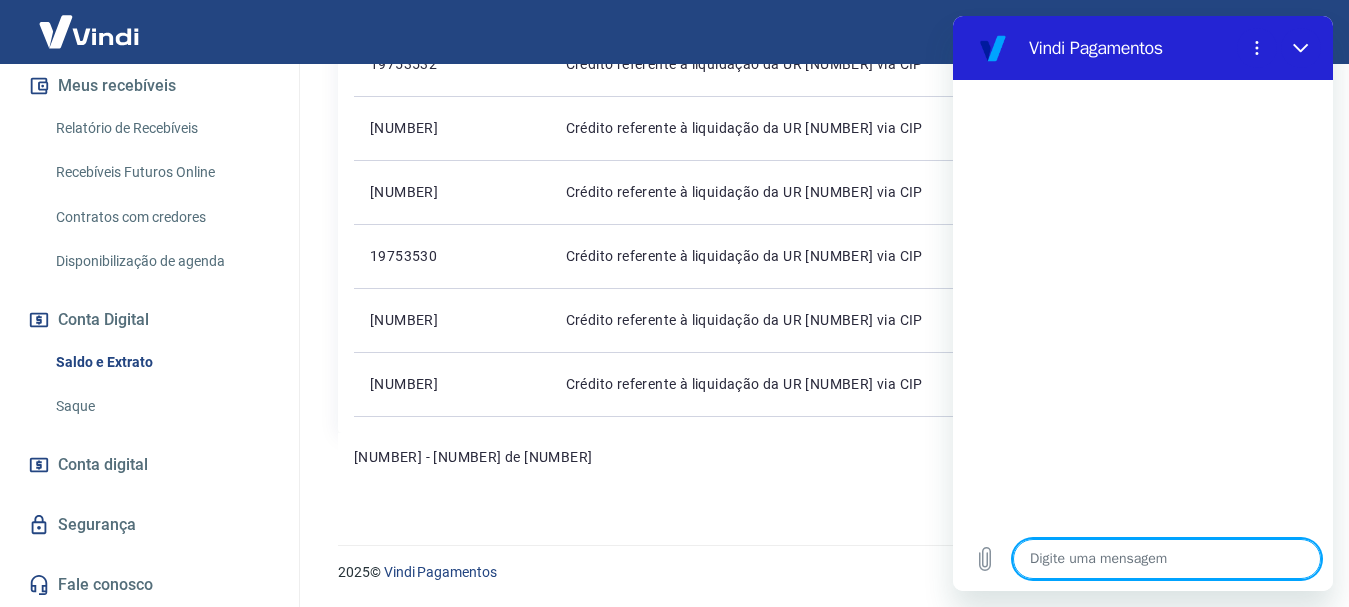 type on "B" 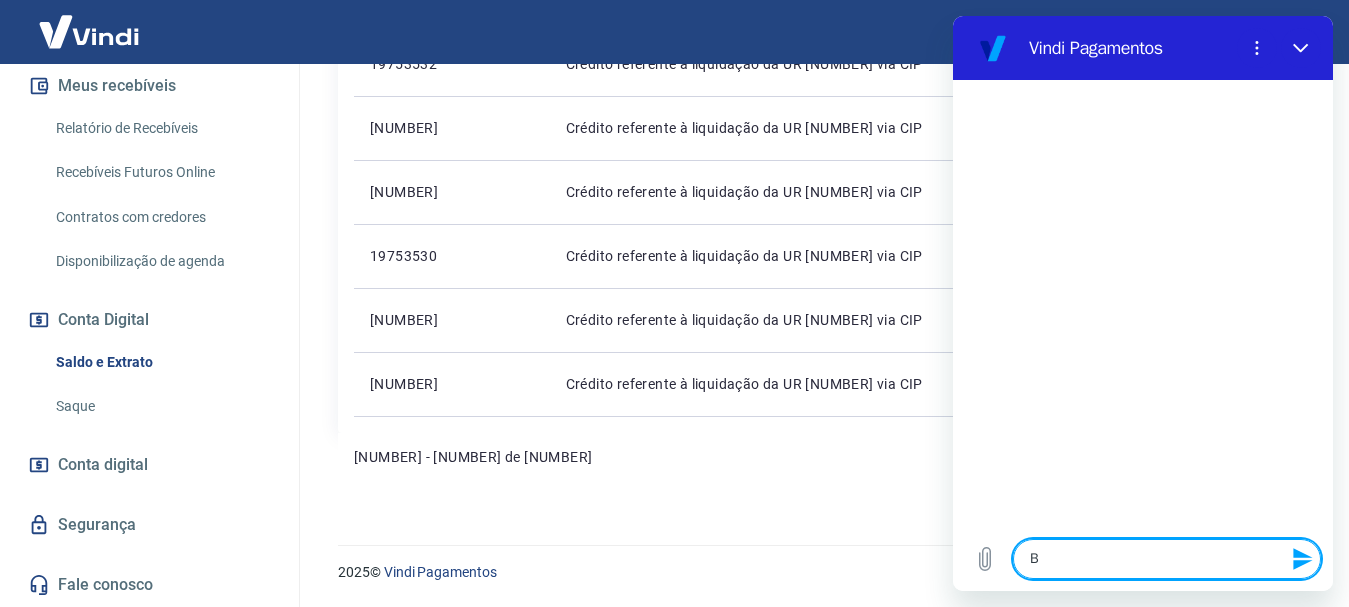 type on "Bo" 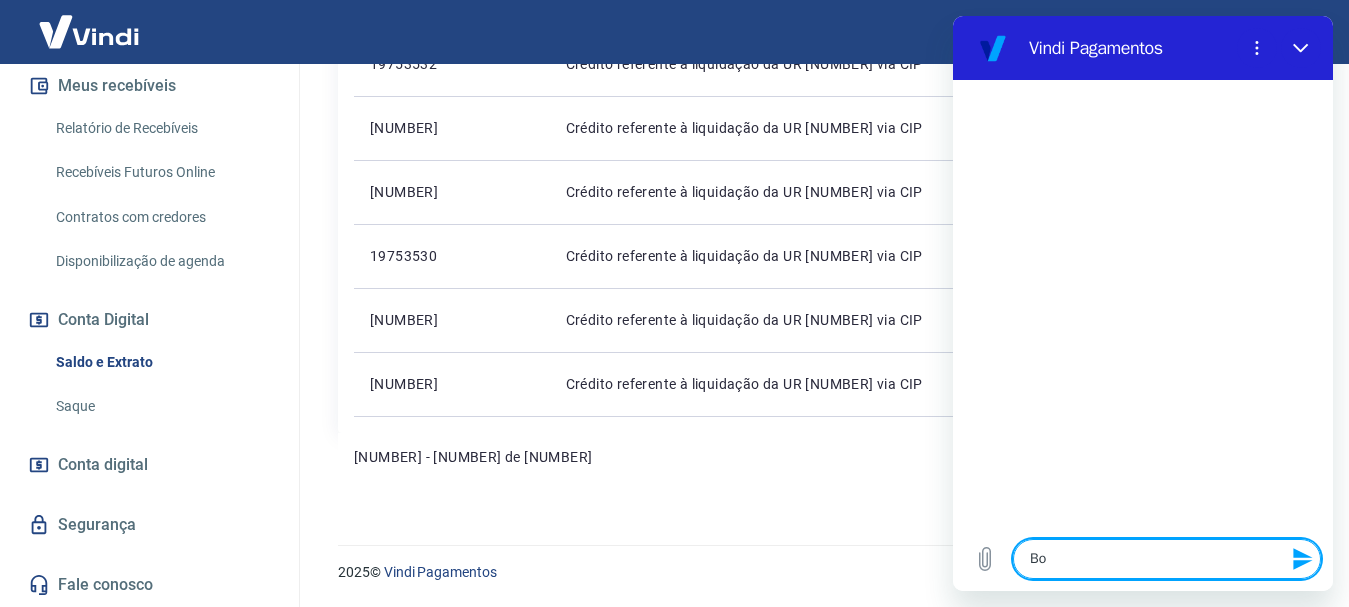 type on "Bom" 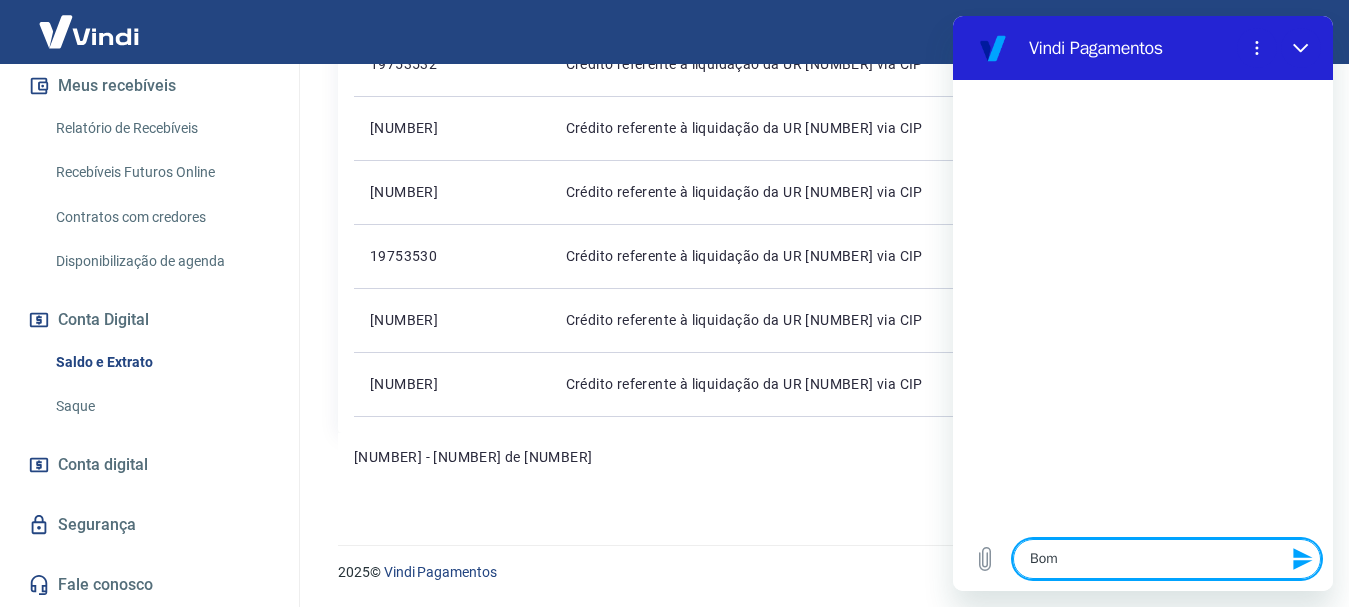 type on "Bom" 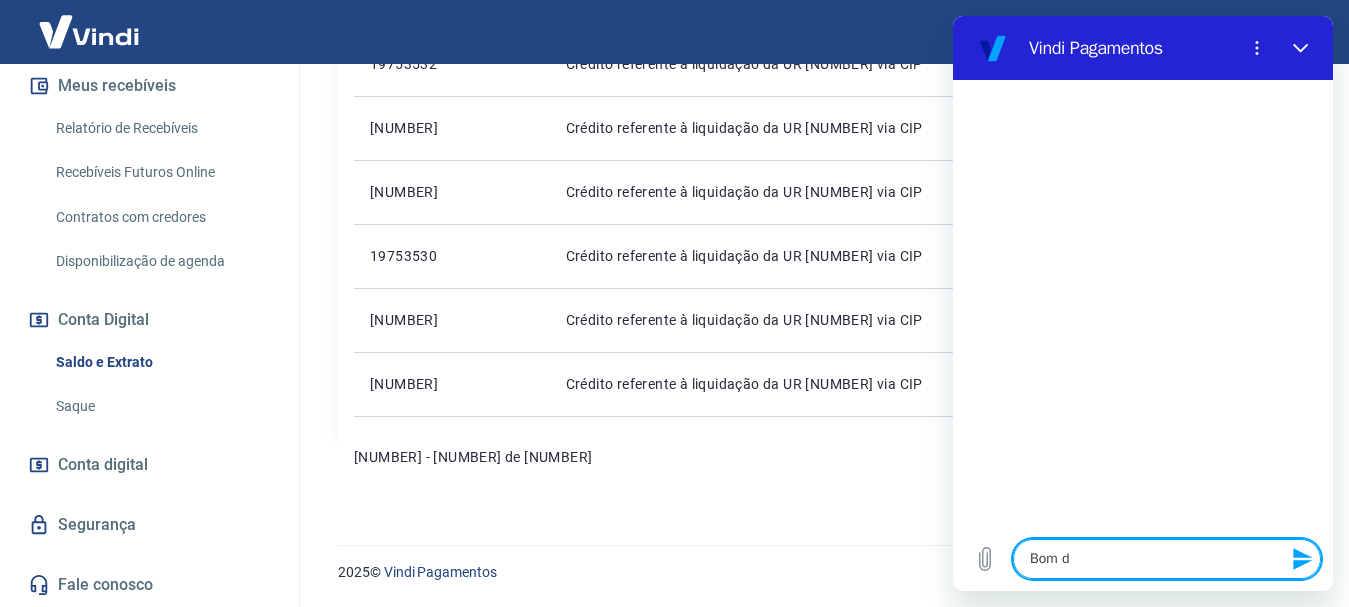 type on "Bom di" 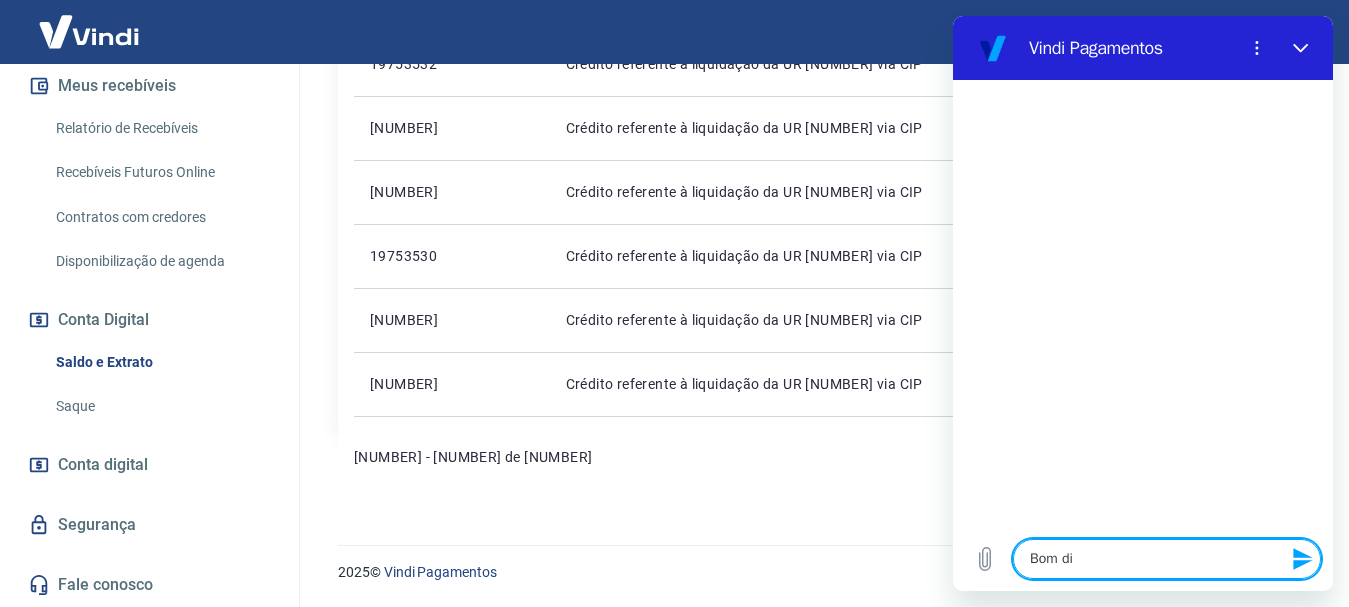 type on "Bom dia" 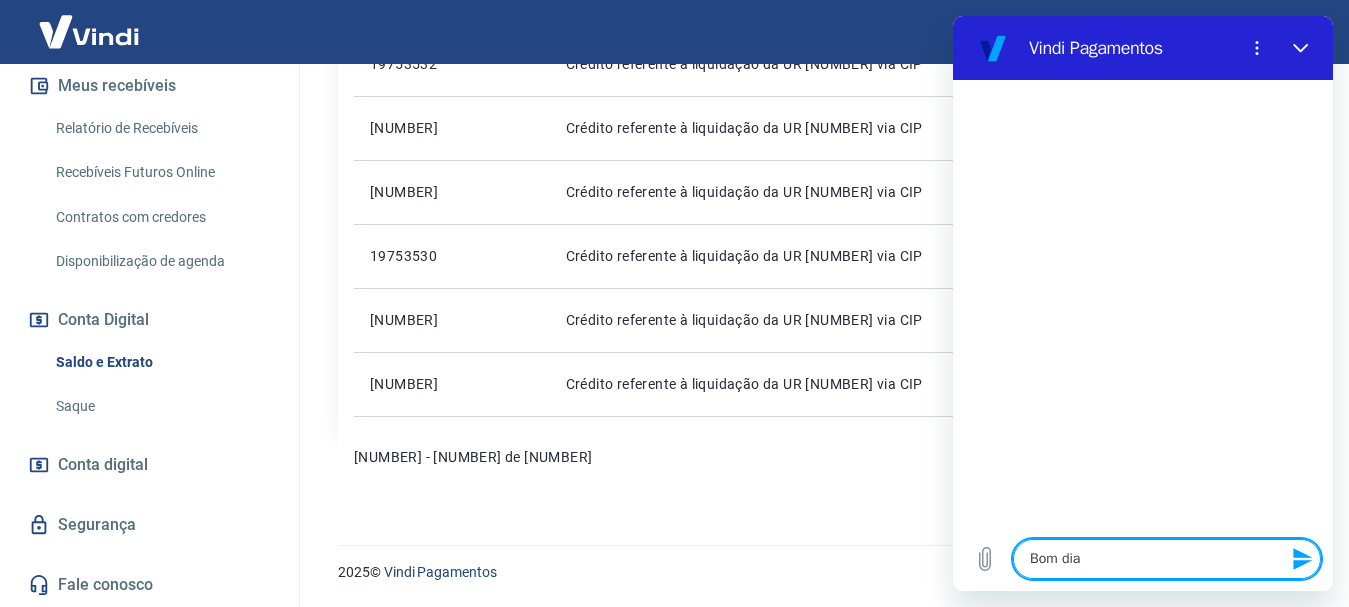 type 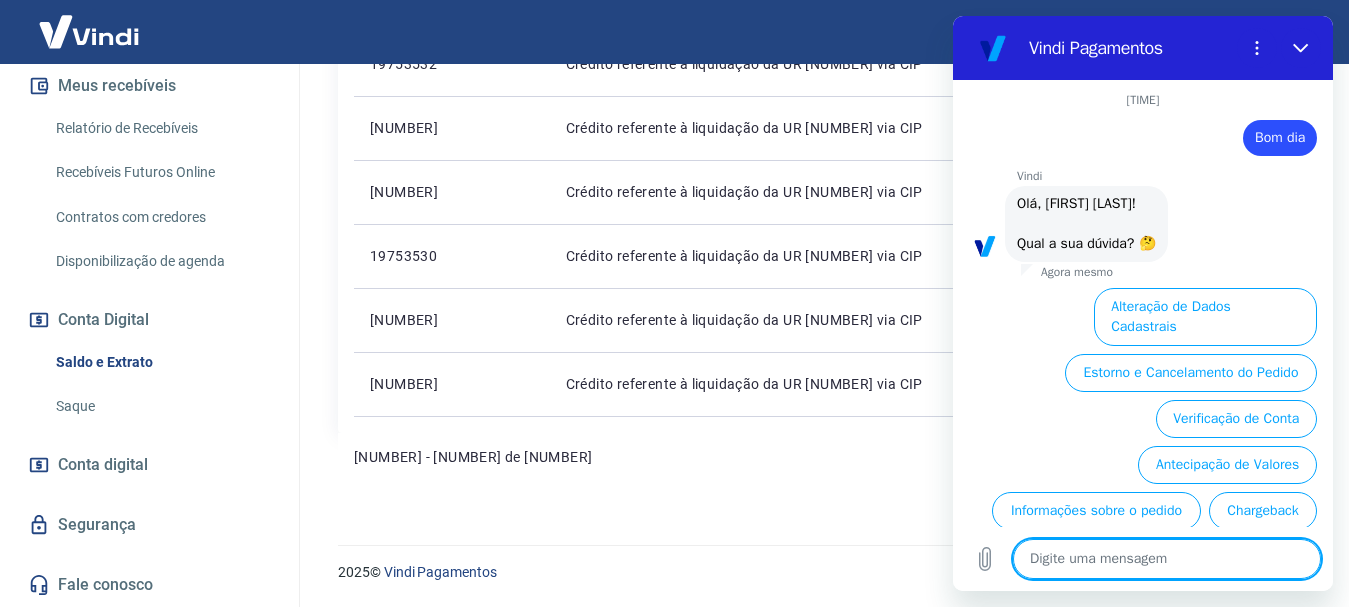 scroll, scrollTop: 126, scrollLeft: 0, axis: vertical 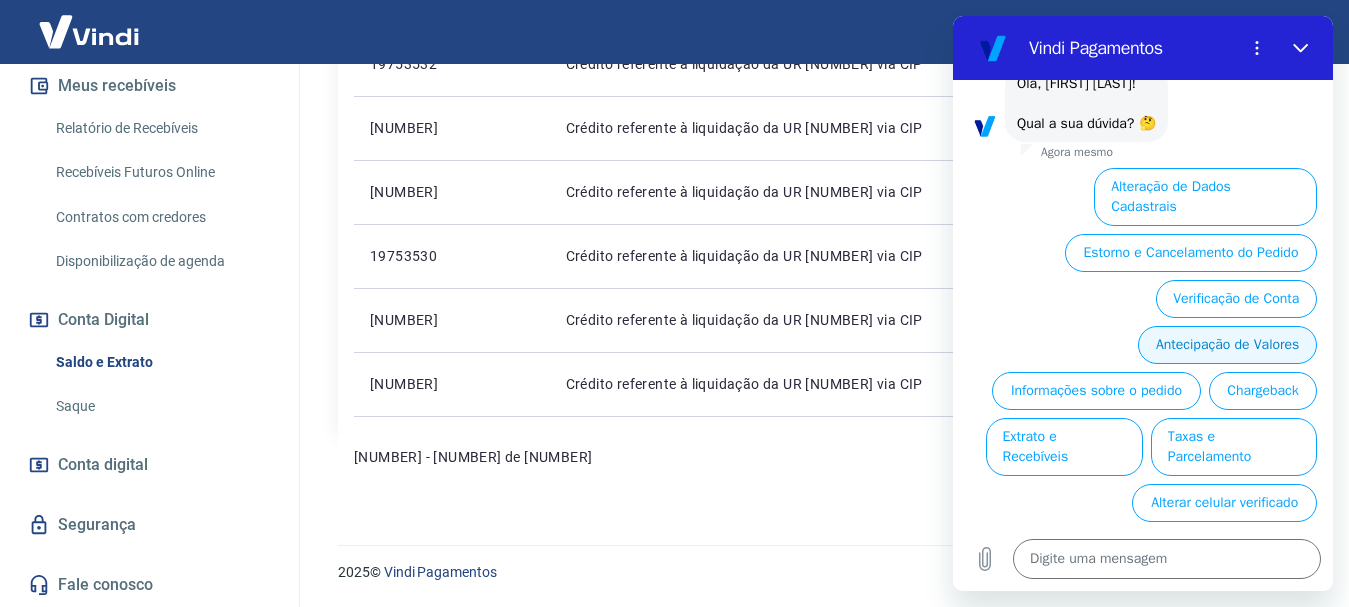 click on "Antecipação de Valores" at bounding box center [1227, 345] 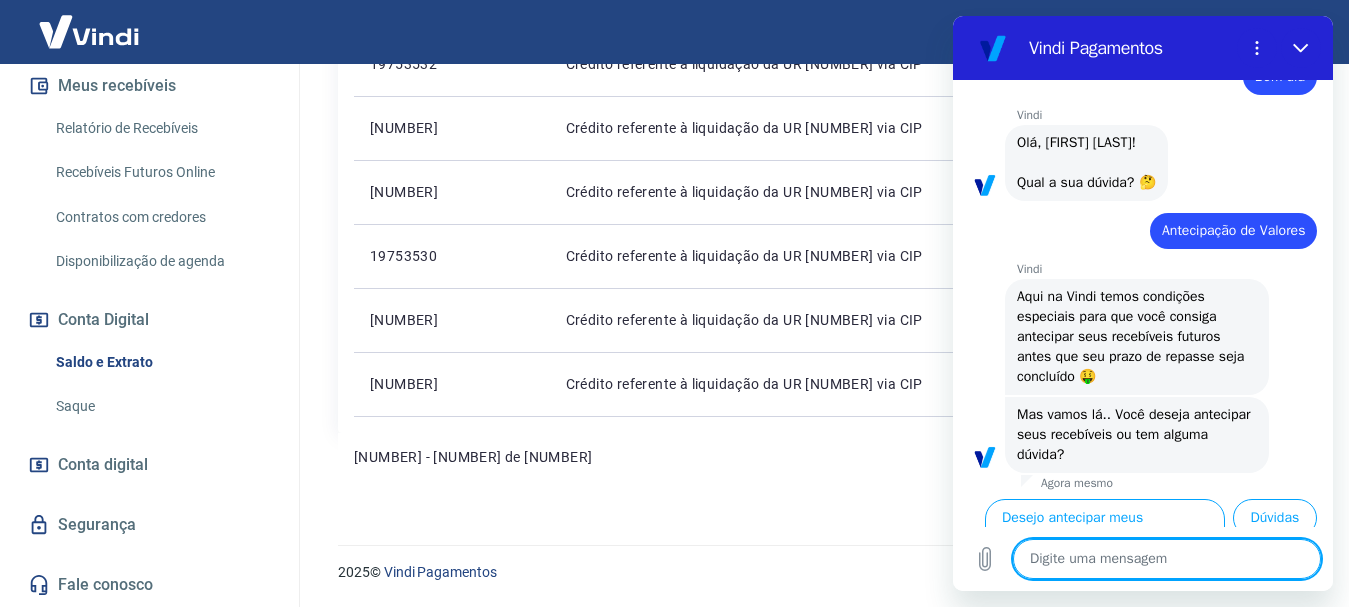 scroll, scrollTop: 122, scrollLeft: 0, axis: vertical 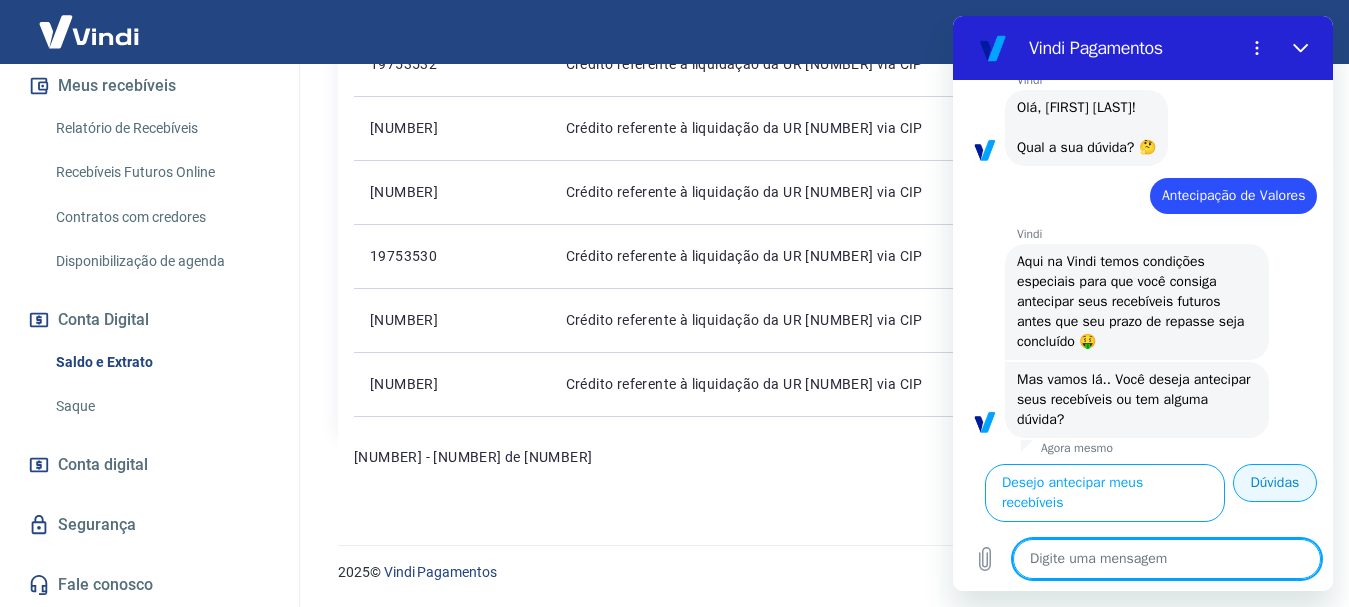 click on "Dúvidas" at bounding box center (1275, 483) 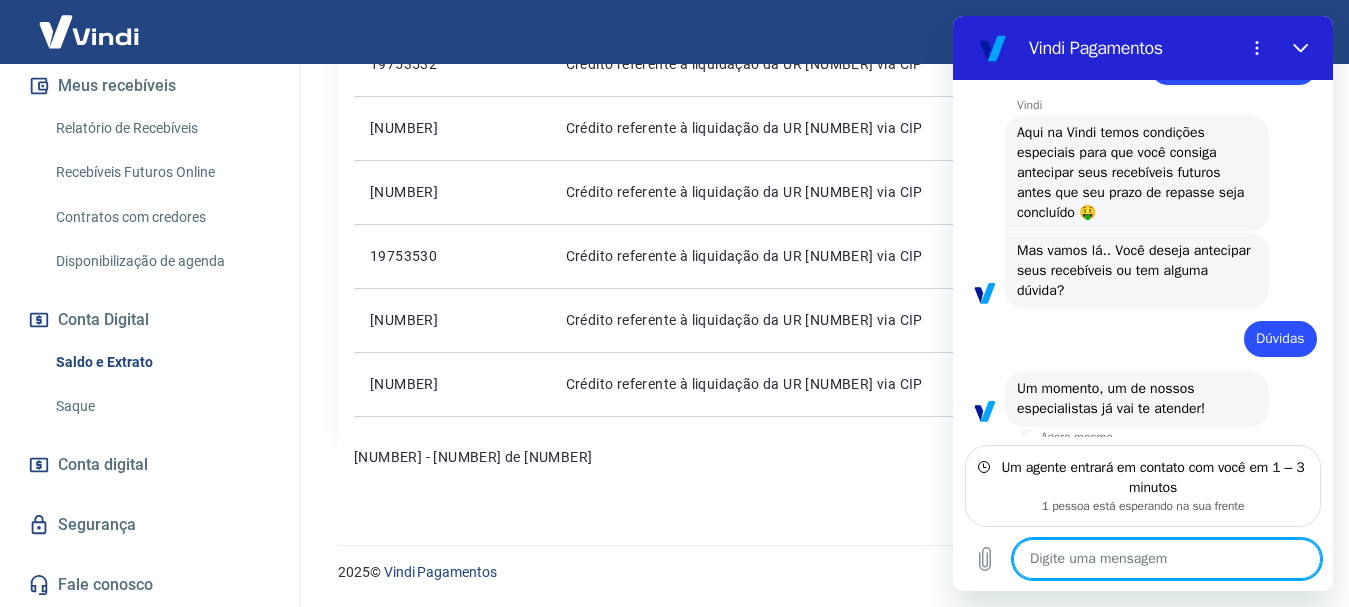 scroll, scrollTop: 238, scrollLeft: 0, axis: vertical 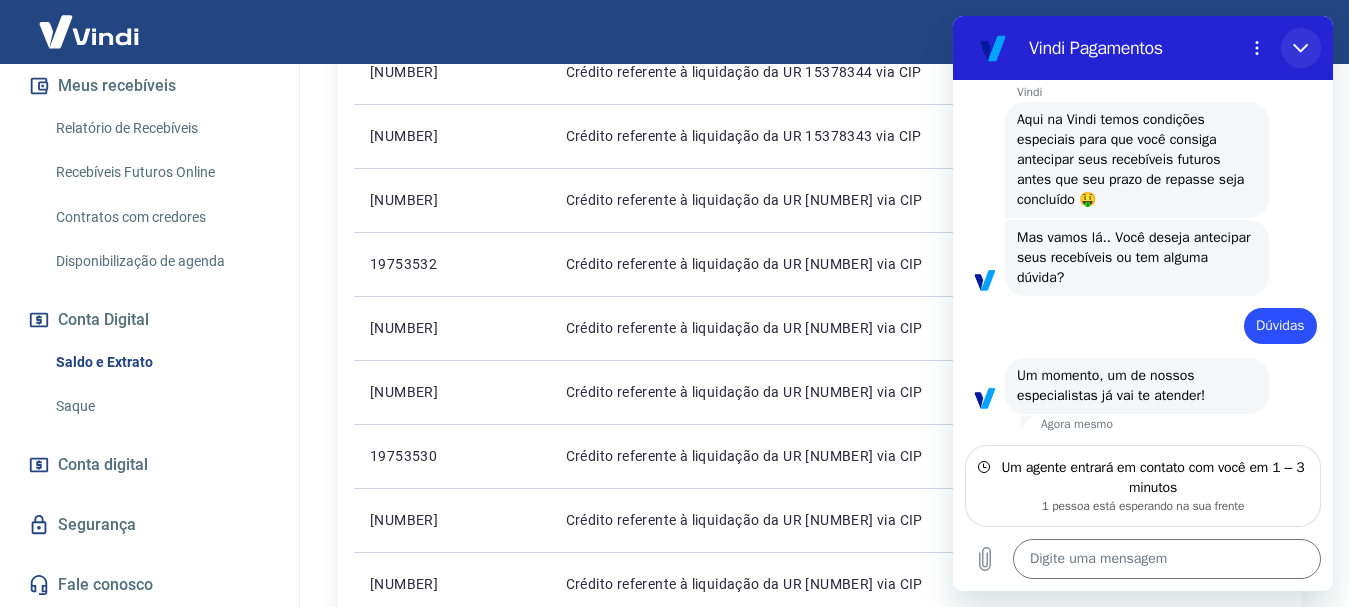 click 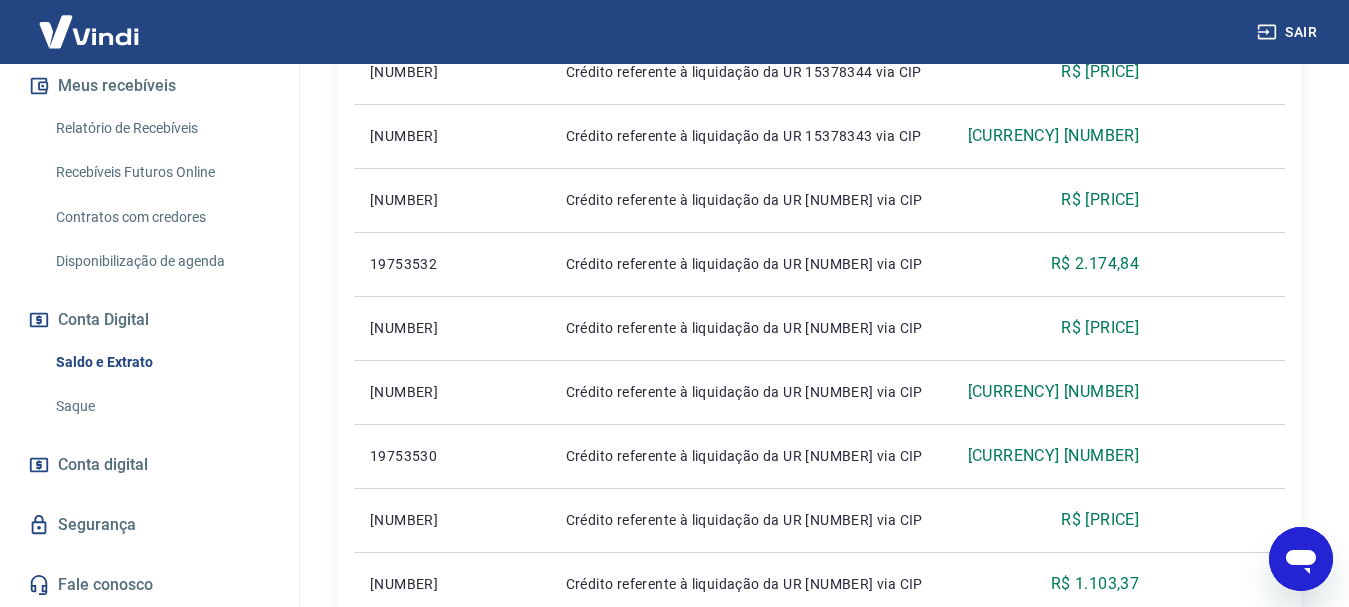 click 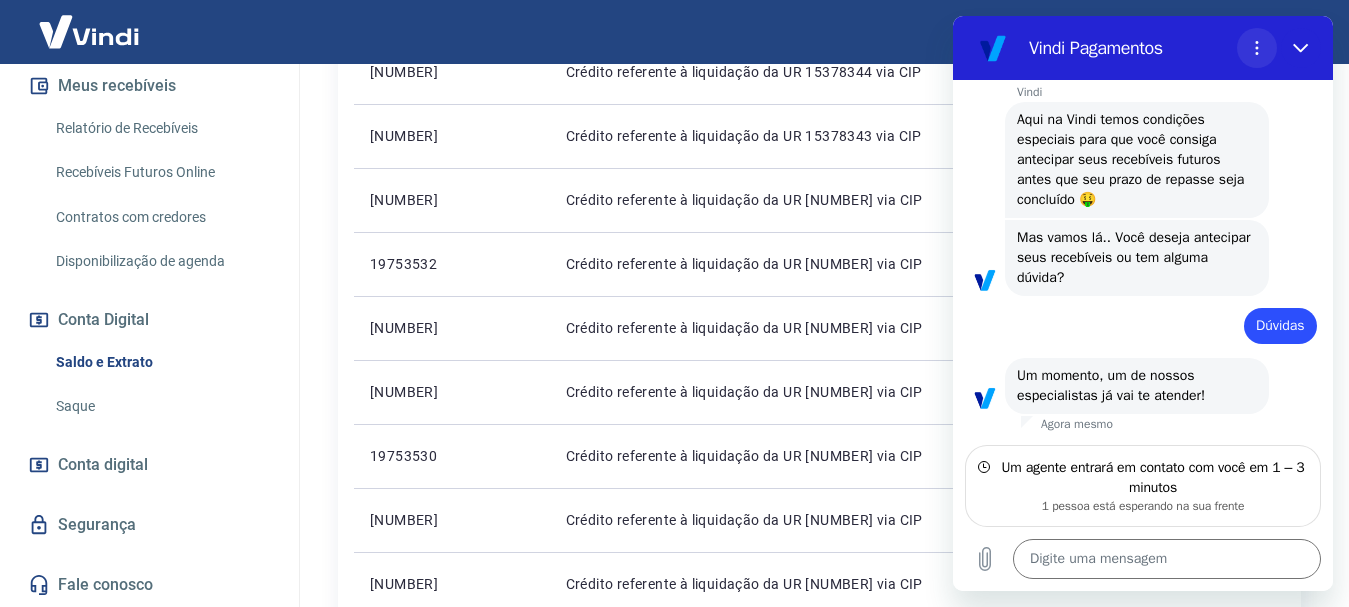 click 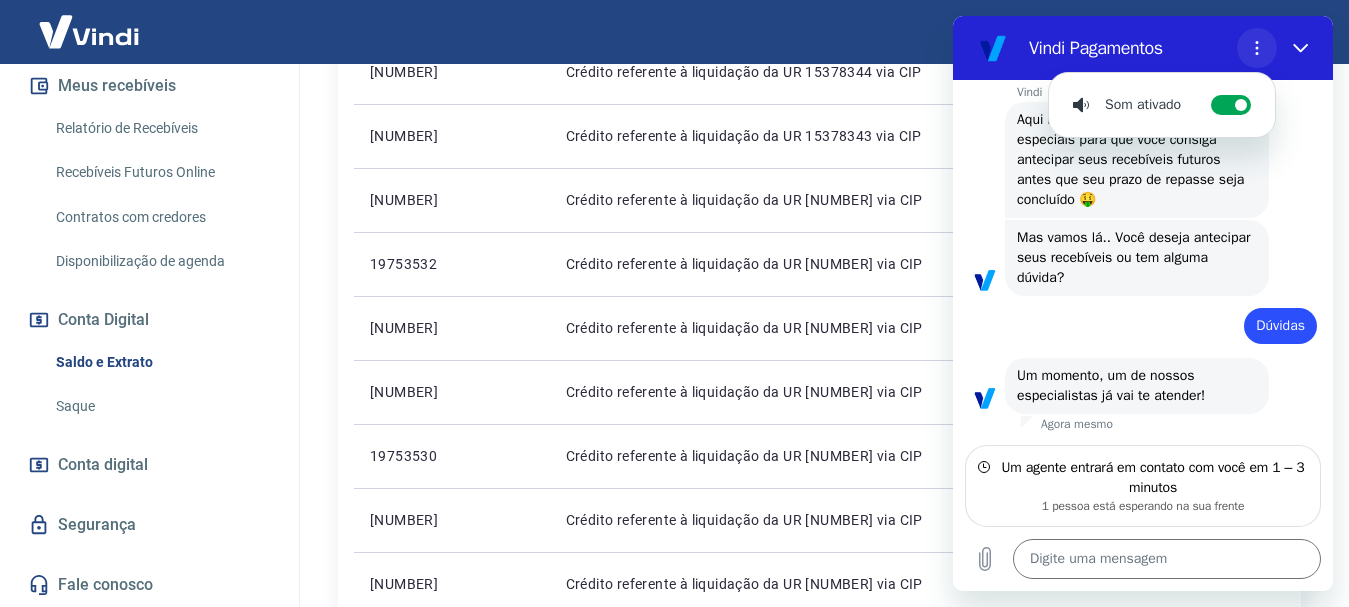 click 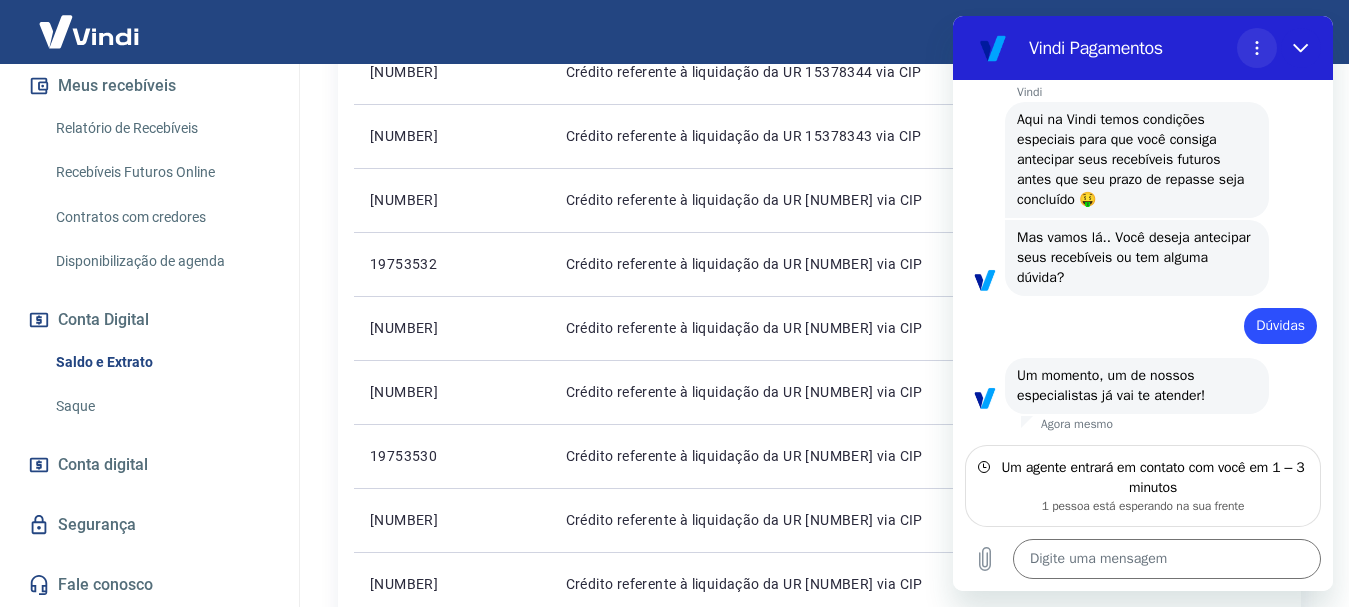 click 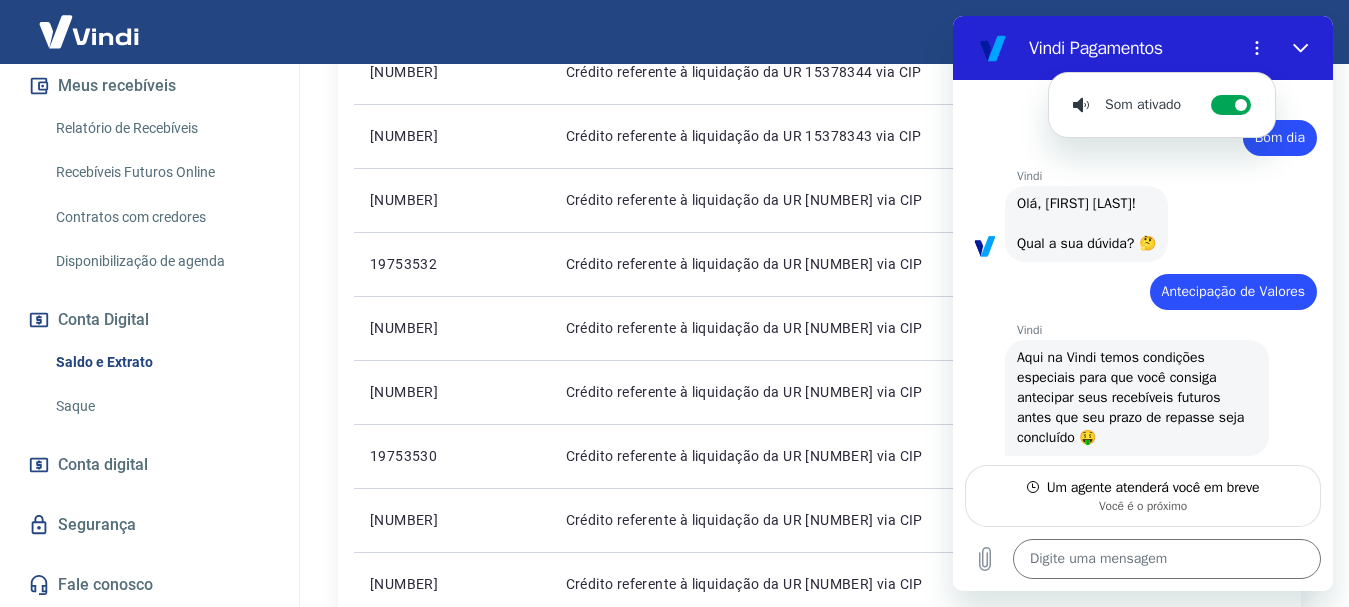 scroll, scrollTop: 218, scrollLeft: 0, axis: vertical 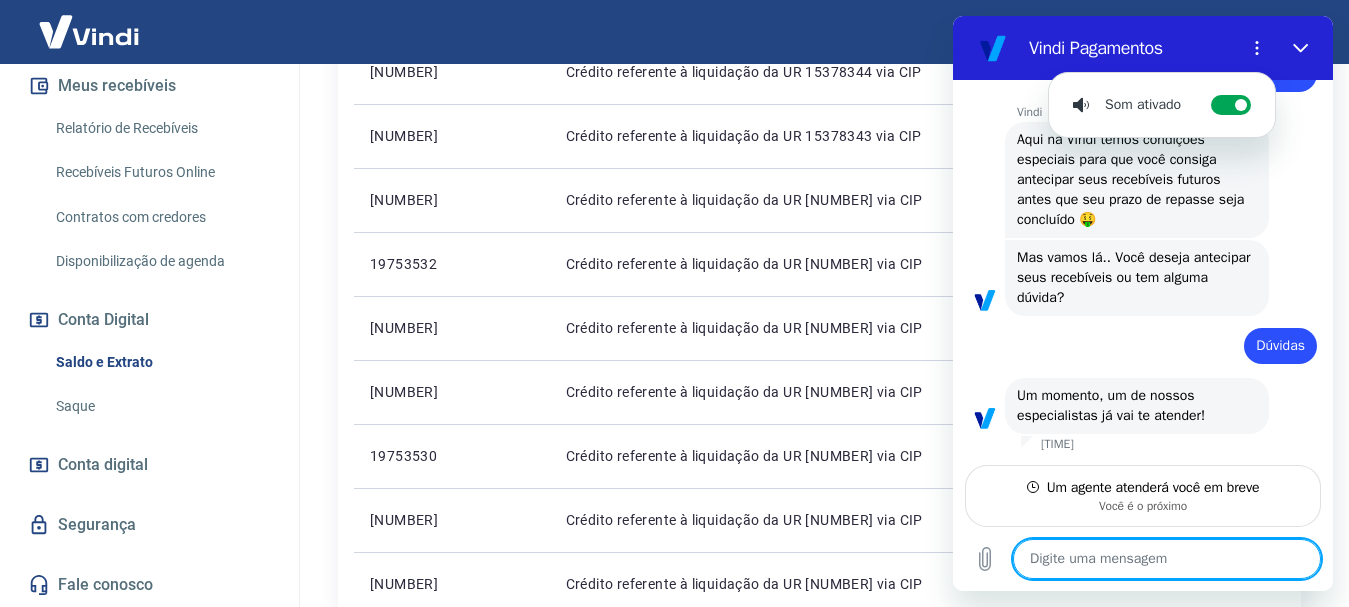 click at bounding box center (1167, 559) 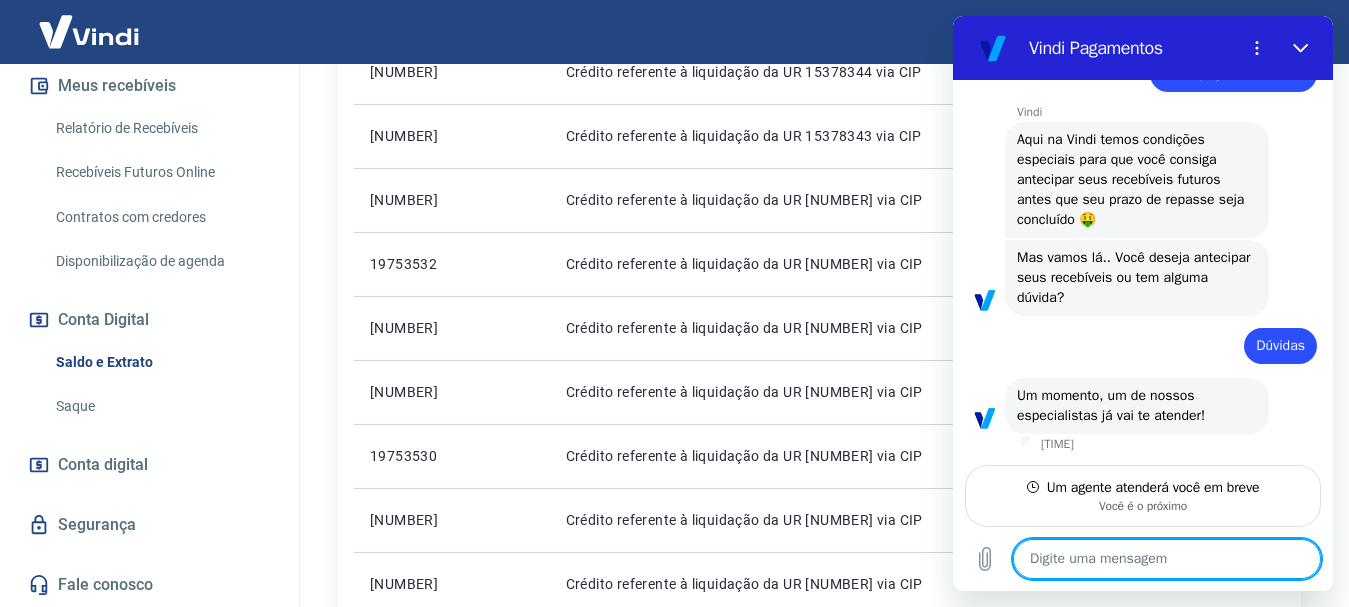 click at bounding box center (1167, 559) 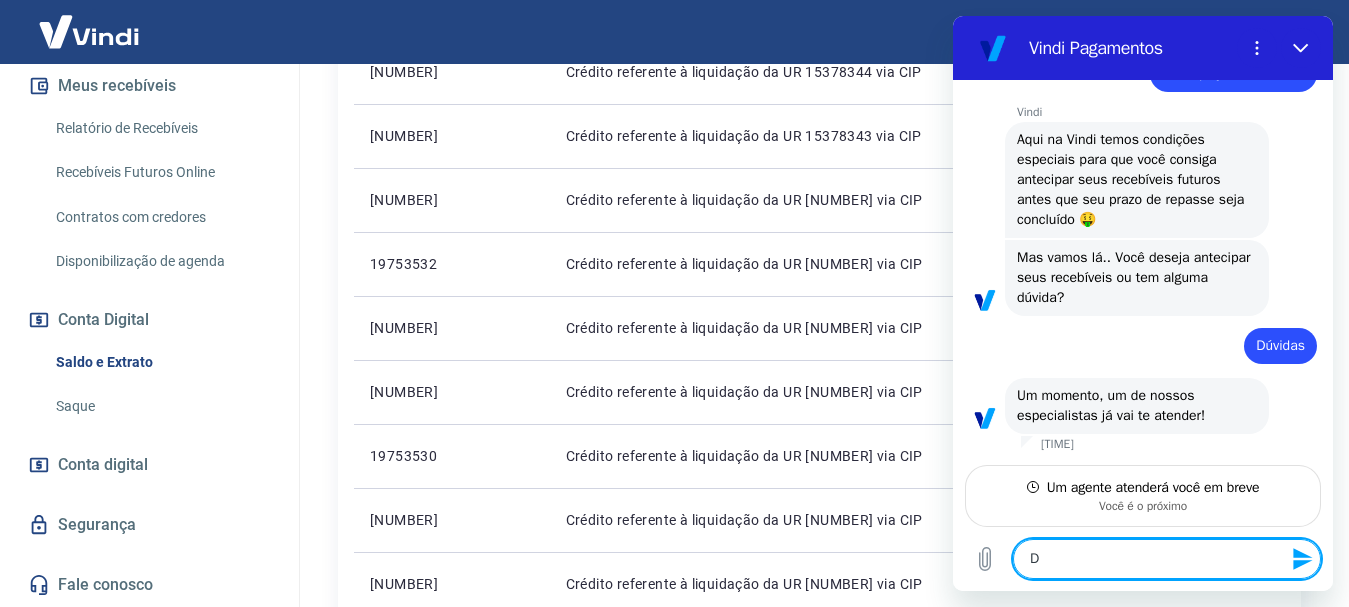 type 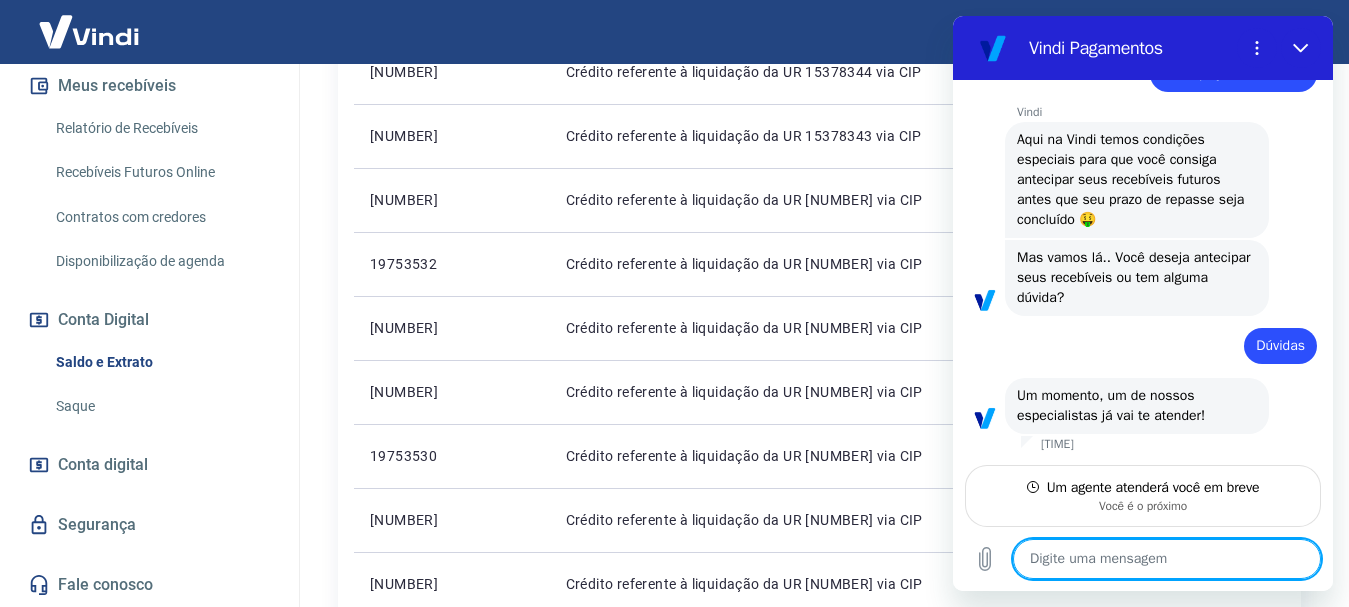 type on "O" 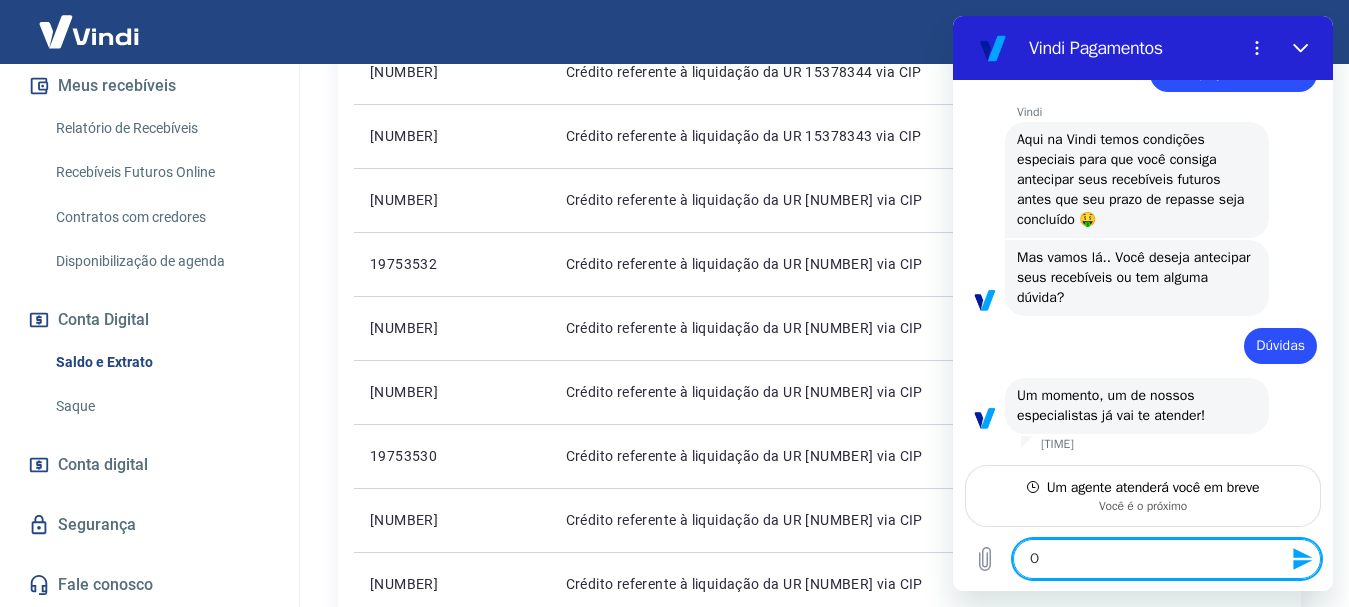 type on "Os" 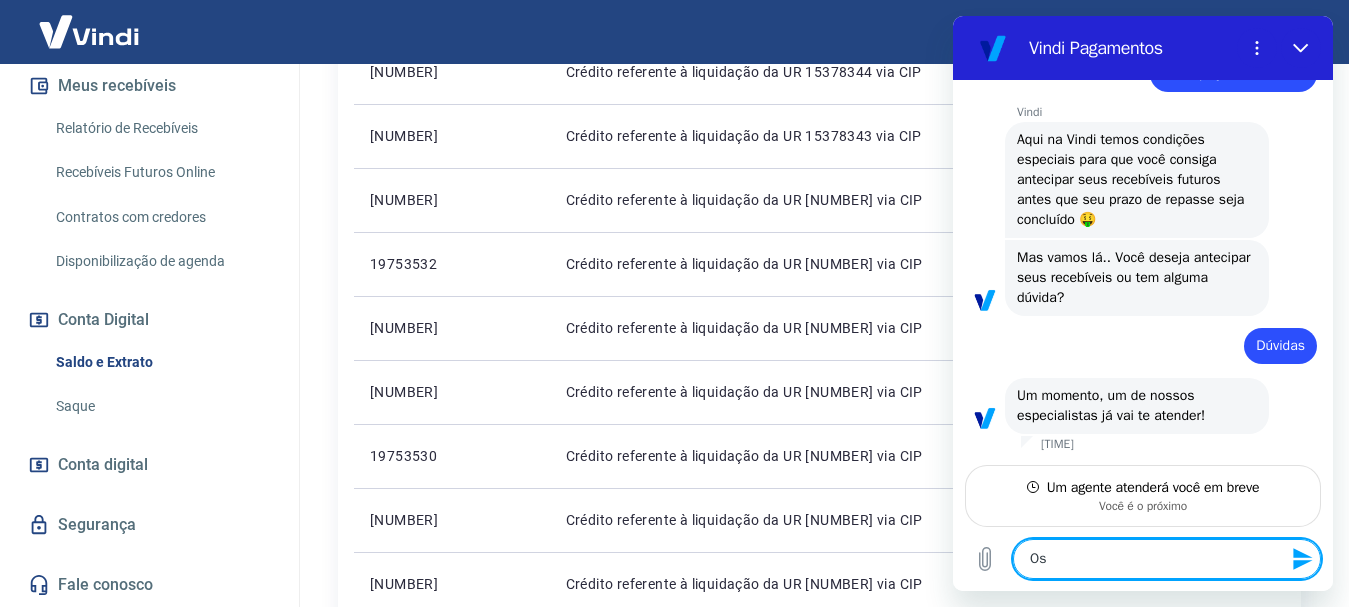 type on "Os" 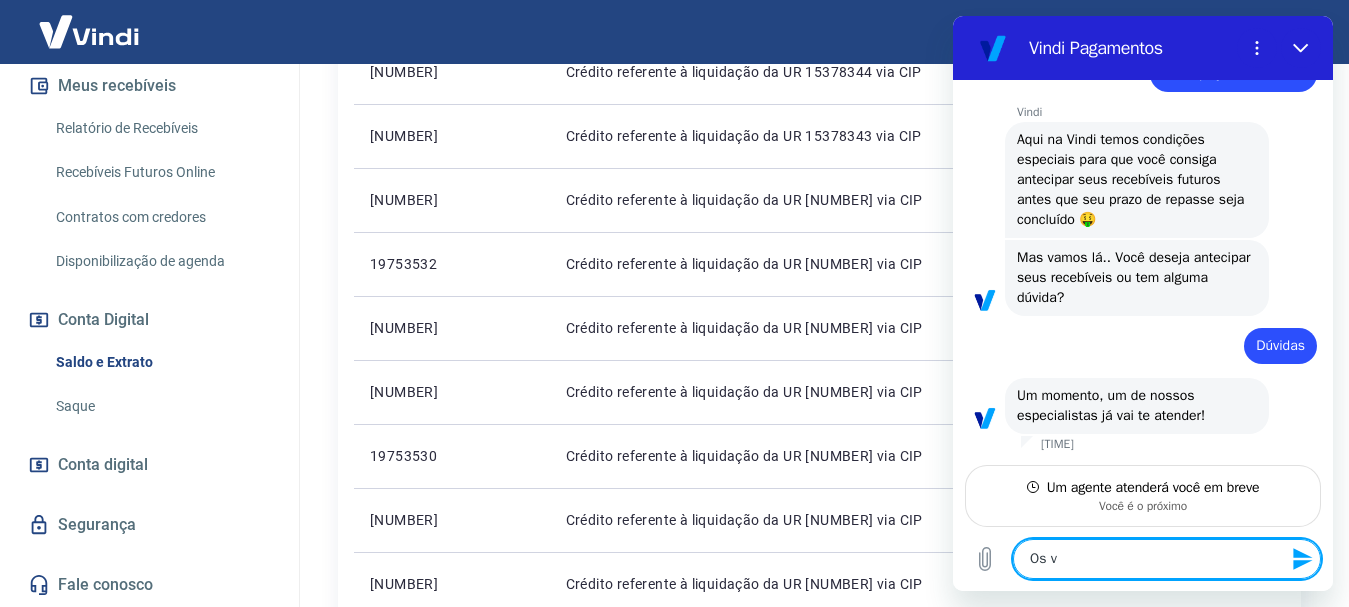type on "Os va" 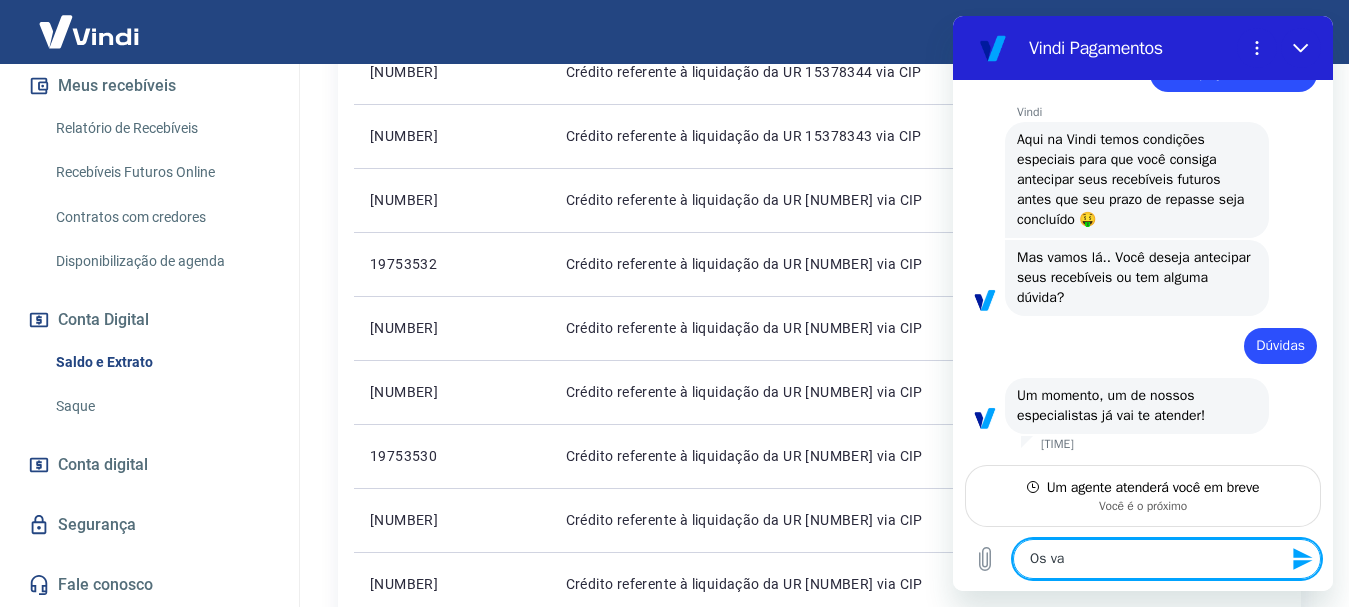 type on "Os val" 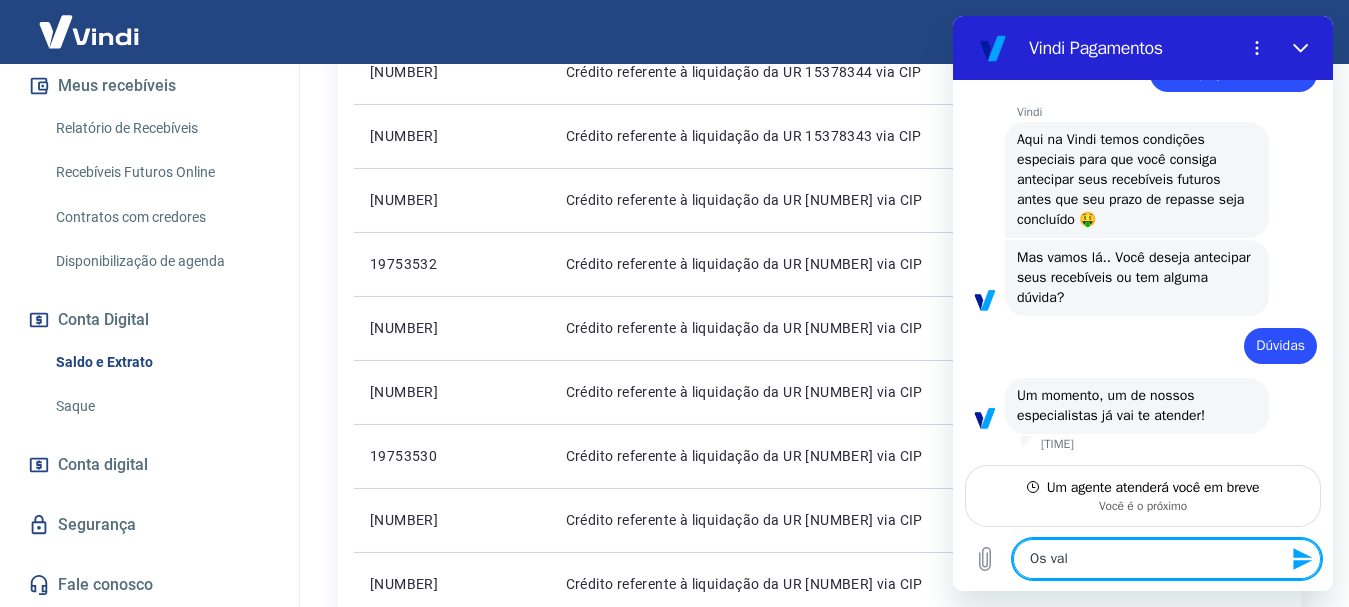 type on "Os valo" 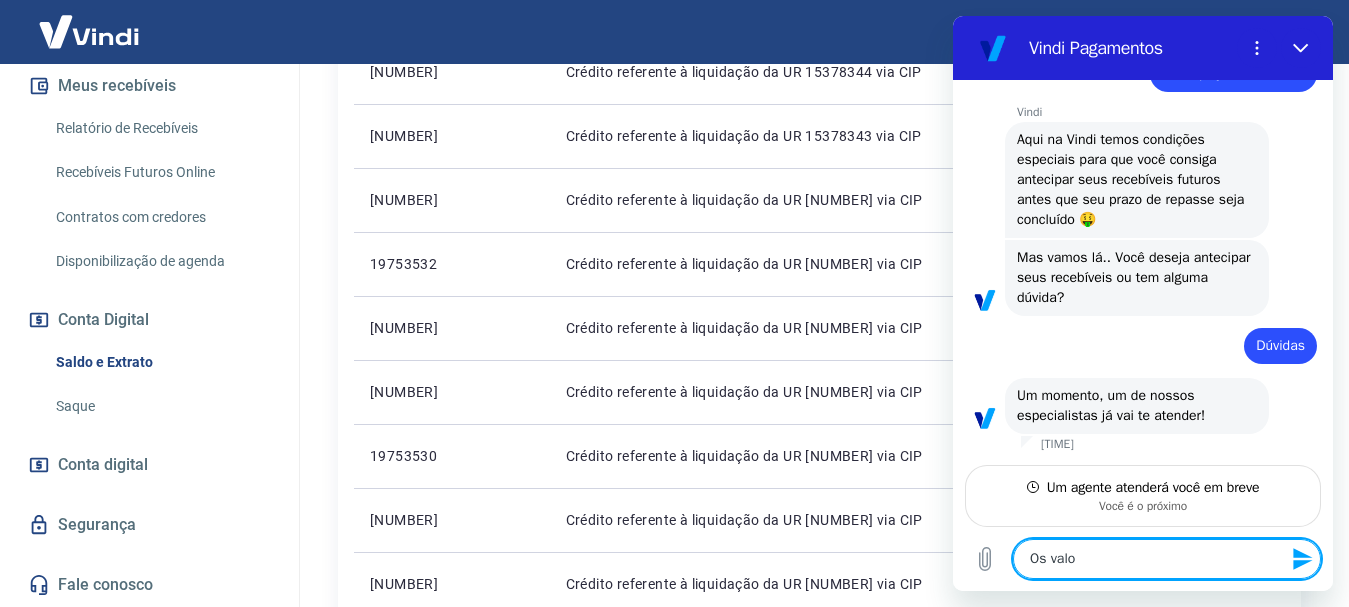 type on "Os valor" 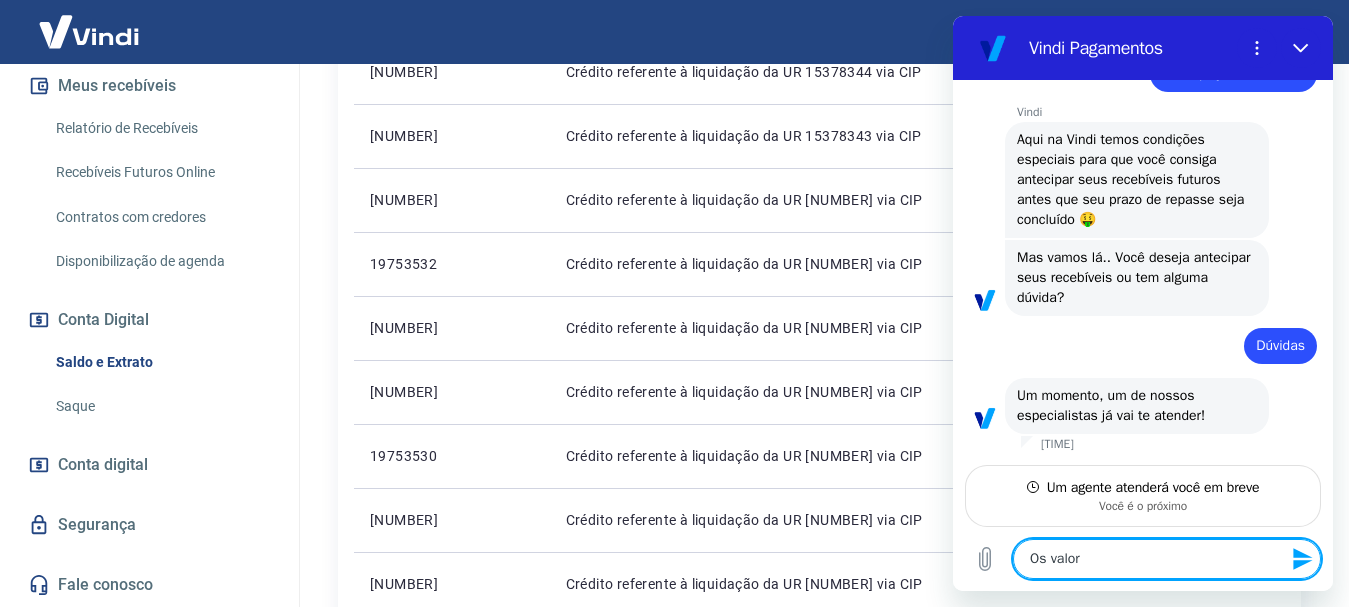 type on "Os valore" 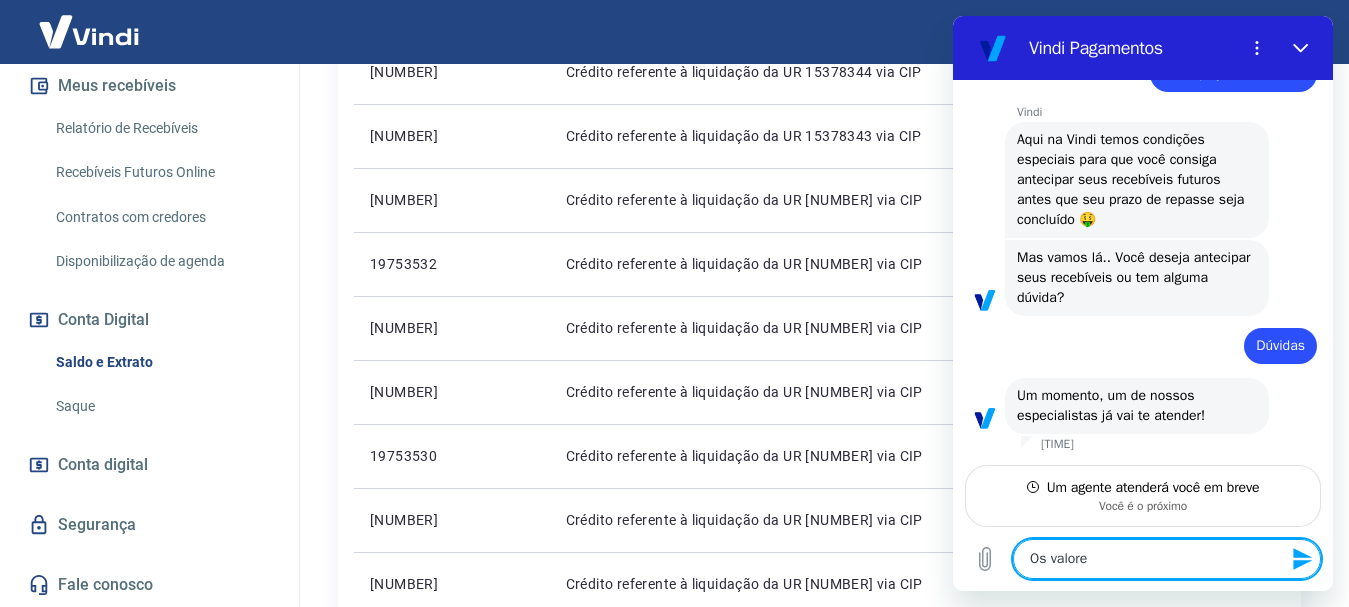 type on "Os valores" 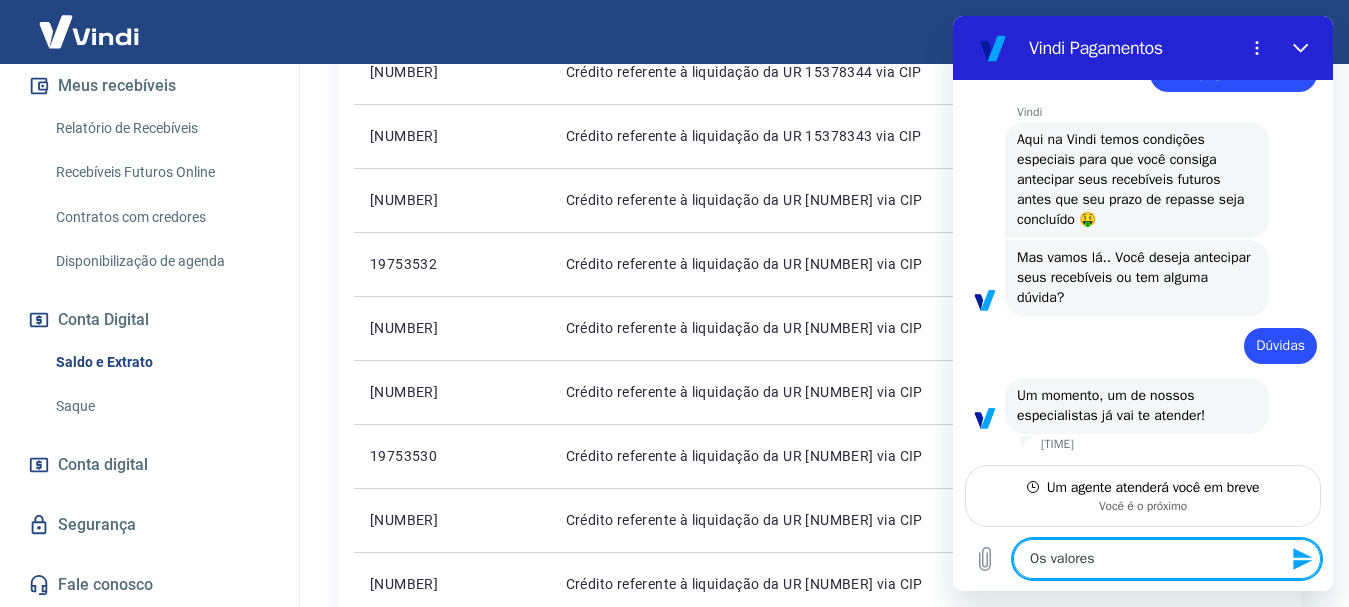 type on "Os valores" 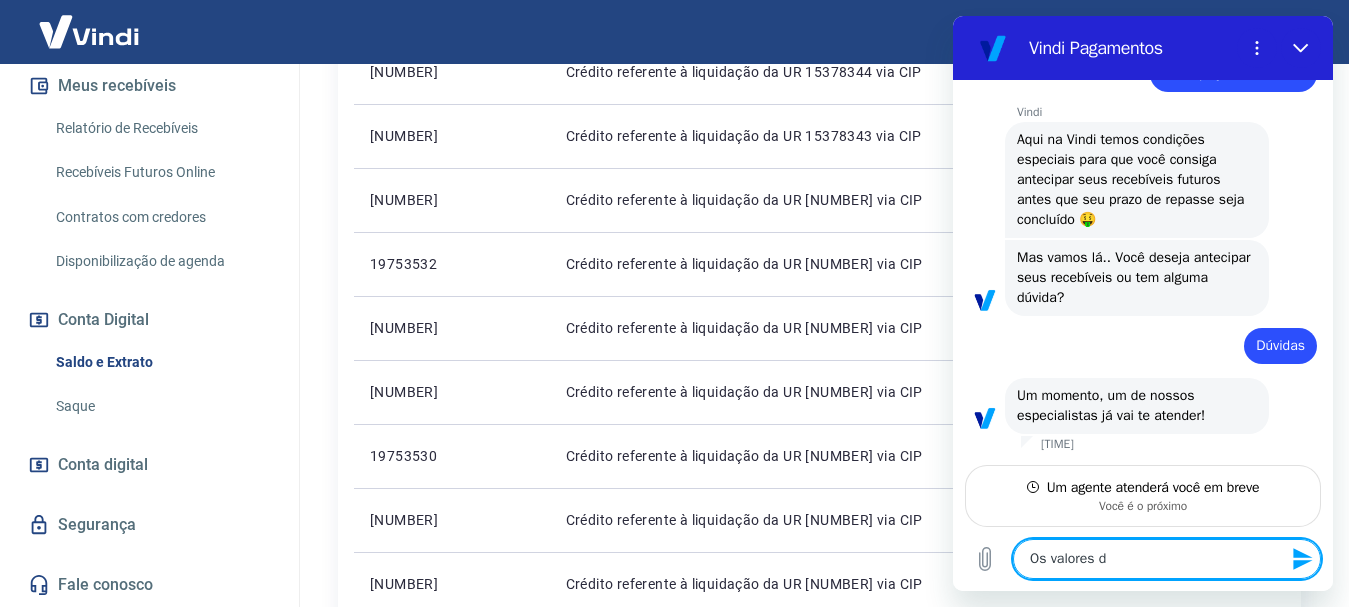 type on "Os valores do" 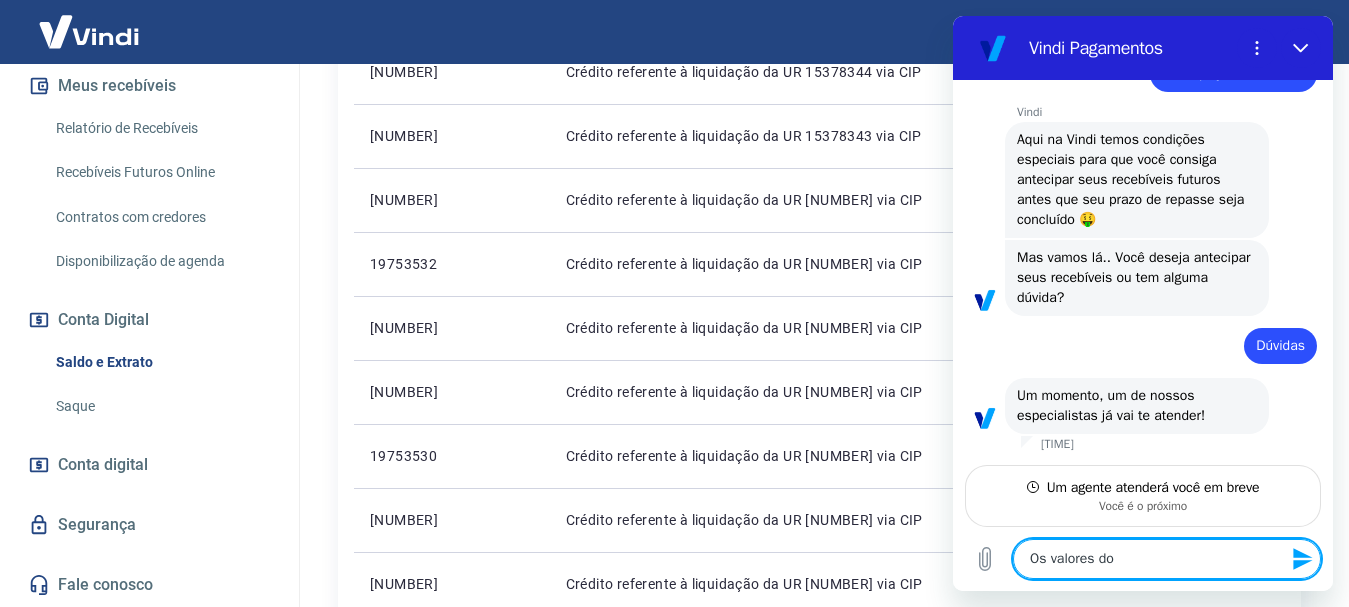type on "Os valores do" 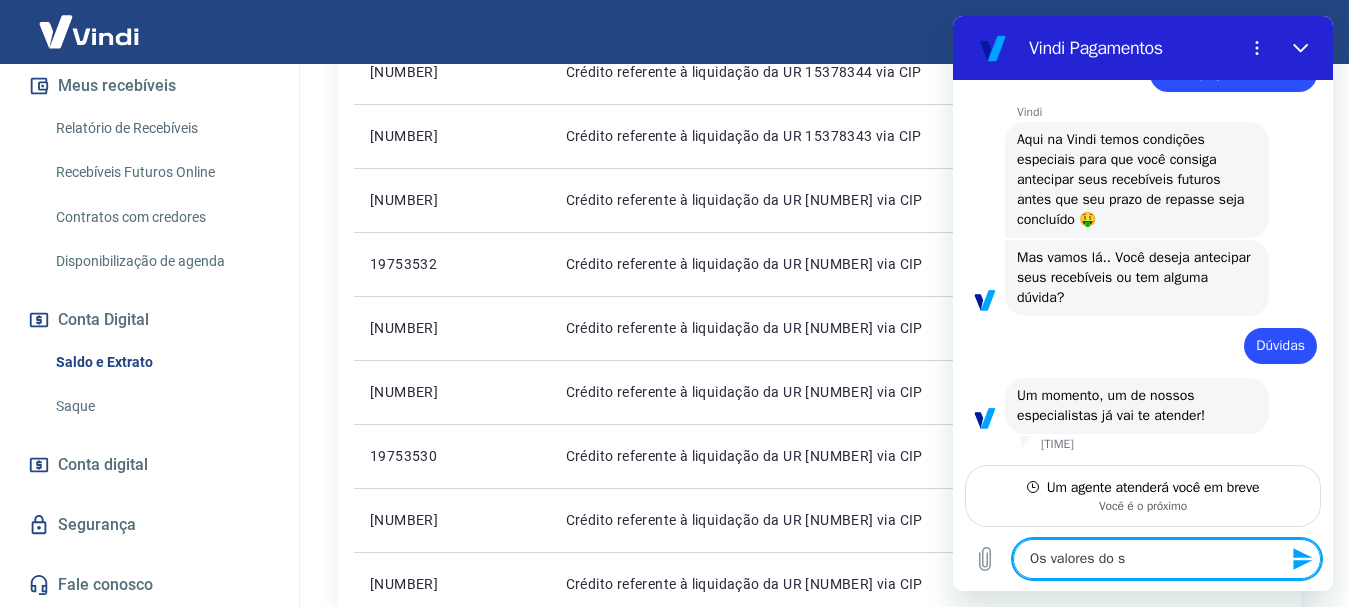 type on "Os valores do sa" 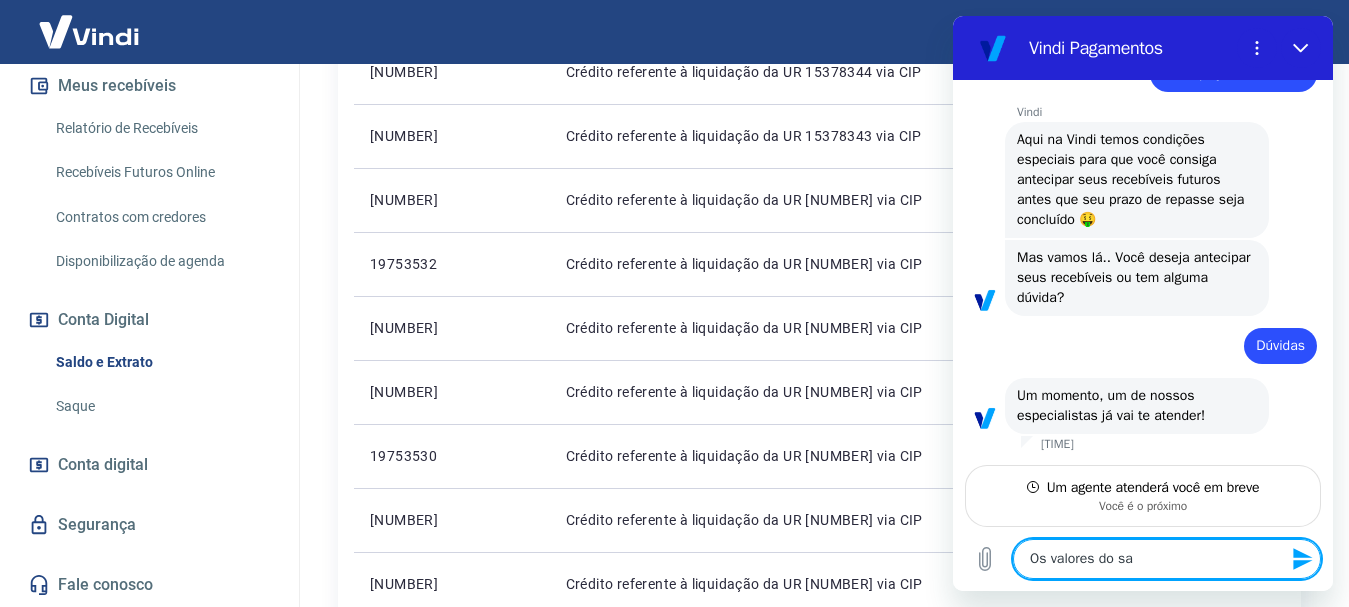 type on "Os valores do saq" 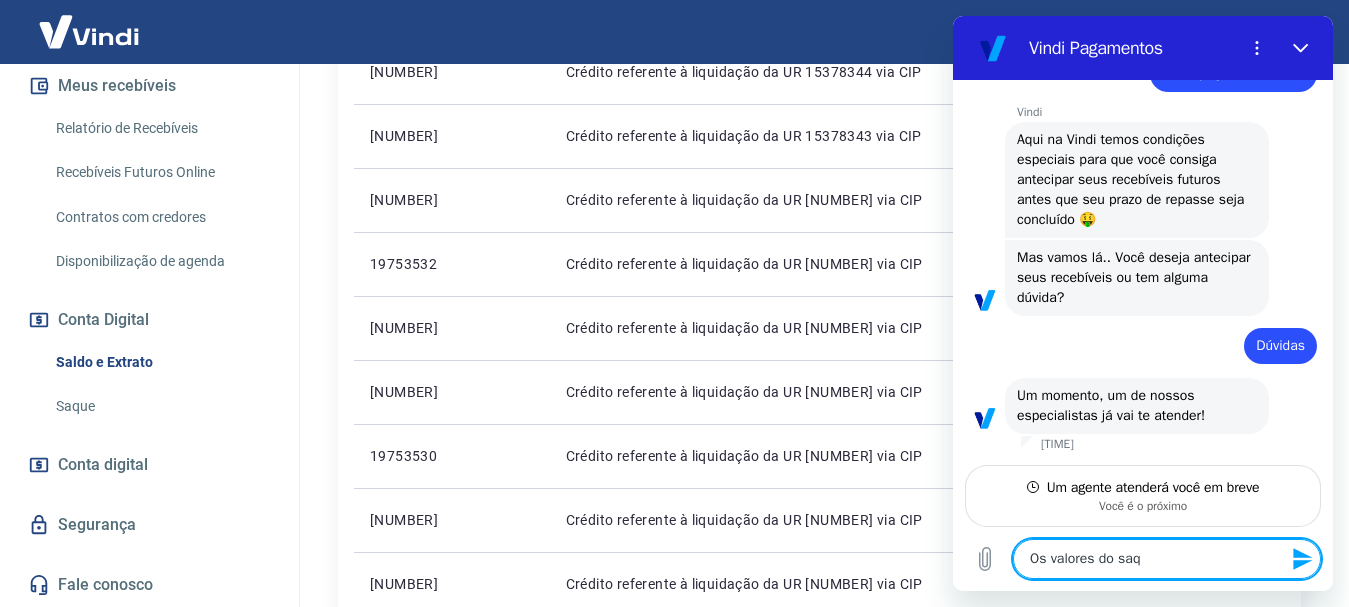 type on "Os valores do saqu" 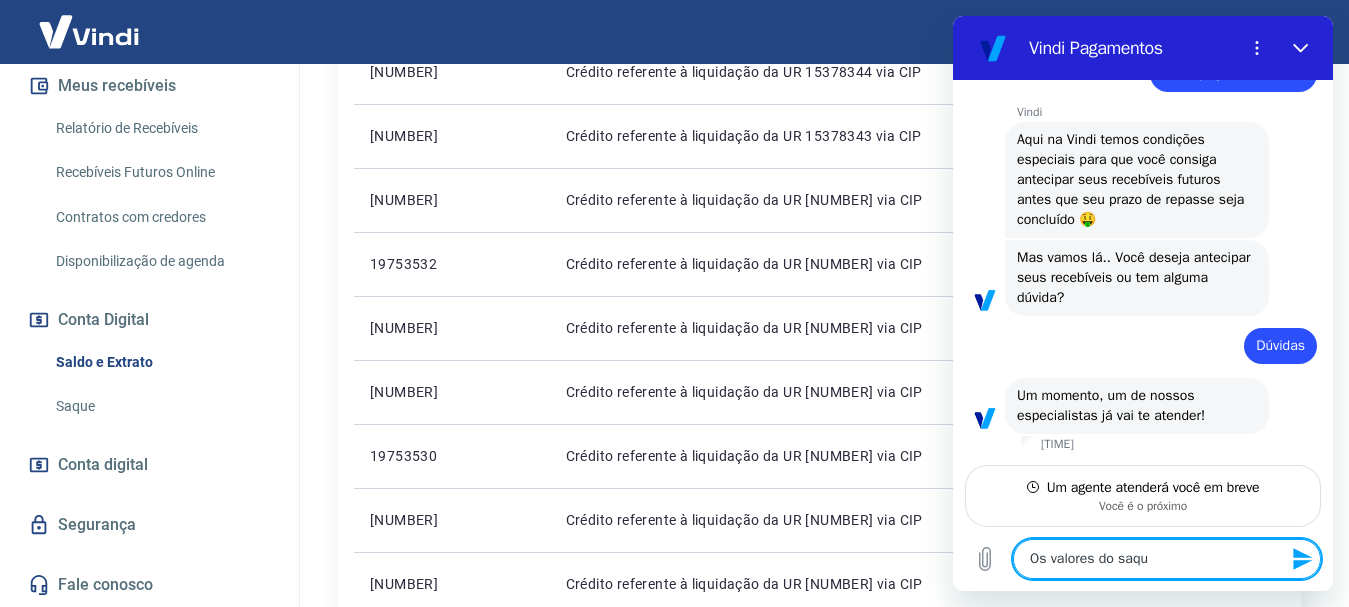 type on "Os valores do saque" 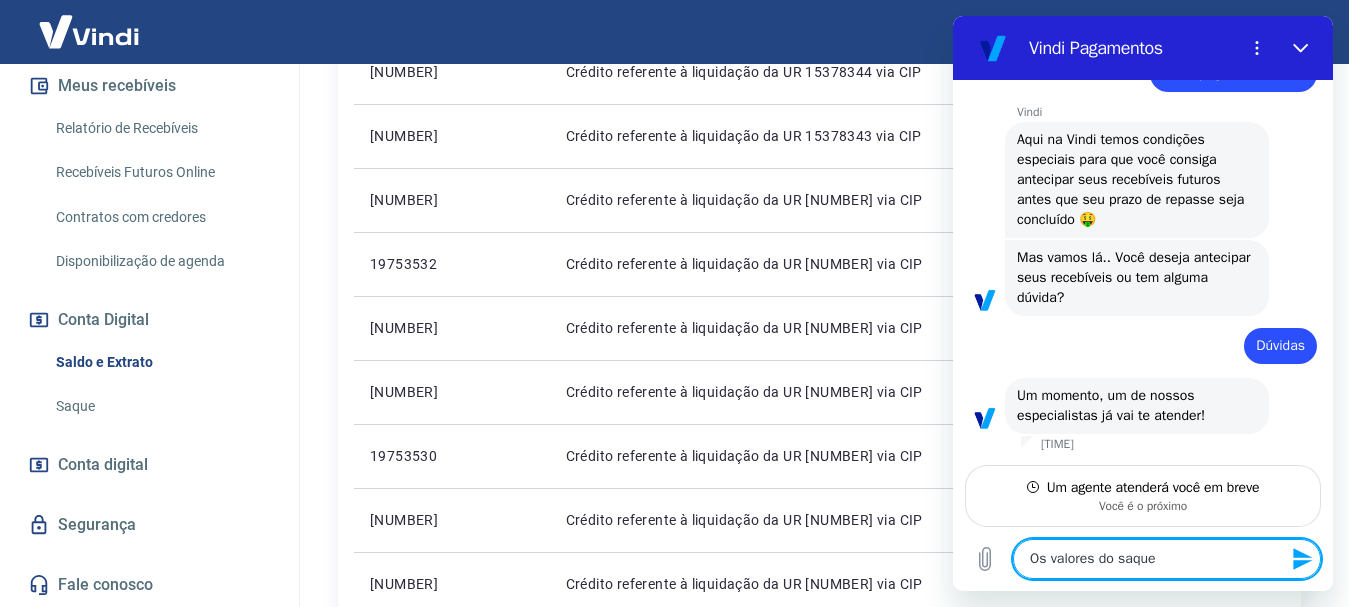 type on "x" 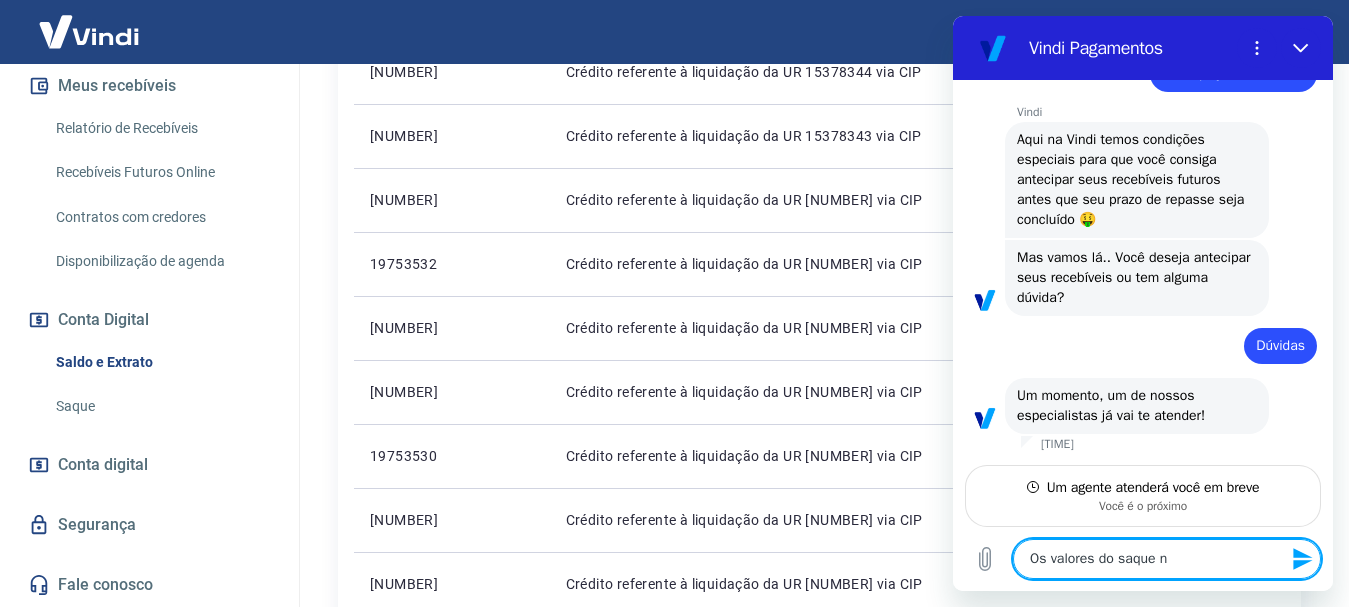 type on "Os valores do saque na" 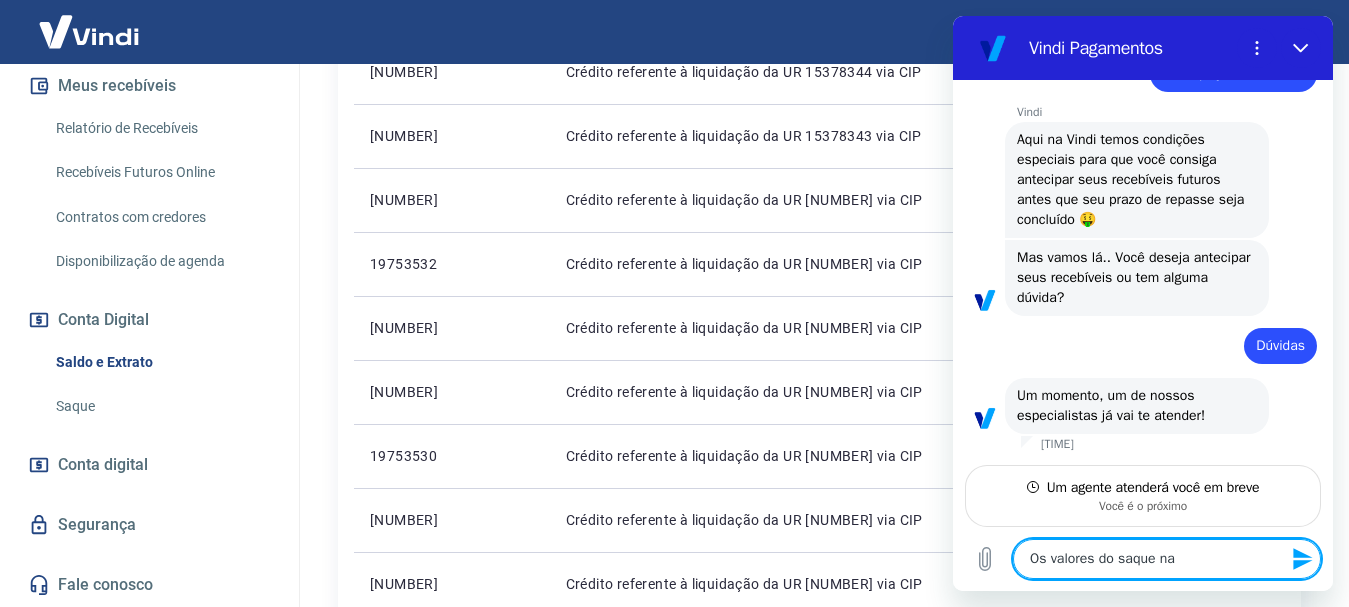 type on "Os valores do saque na" 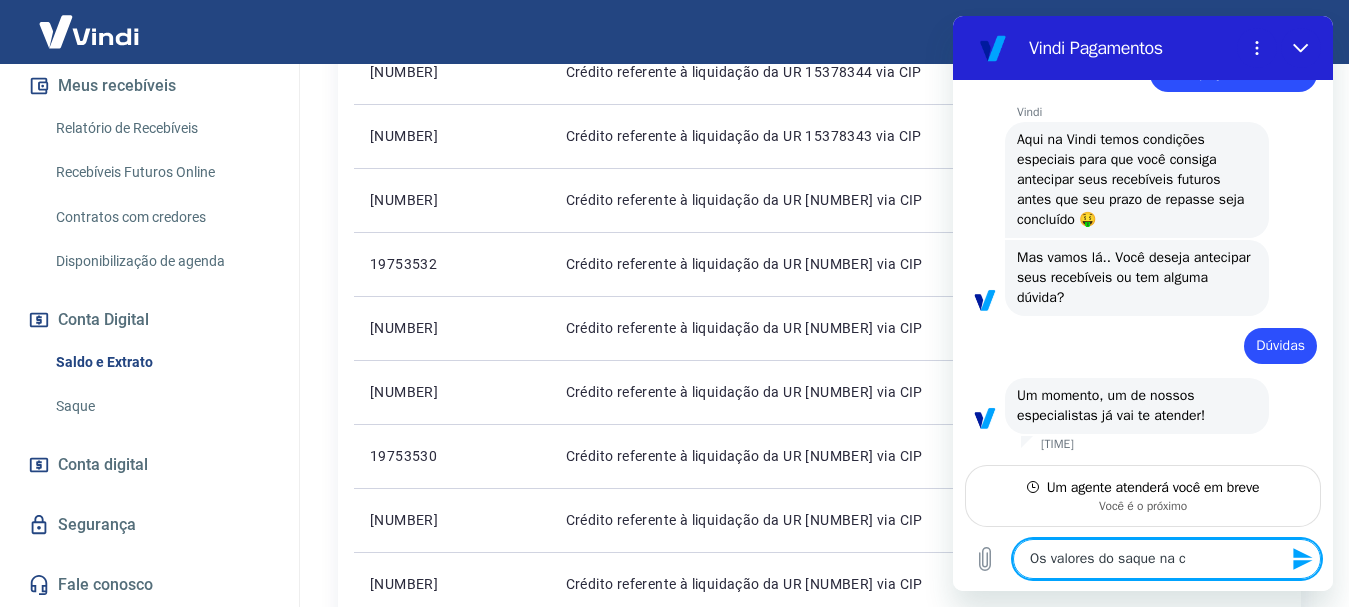 type on "Os valores do saque na co" 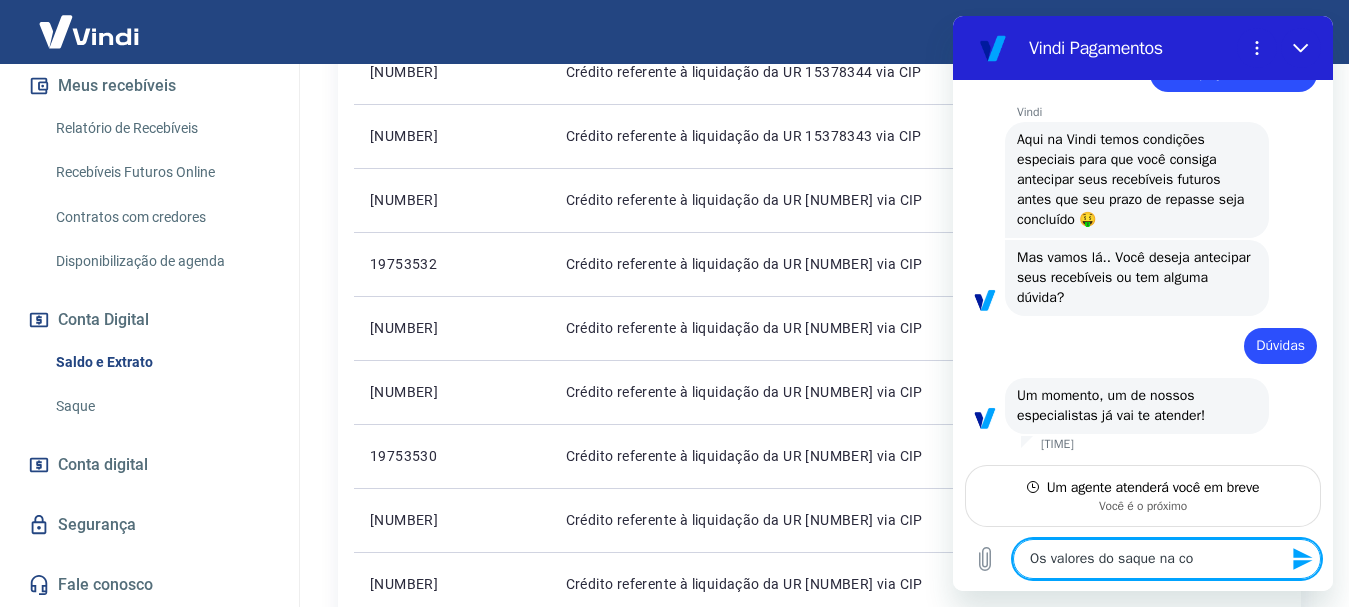 type on "Os valores do saque na con" 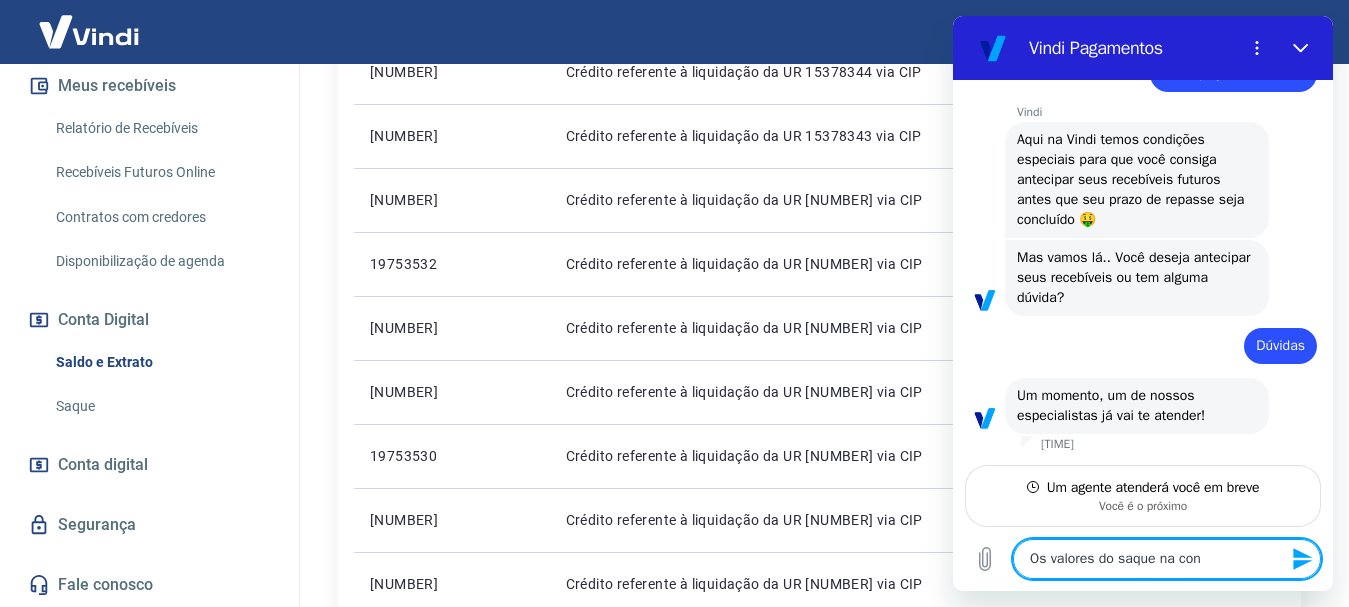 type on "Os valores do saque na cont" 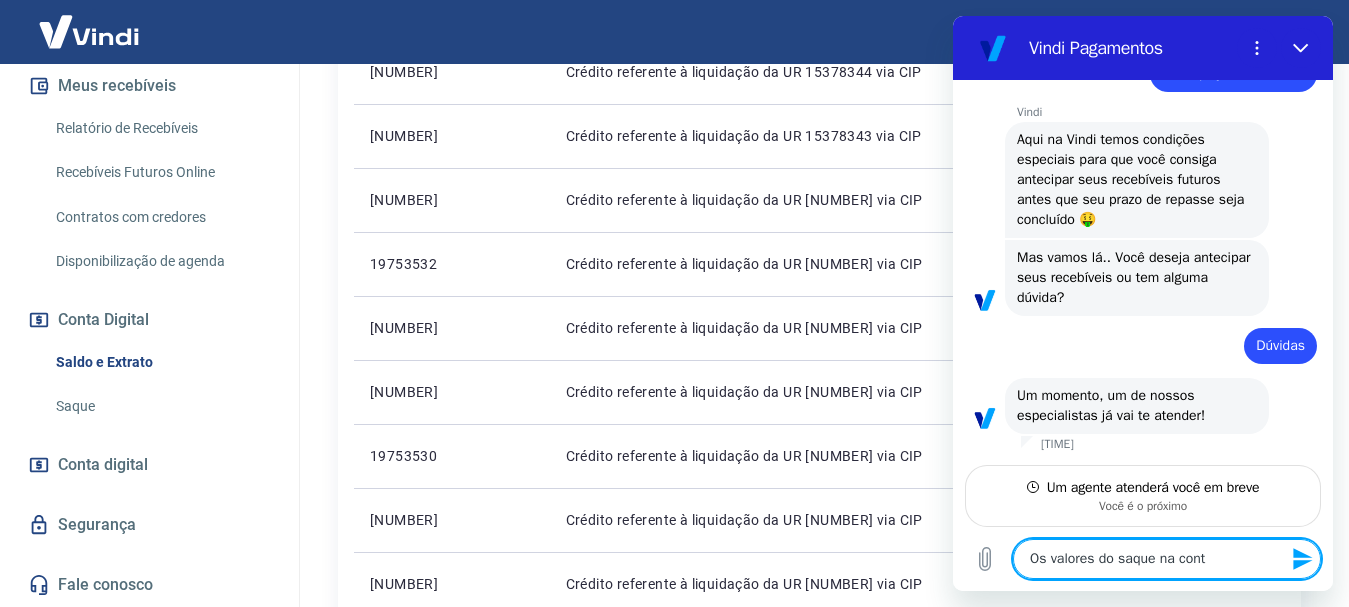 type on "Os valores do saque na conta" 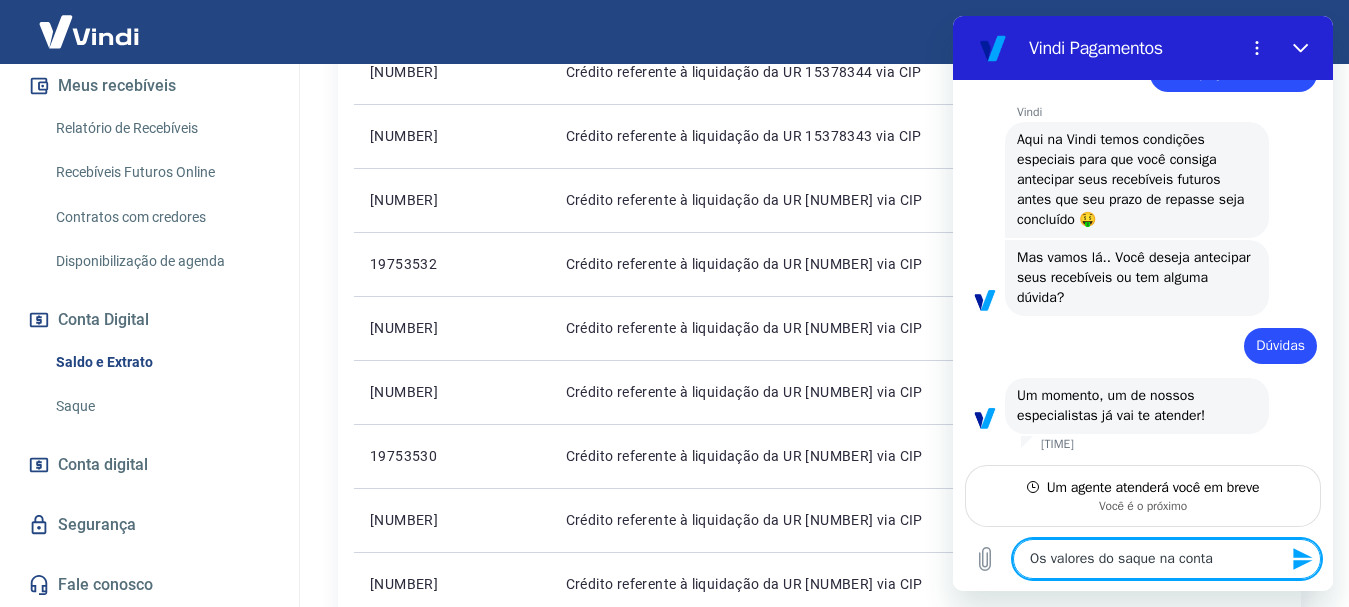 type on "Os valores do saque na conta" 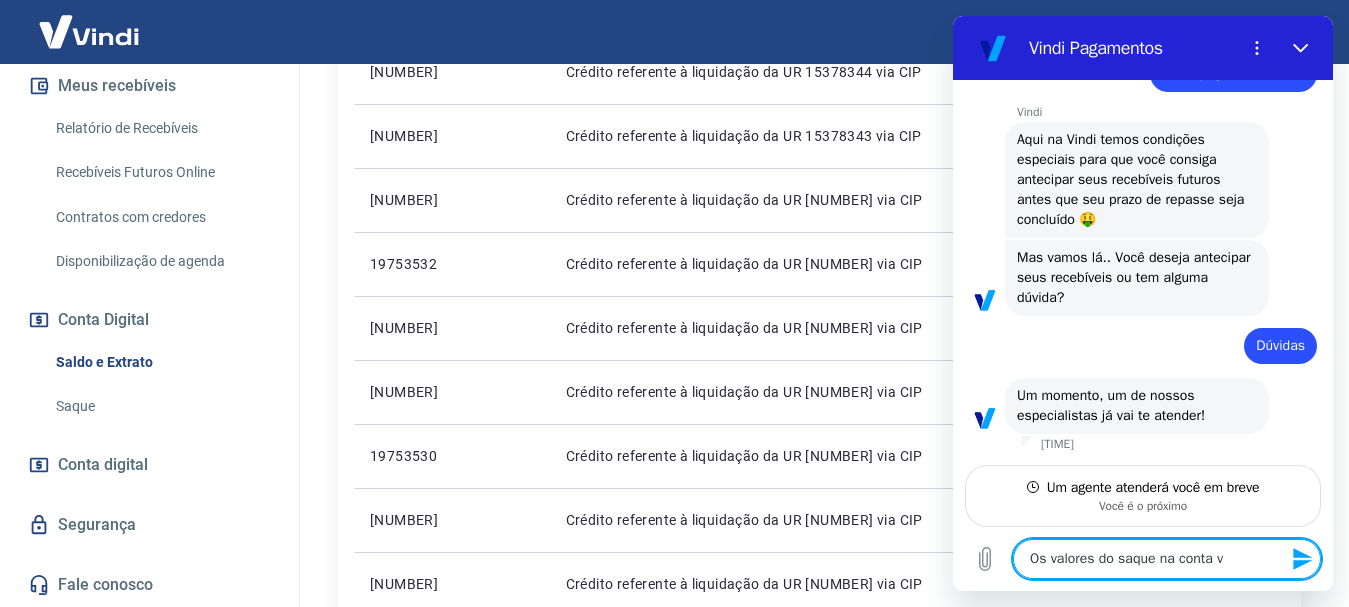type on "Os valores do saque na conta vi" 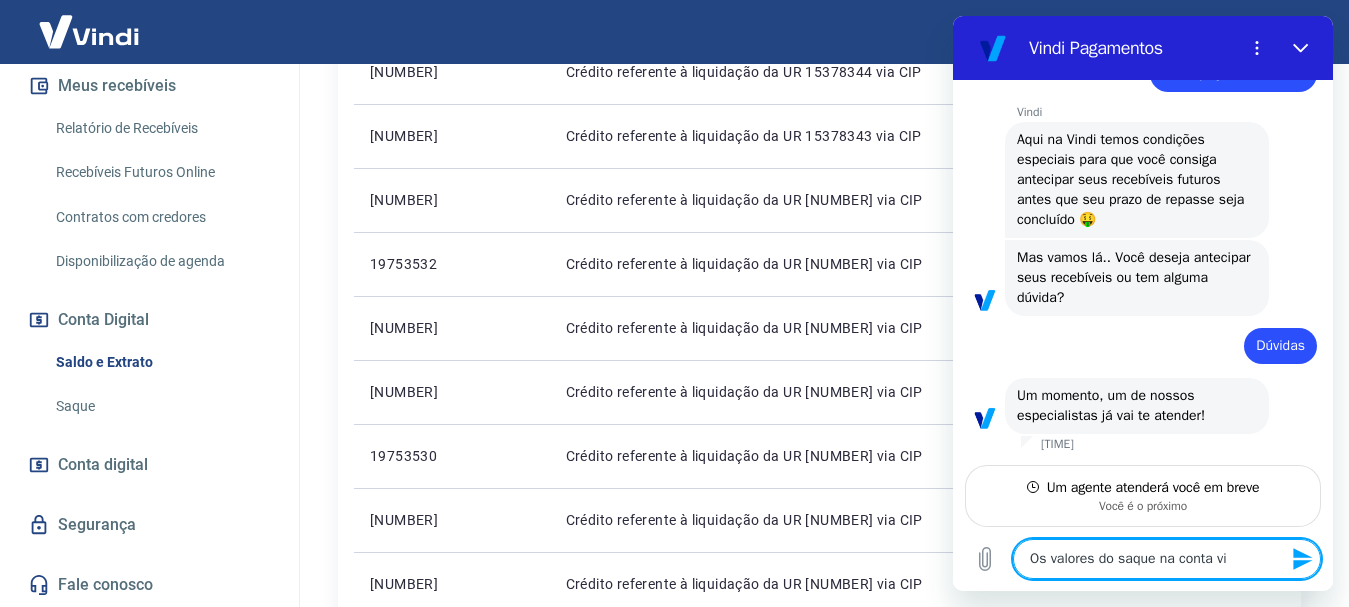type on "Os valores do saque na conta vin" 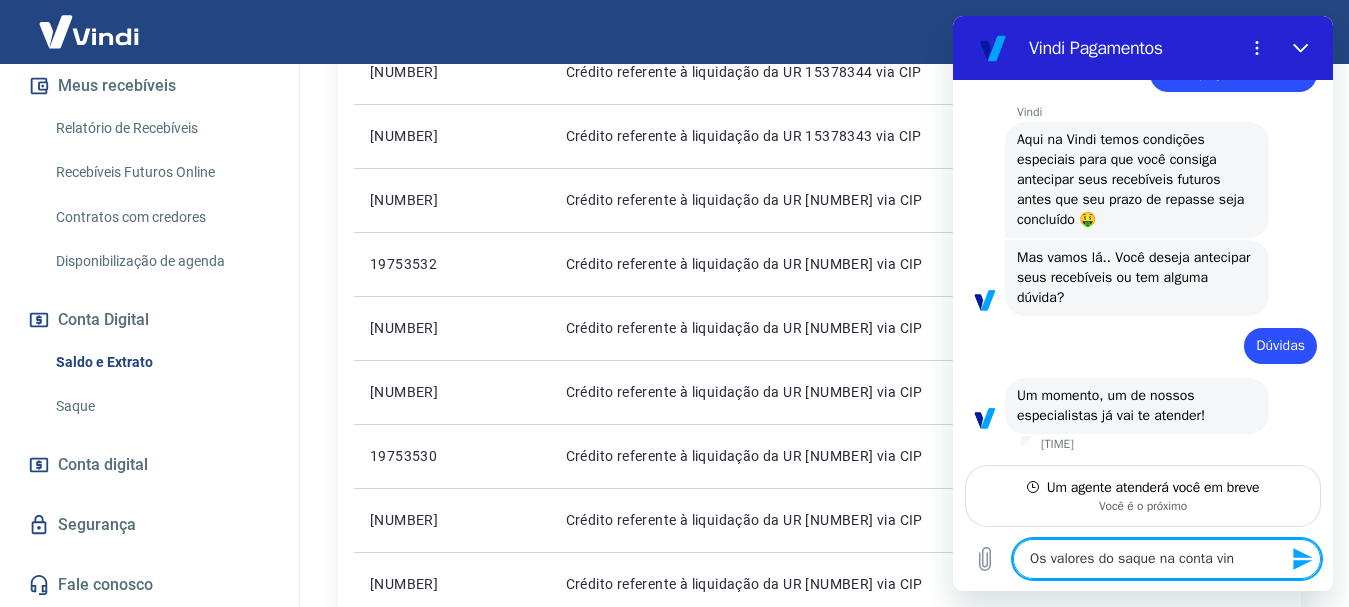 type on "Os valores do saque na conta vind" 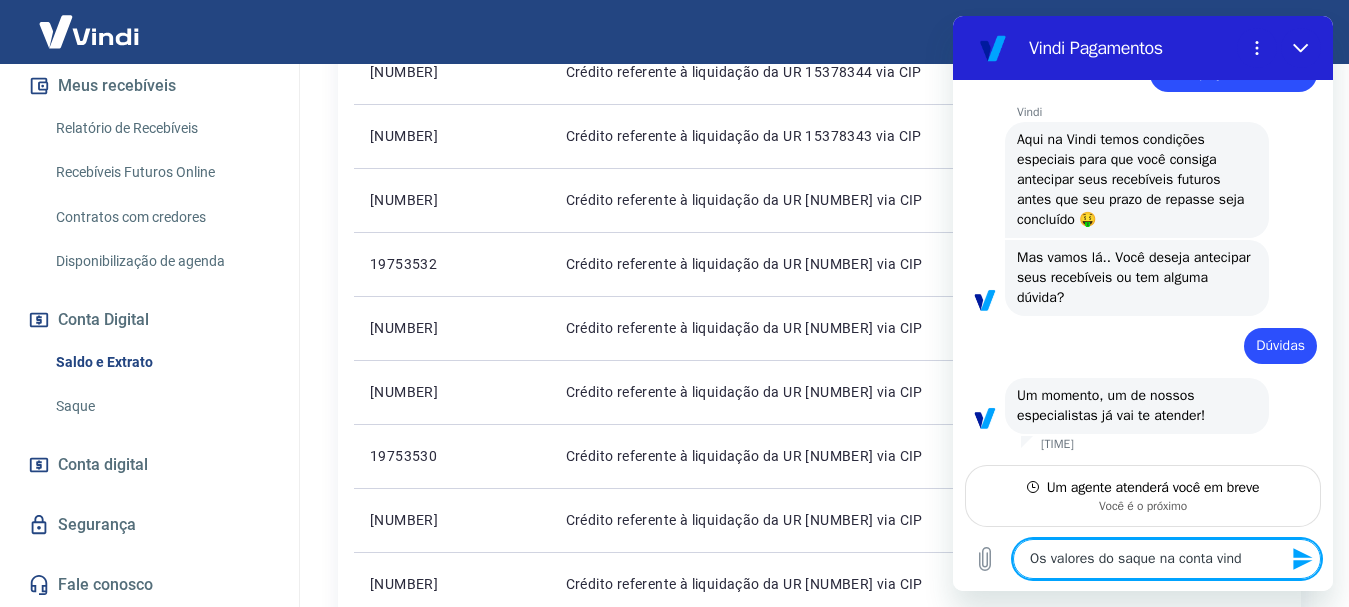 type on "Os valores do saque na conta vindi" 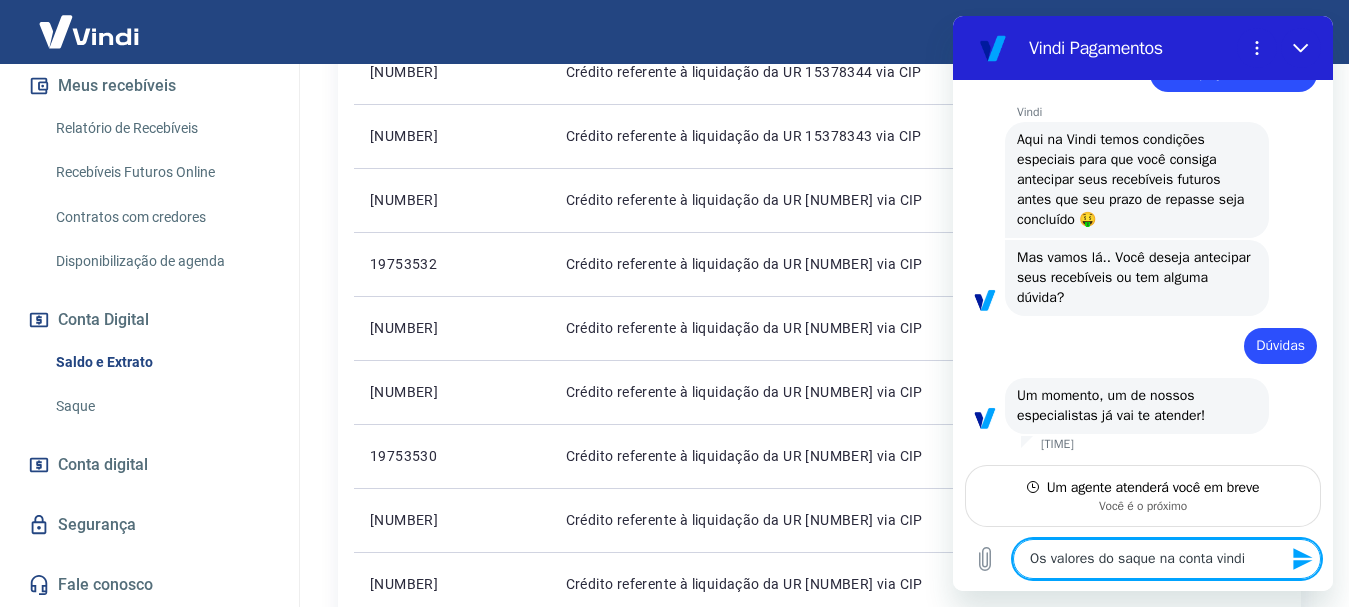 type on "Os valores do saque na conta vindi" 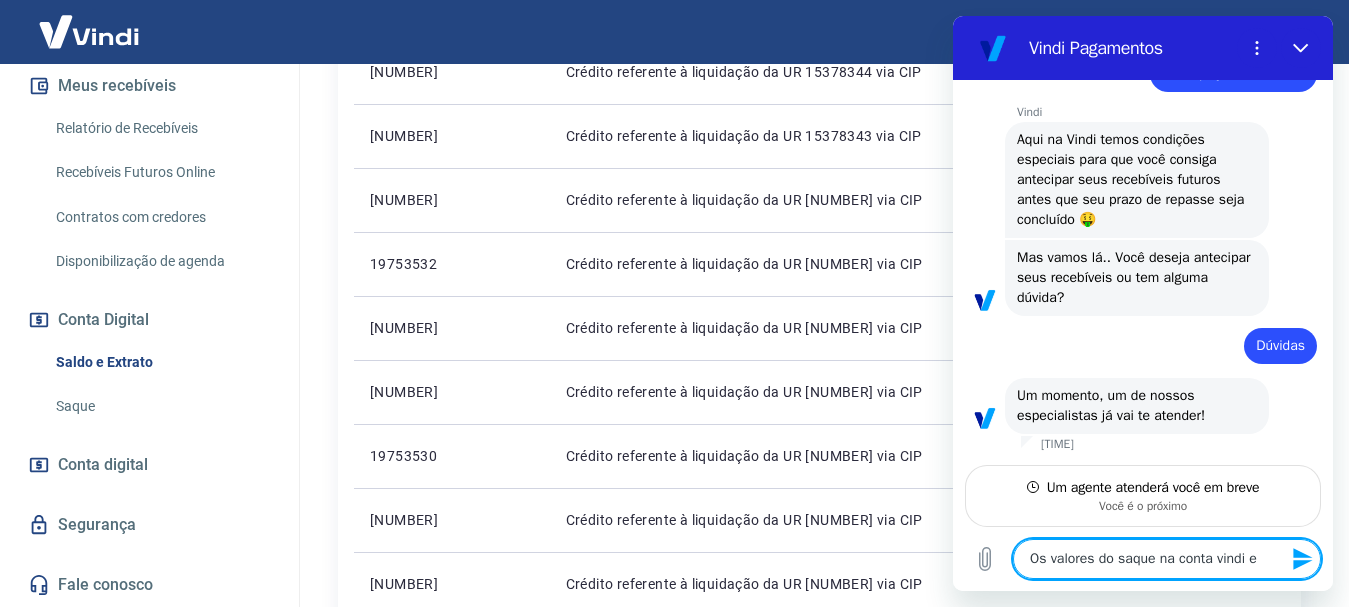 type on "x" 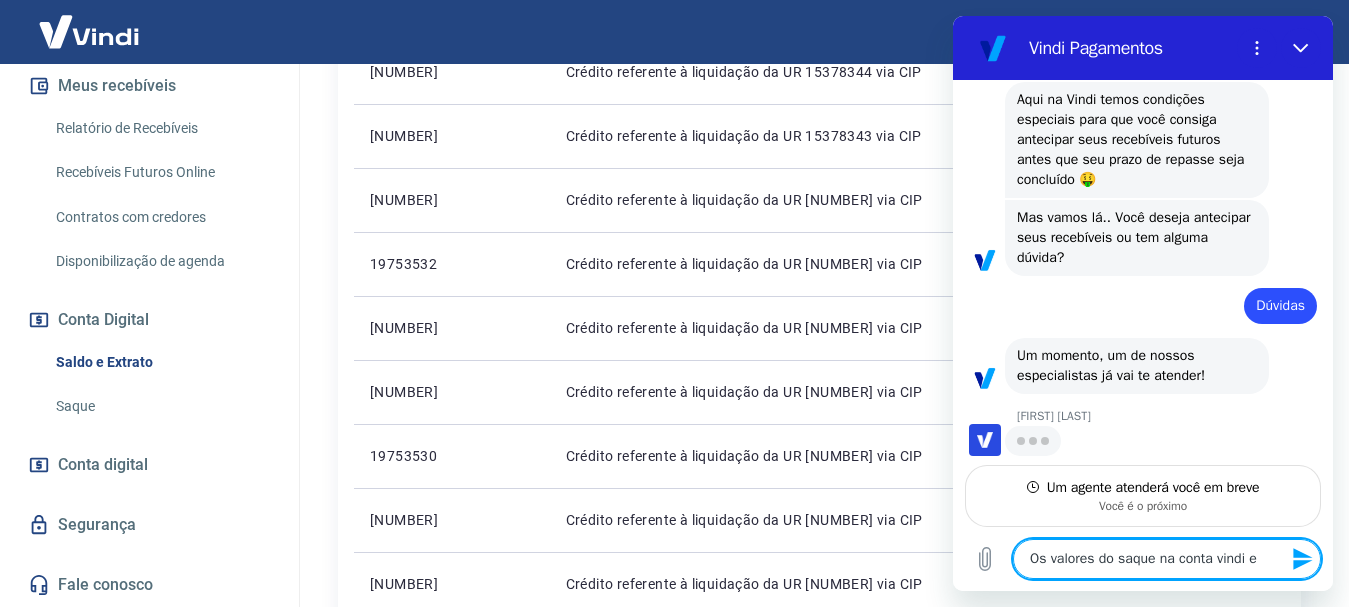 scroll, scrollTop: 256, scrollLeft: 0, axis: vertical 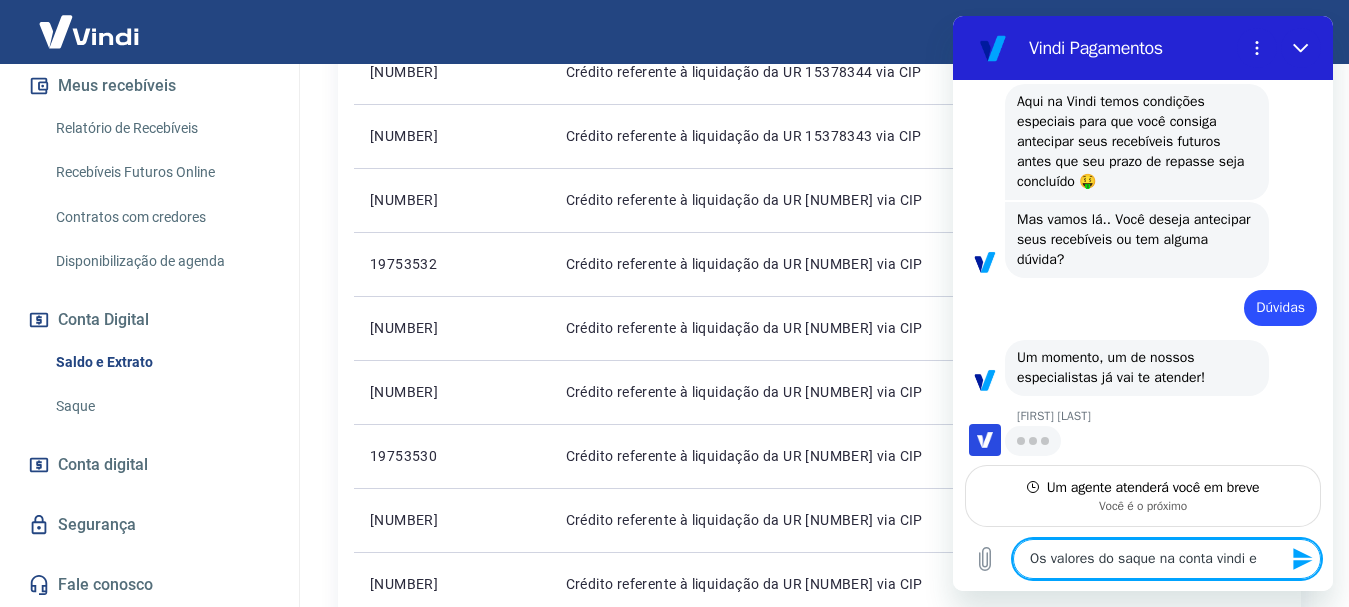 type on "Os valores do saque na conta vindi" 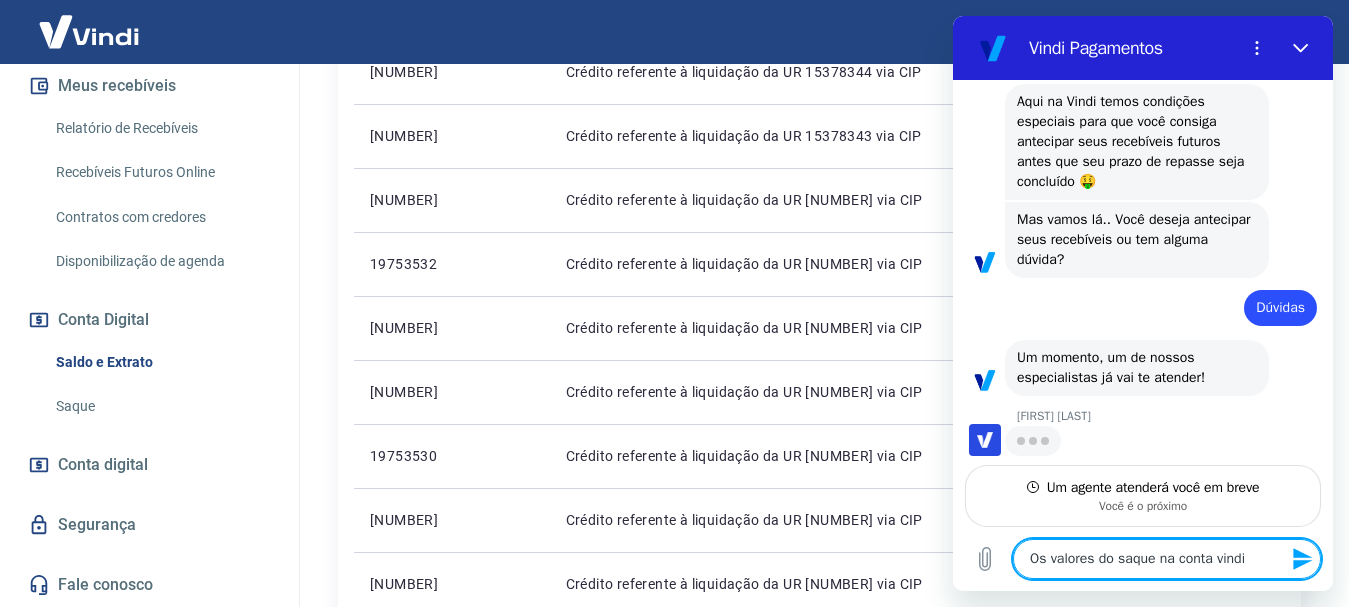 type on "Os valores do saque na conta vindi q" 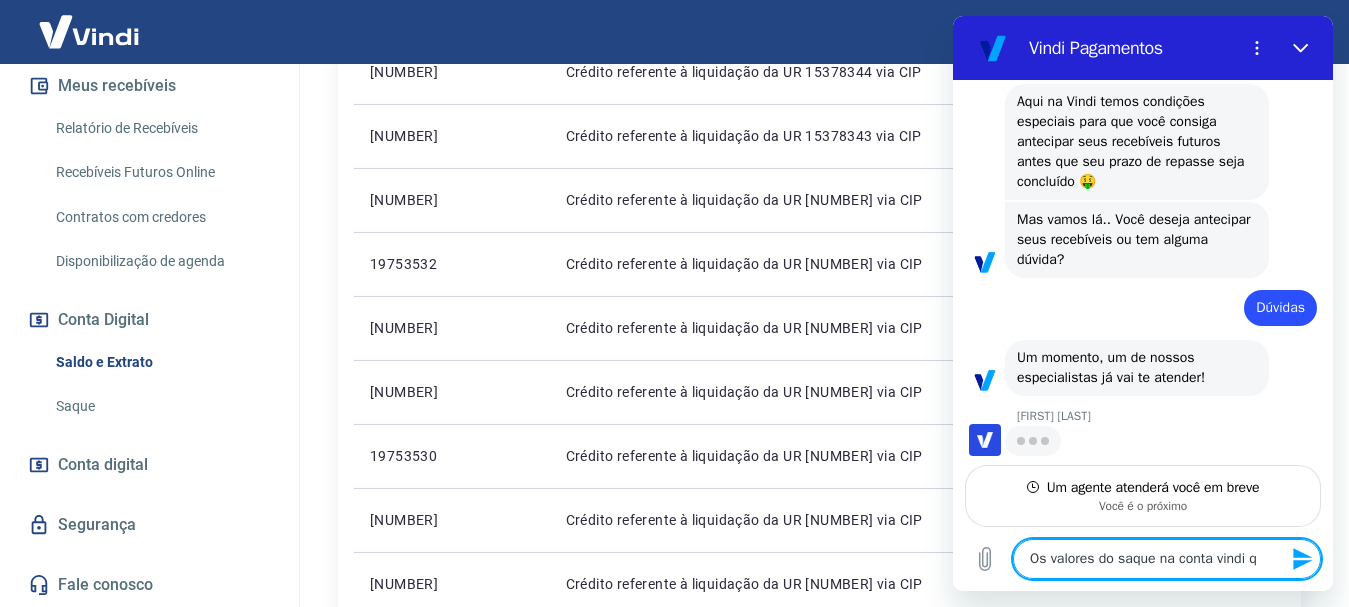 type on "Os valores do saque na conta vindi" 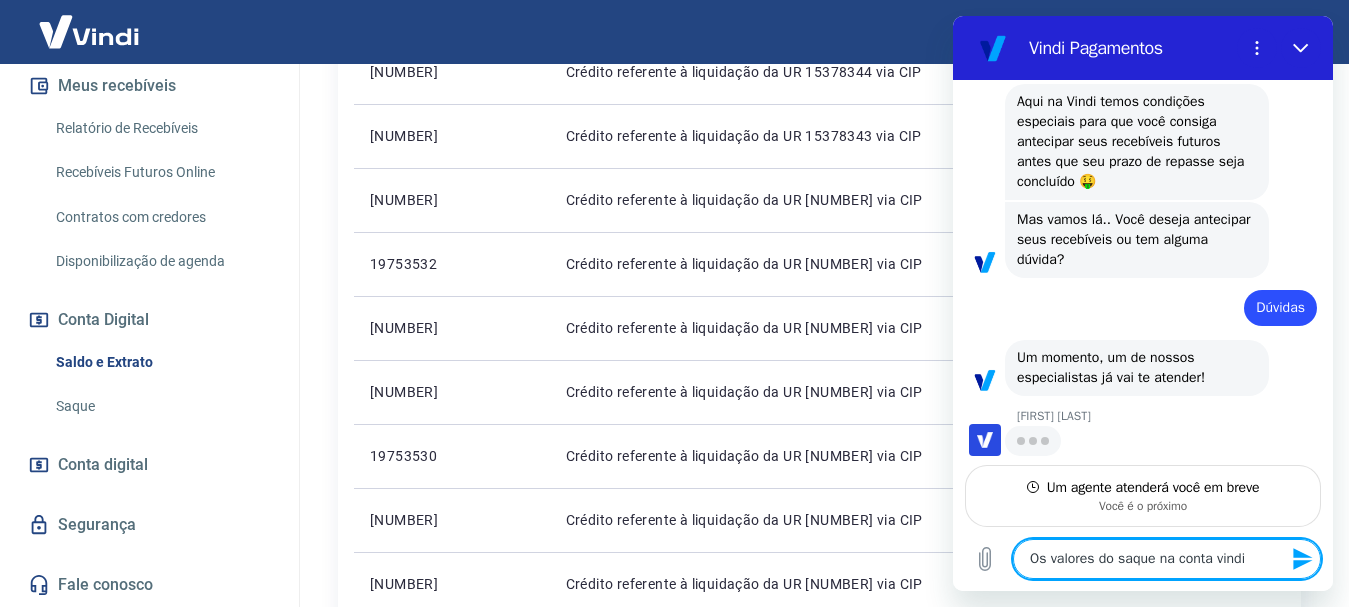 type on "x" 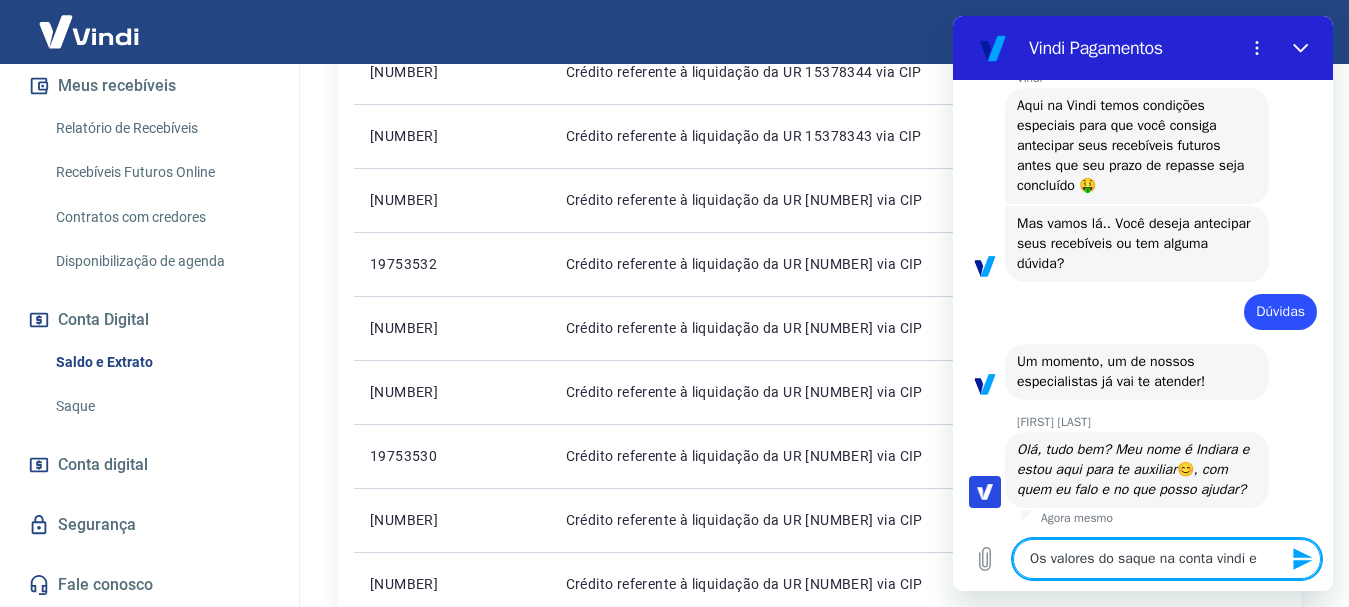 type on "x" 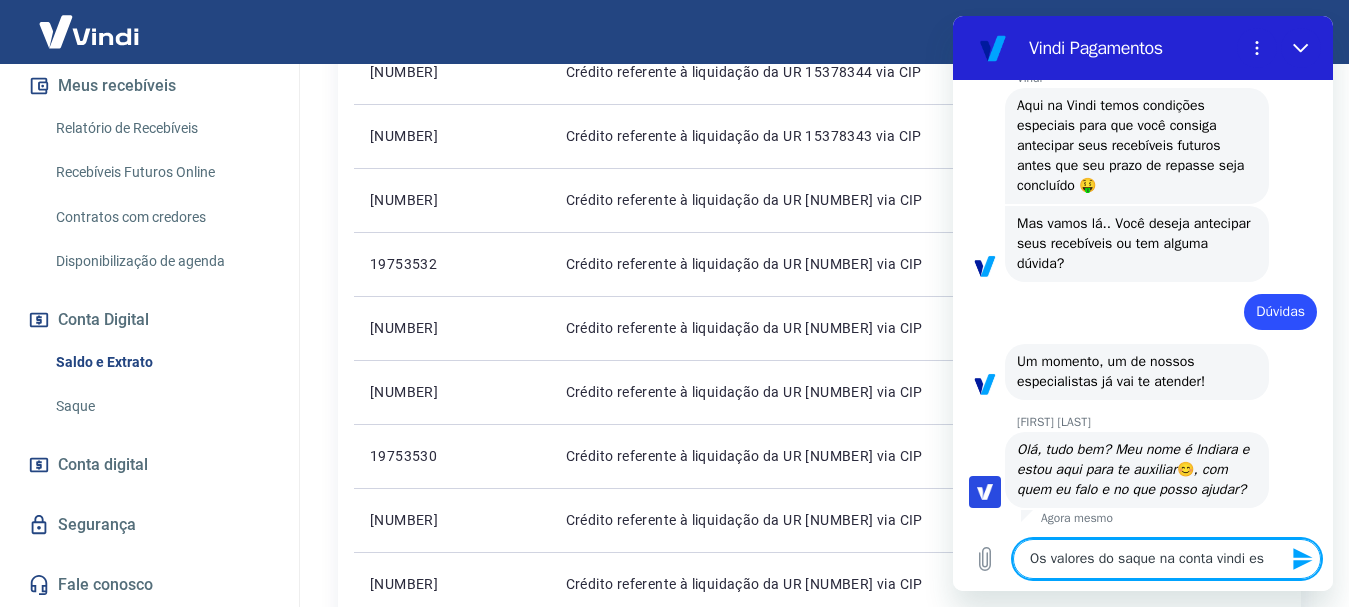 type on "Os valores do saque na conta vindi est" 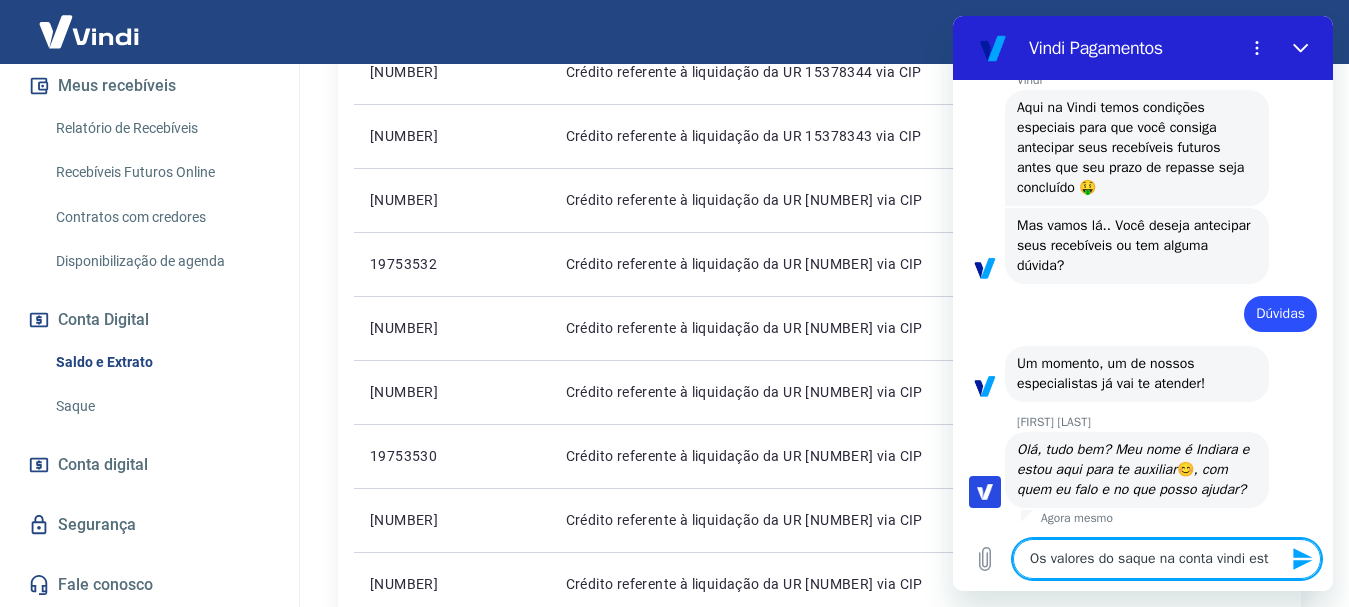 type on "Os valores do saque na conta vindi esta" 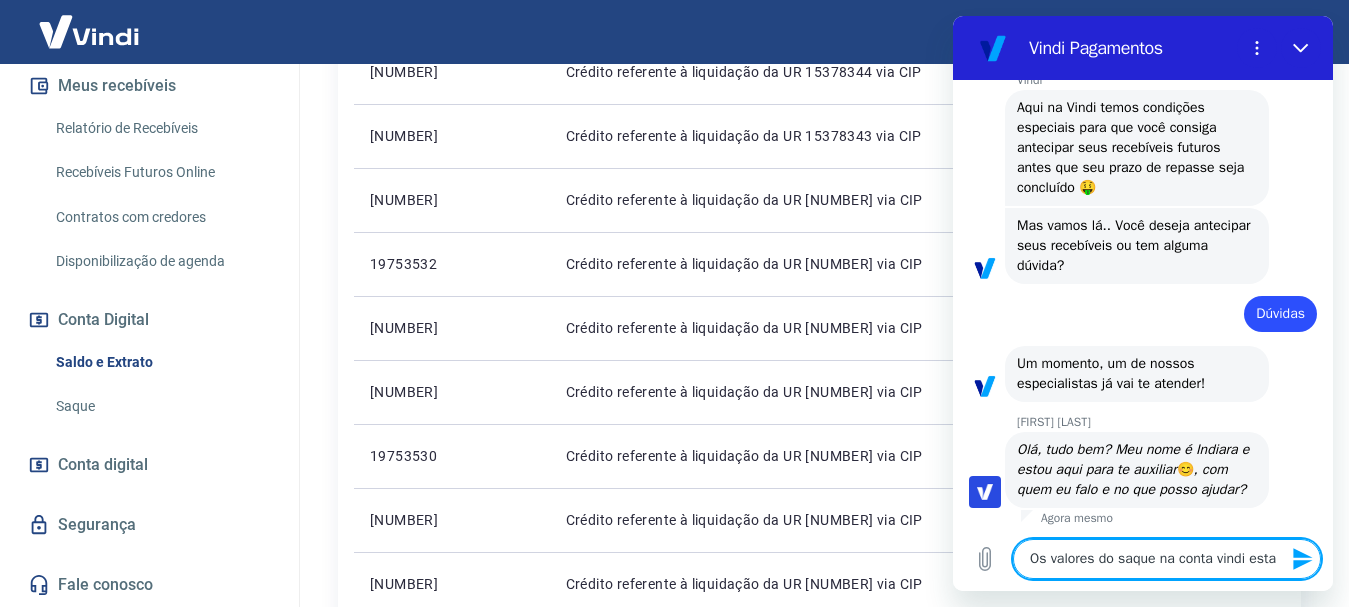 scroll, scrollTop: 274, scrollLeft: 0, axis: vertical 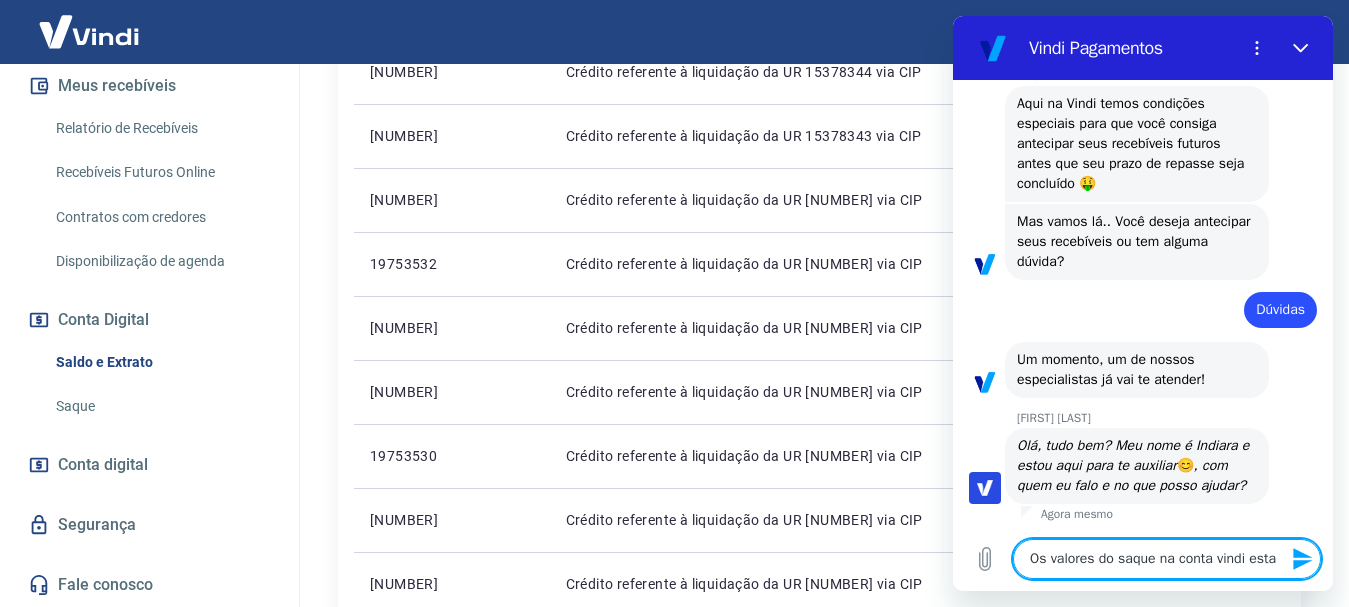 type on "Os valores do saque na conta vindi esta" 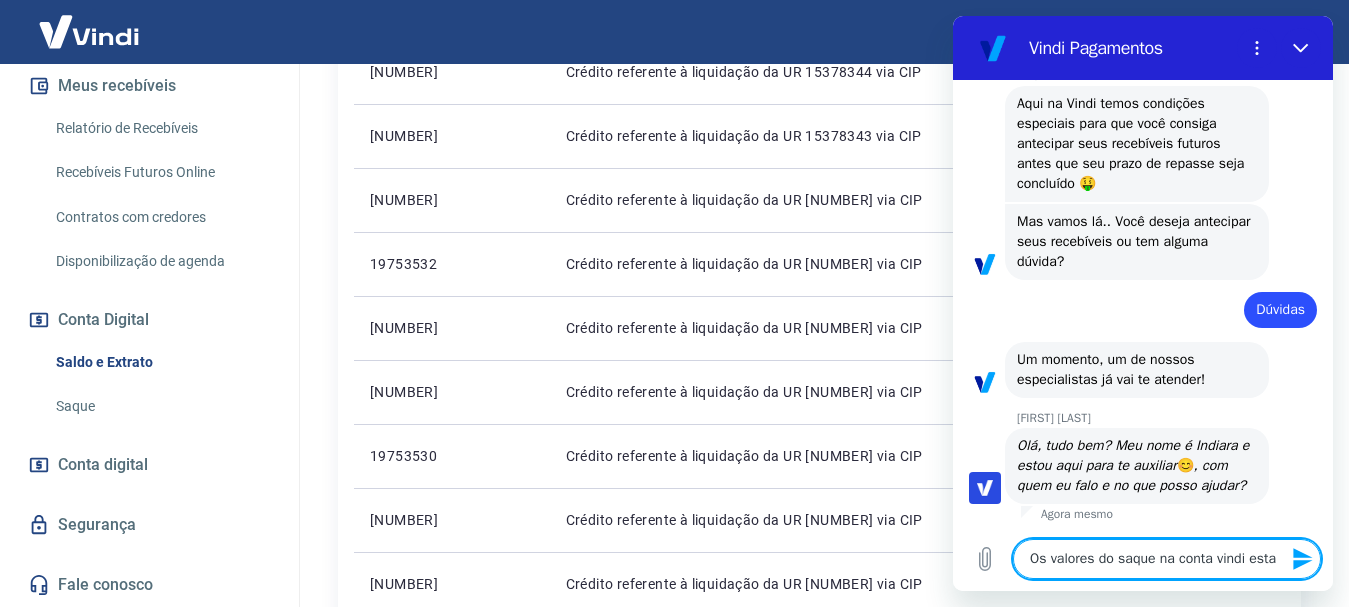type on "Os valores do saque na conta vindi esta a" 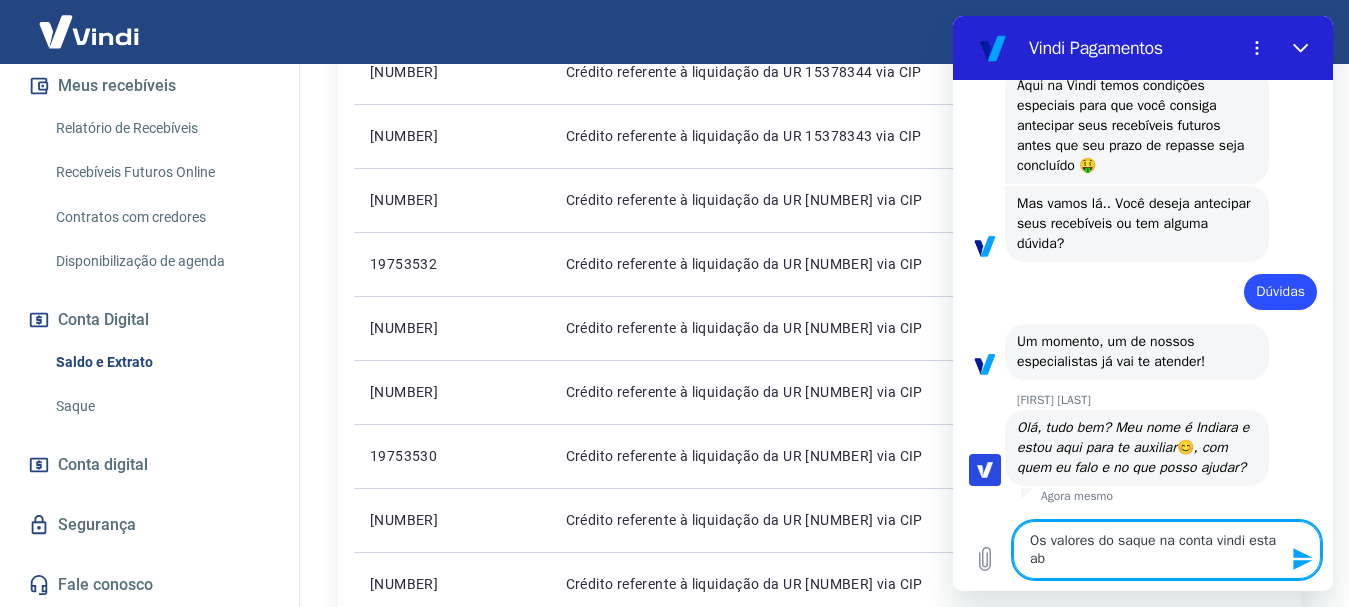 type on "Os valores do saque na conta vindi esta ab" 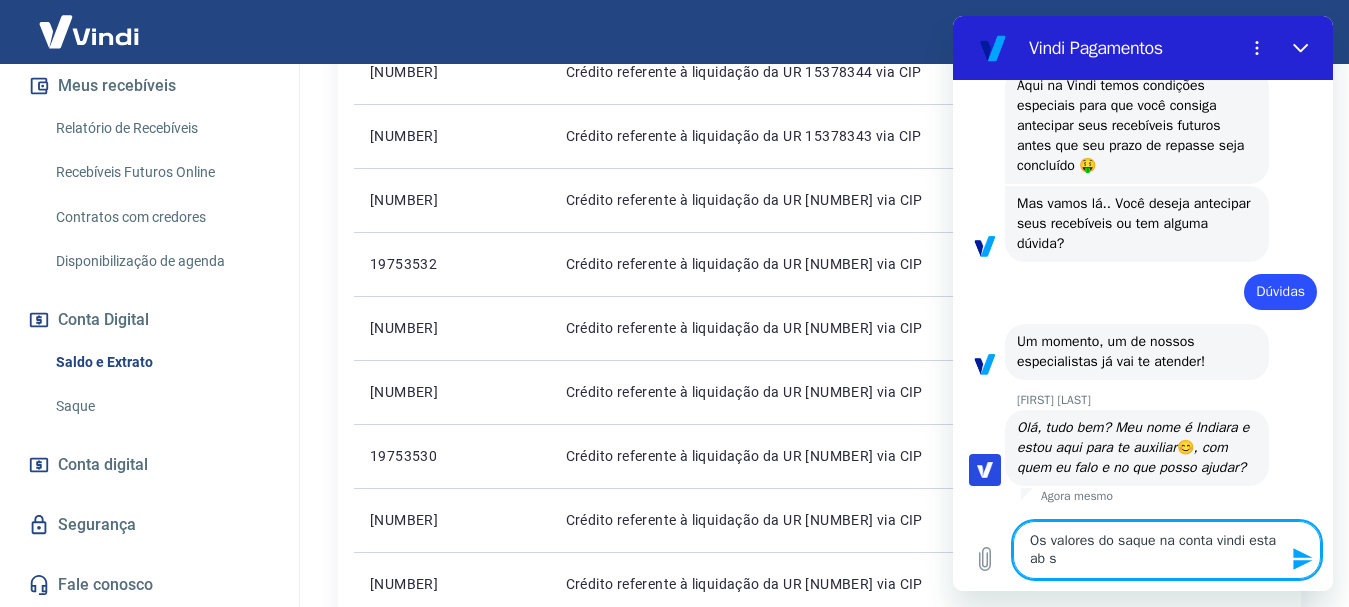 type on "Os valores do saque na conta vindi esta ab su" 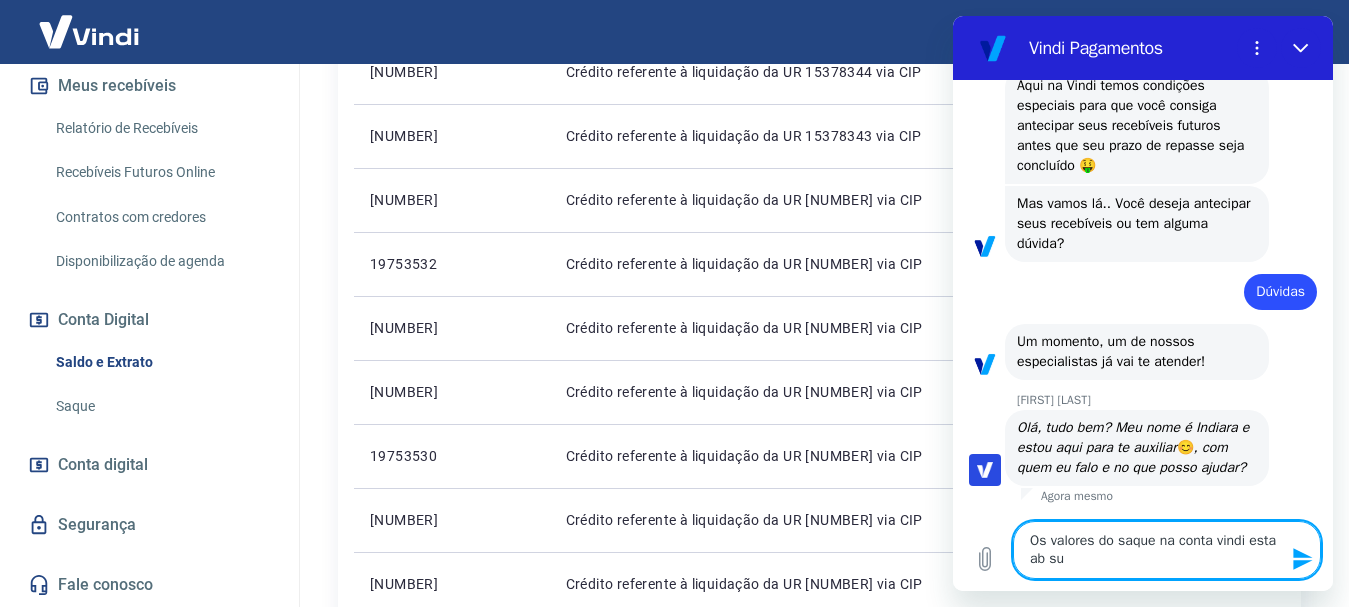 type on "Os valores do saque na conta vindi esta ab s" 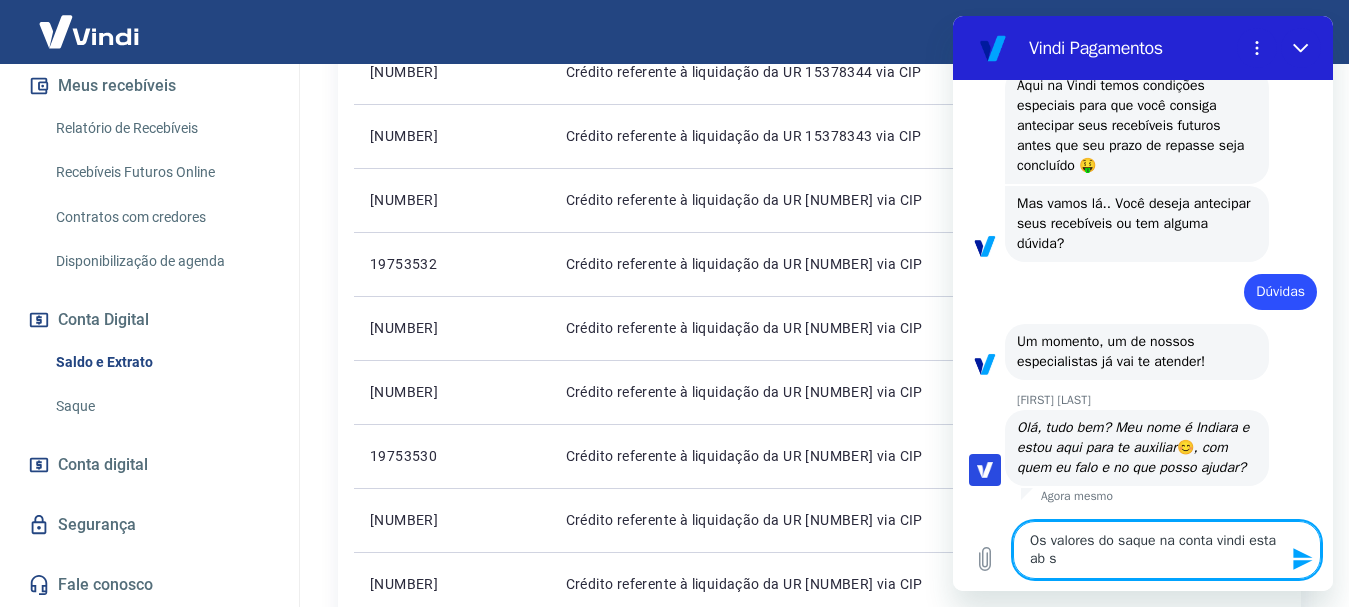 type on "Os valores do saque na conta vindi esta ab" 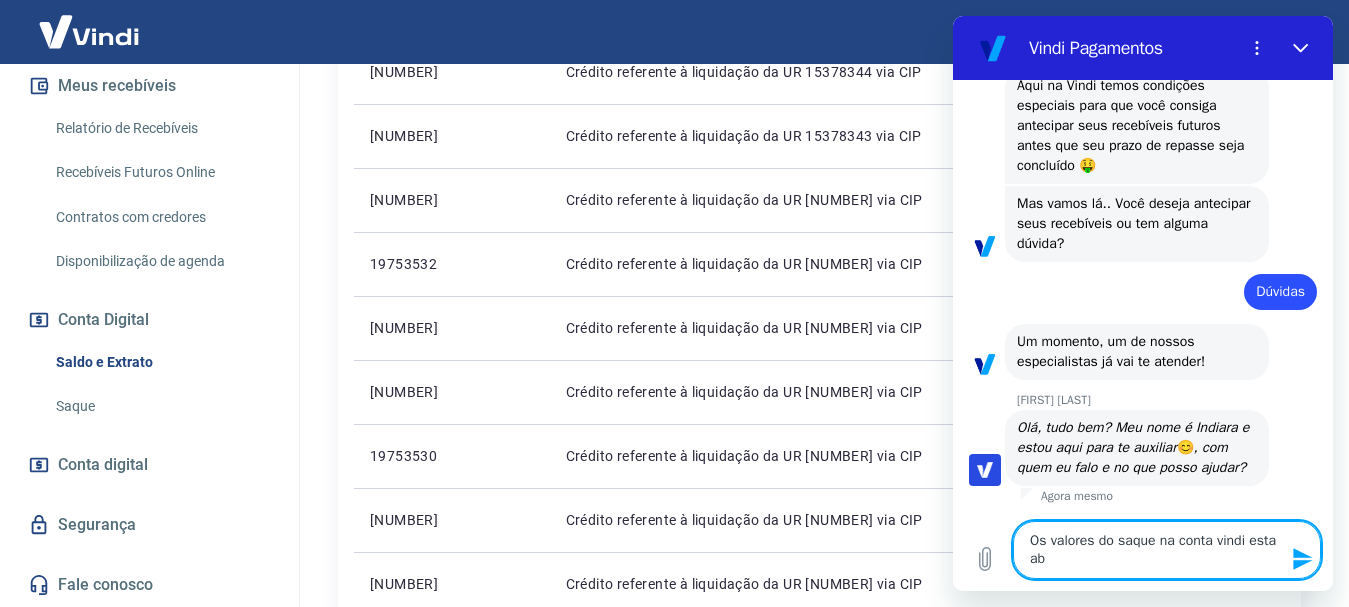 type on "Os valores do saque na conta vindi esta ab" 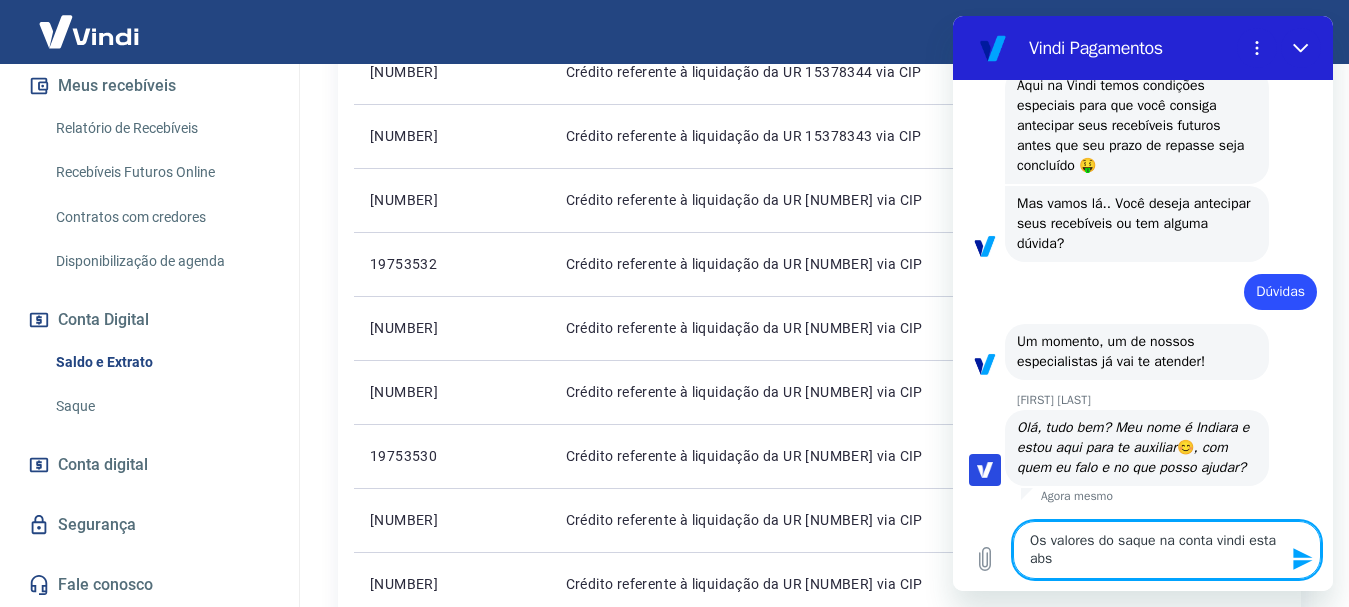 type on "x" 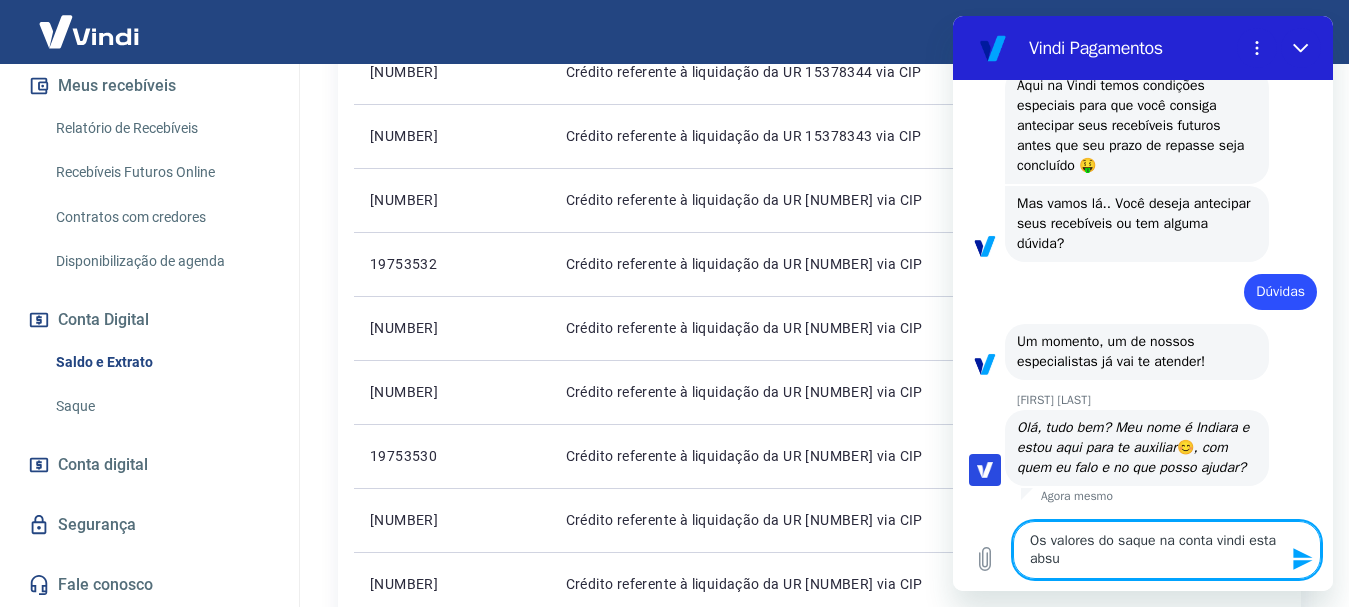 type on "Os valores do saque na conta vindi esta absur" 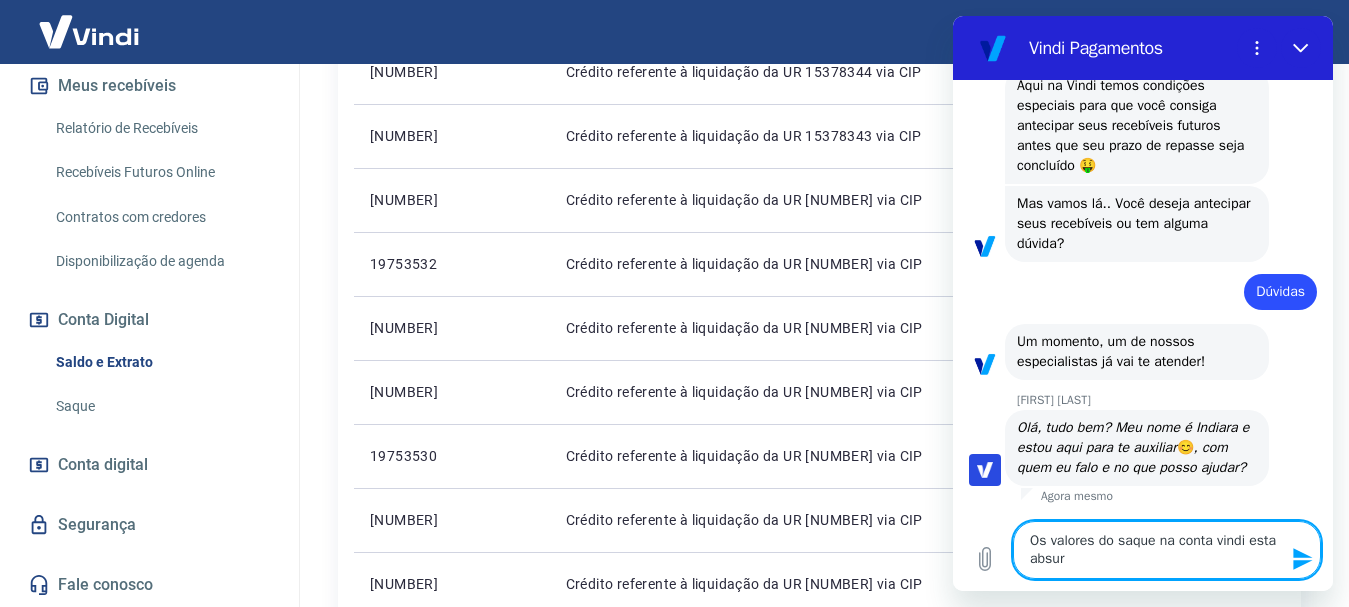 type on "Os valores do saque na conta vindi esta absurd" 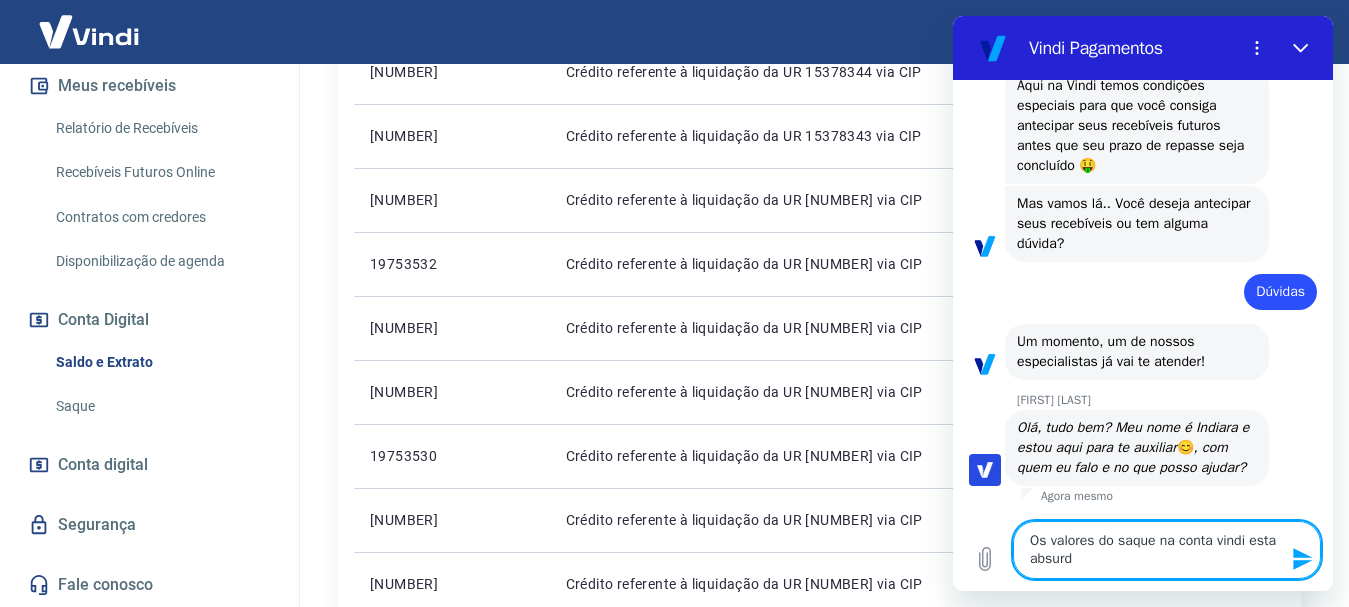 type on "Os valores do saque na conta vindi esta absurda" 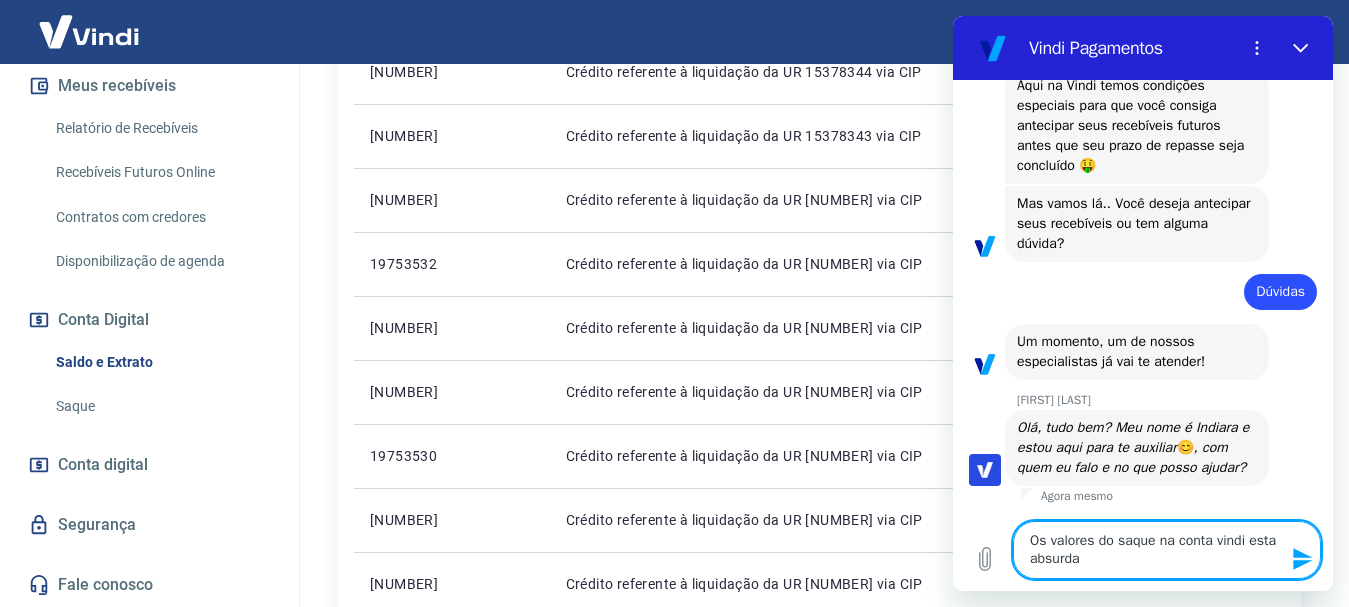 type on "Os valores do saque na conta vindi esta absurdam" 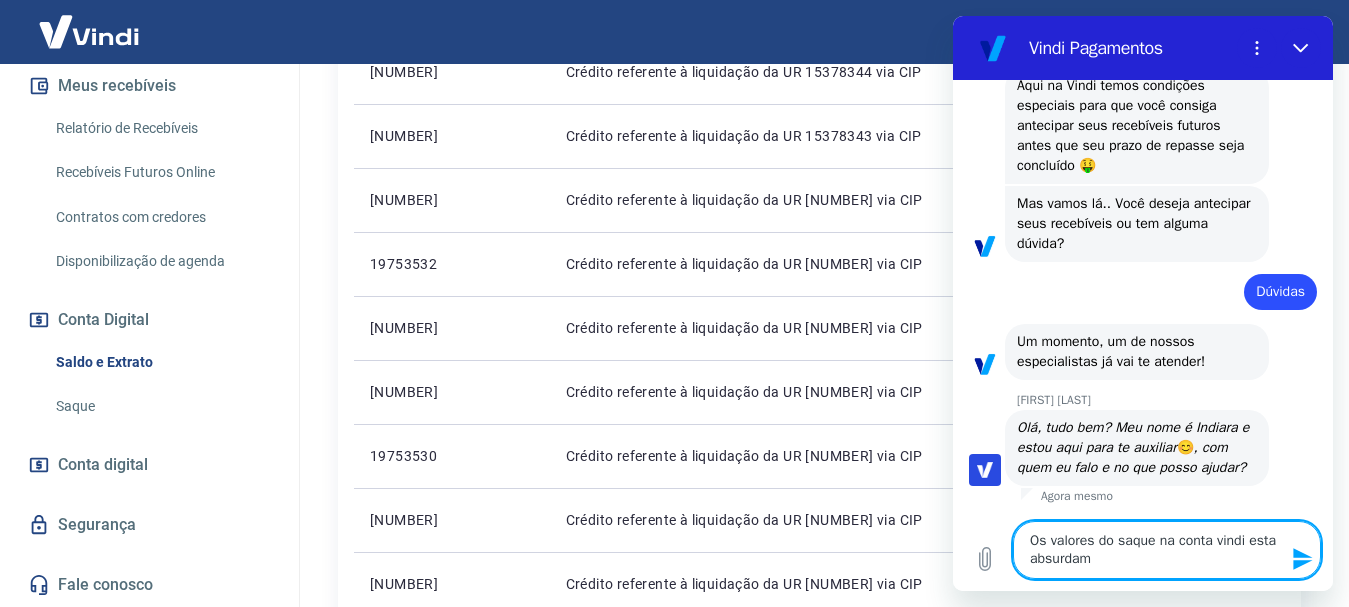 type on "Os valores do saque na conta vindi esta absurdame" 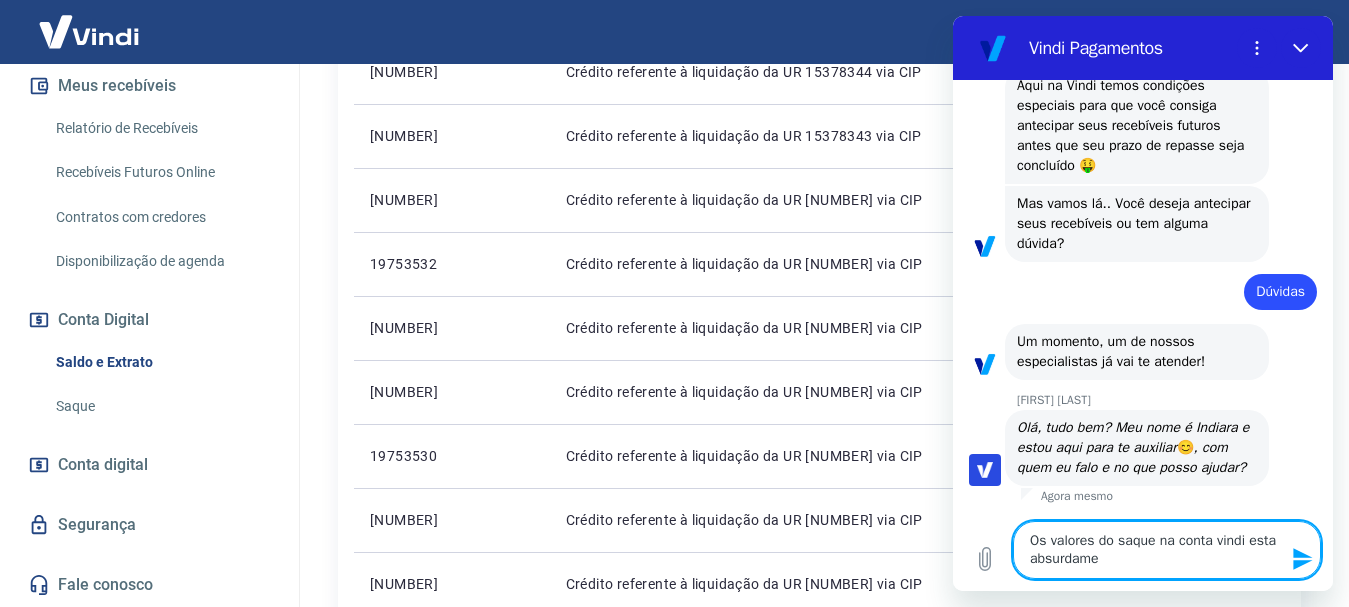 type on "Os valores do saque na conta vindi esta absurdamen" 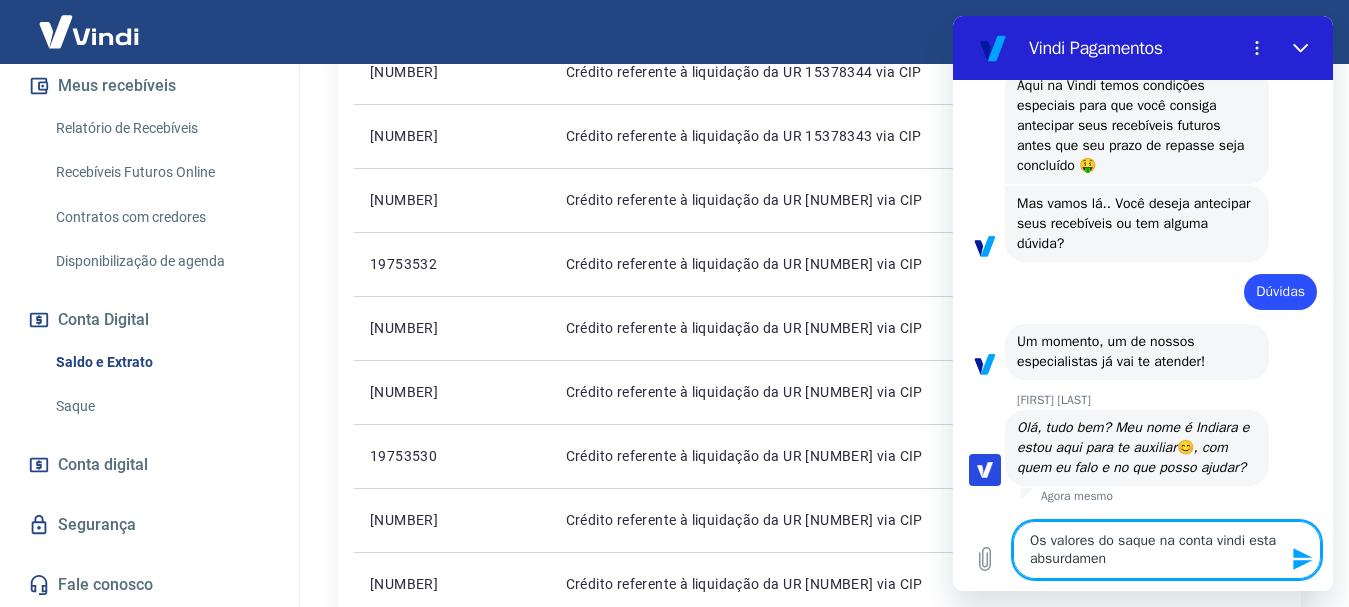 type on "x" 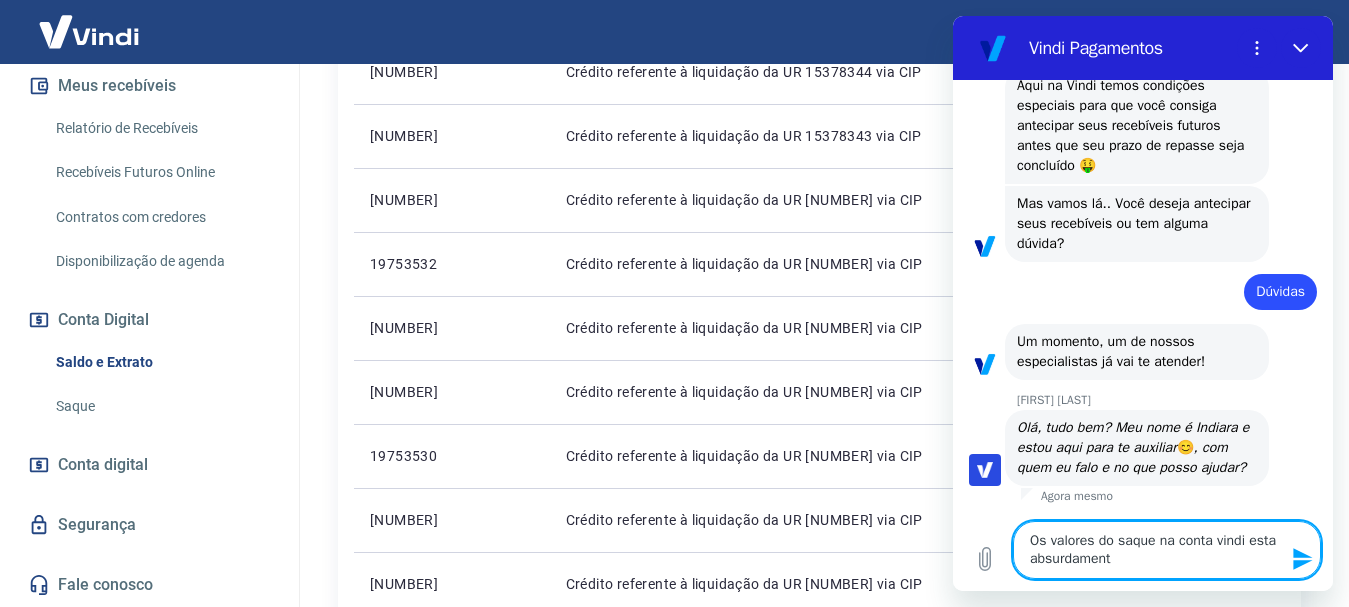 type on "Os valores do saque na conta vindi esta absurdamente" 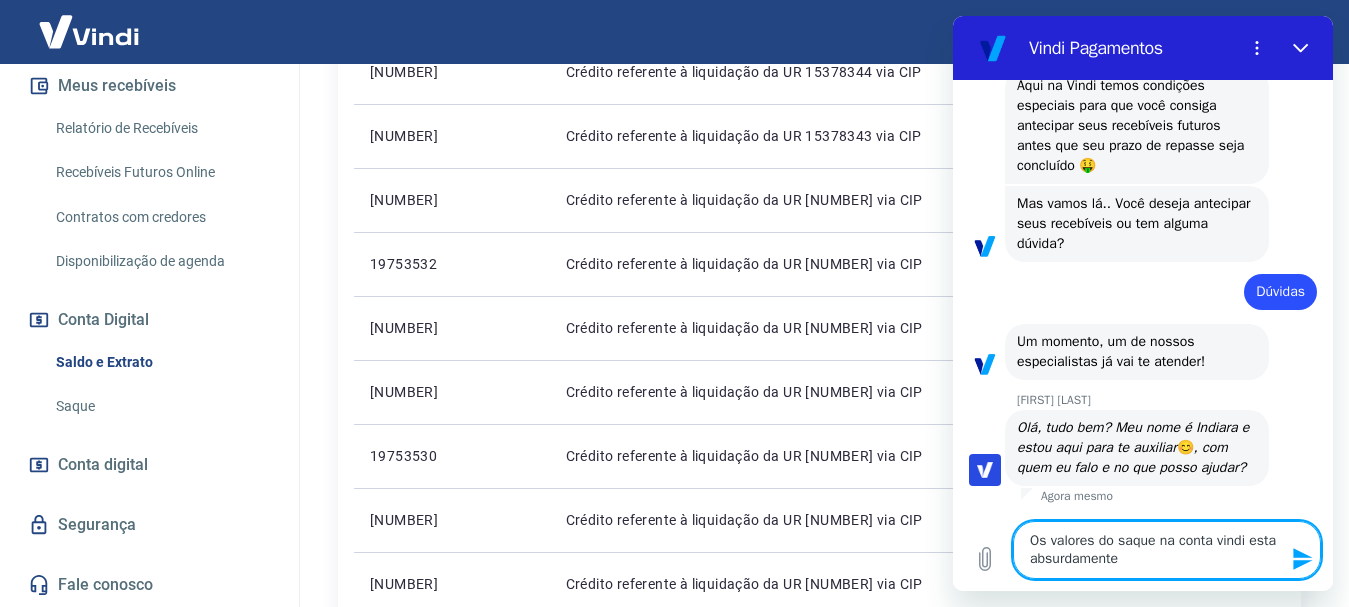 type on "Os valores do saque na conta vindi esta absurdamente" 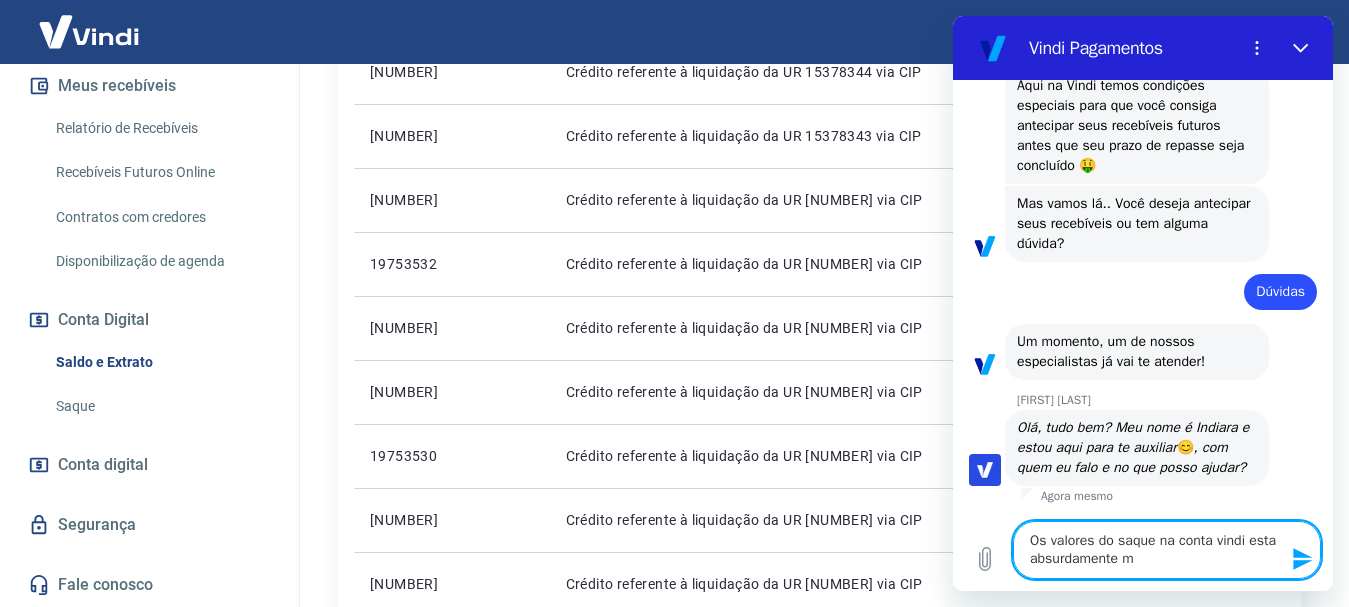 type on "Os valores do saque na conta vindi esta absurdamente me" 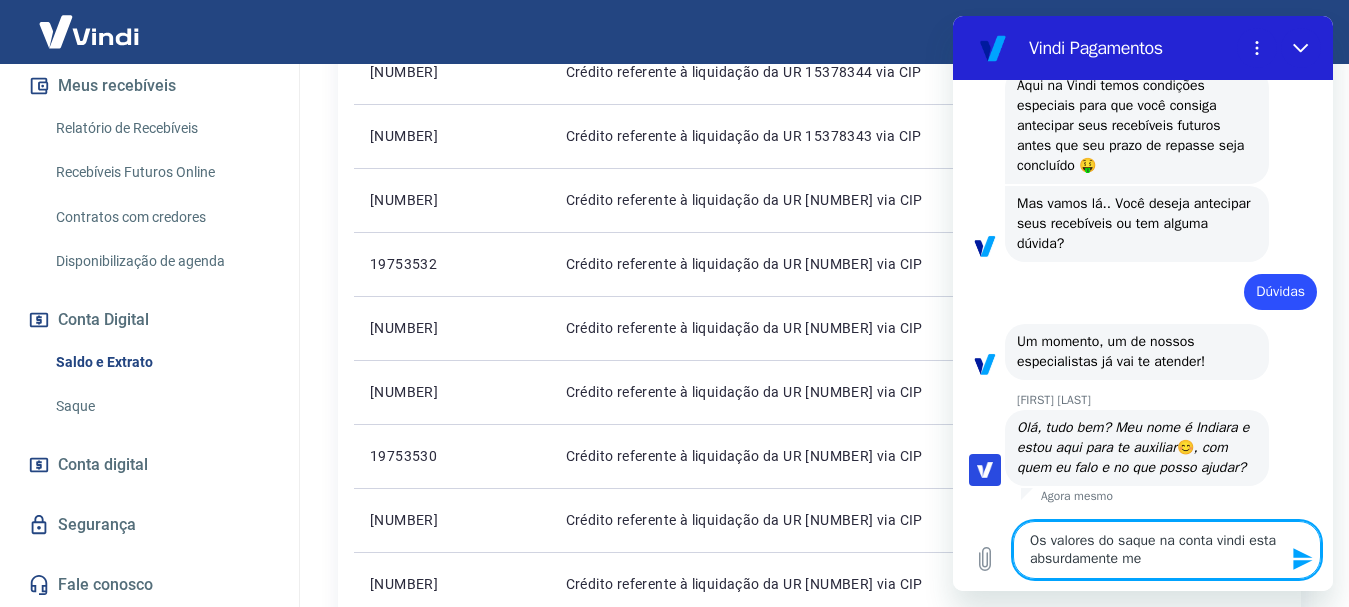 type on "Os valores do saque na conta vindi esta absurdamente men" 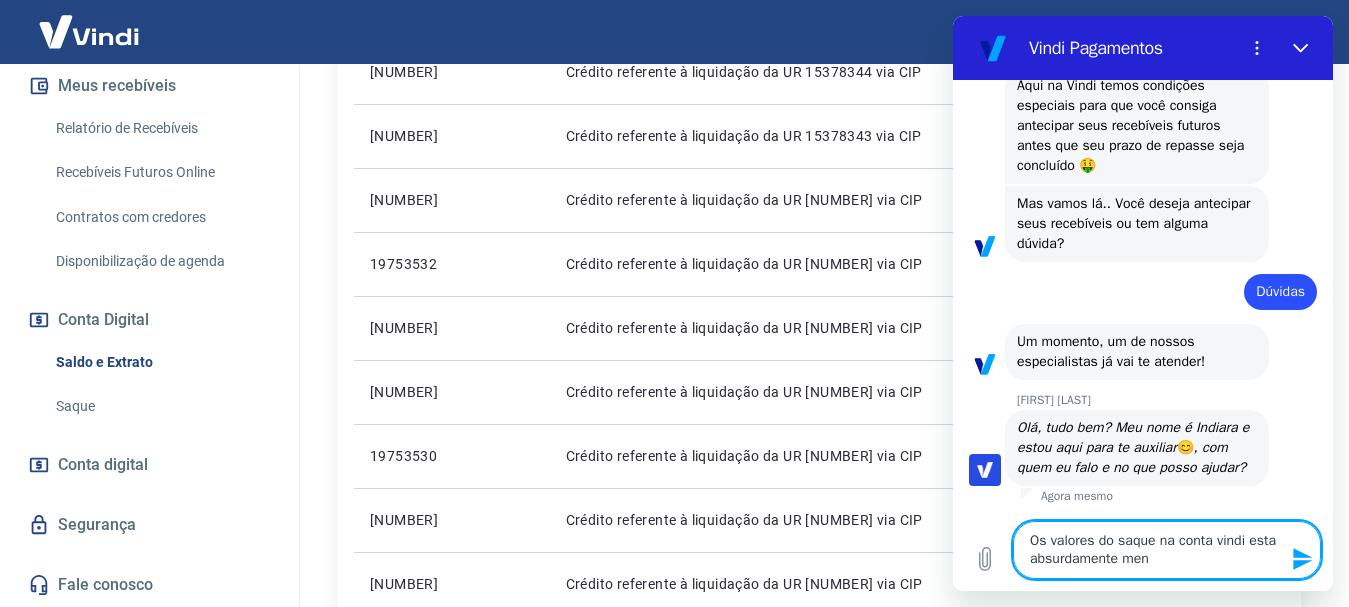 type on "Os valores do saque na conta vindi esta absurdamente meno" 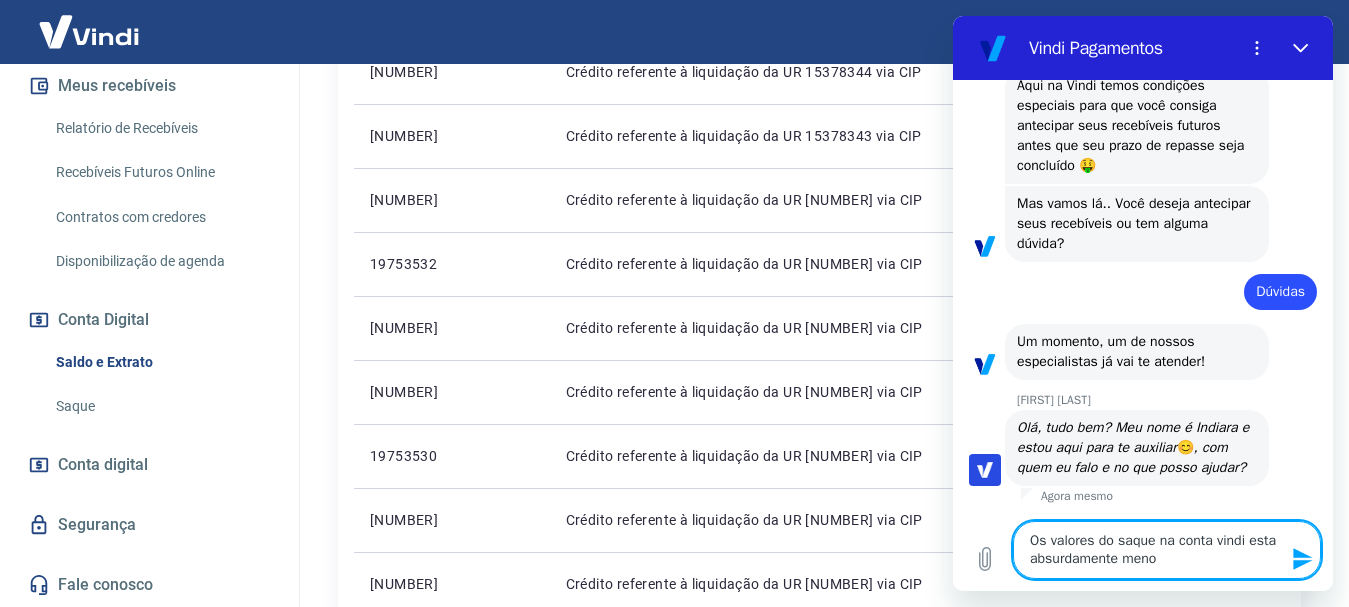type on "Os valores do saque na conta vindi esta absurdamente menor" 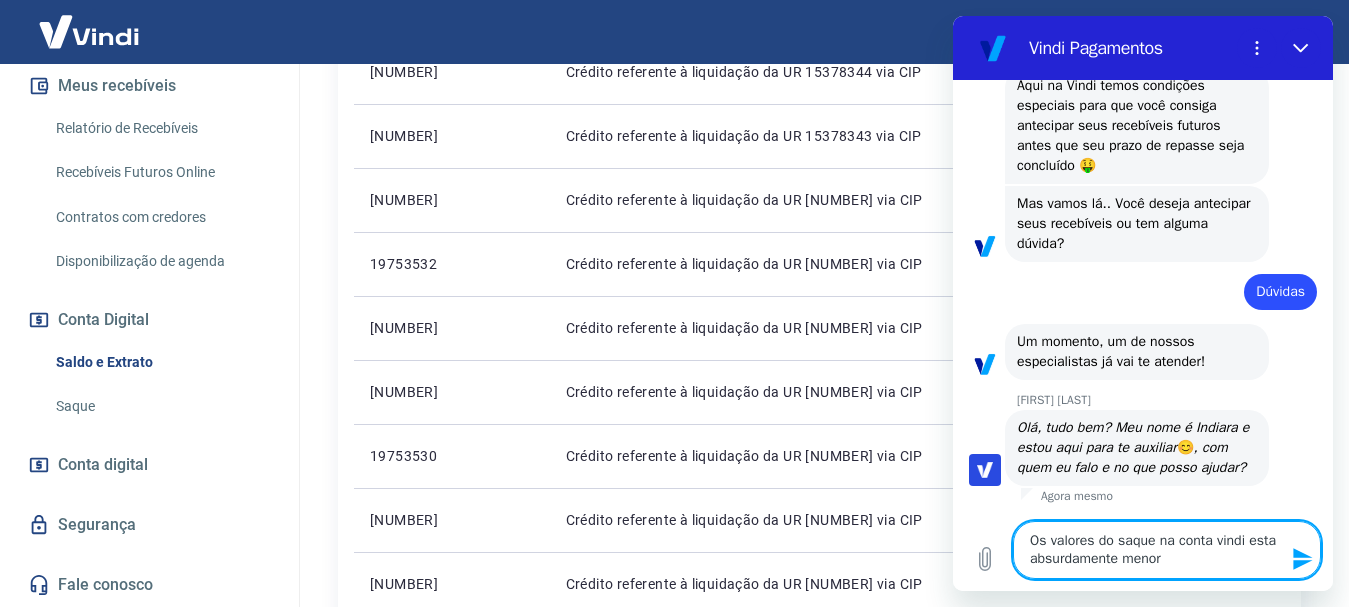 type on "Os valores do saque na conta vindi esta absurdamente menore" 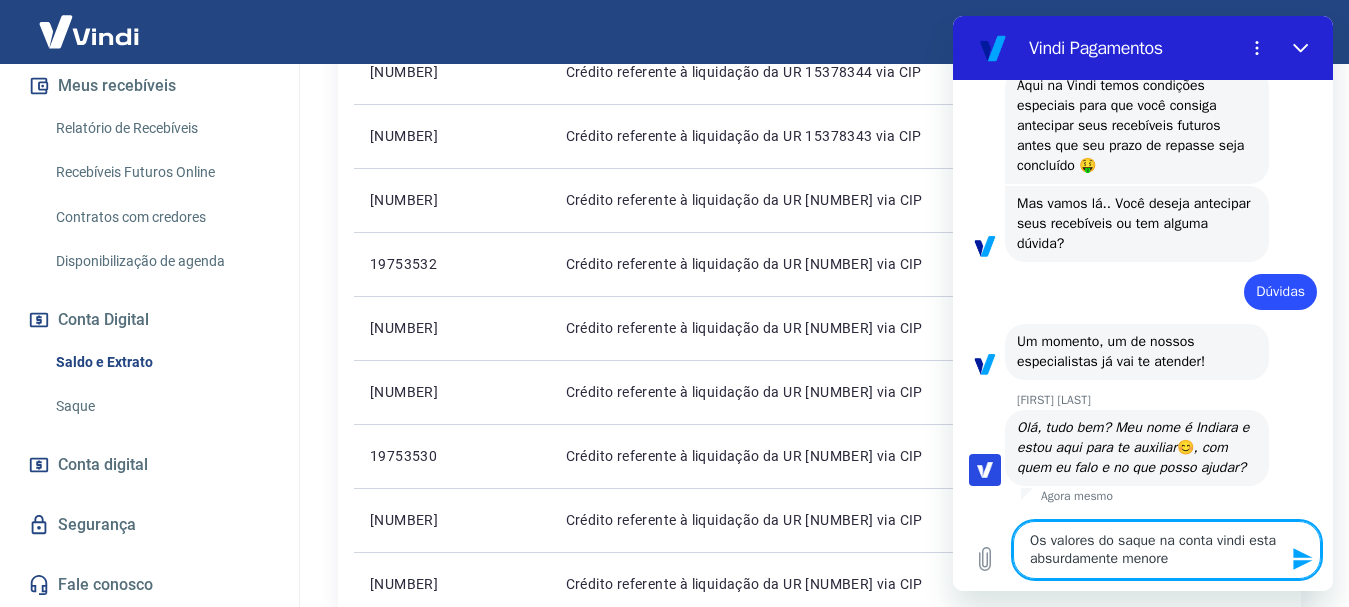 type on "Os valores do saque na conta vindi esta absurdamente menores" 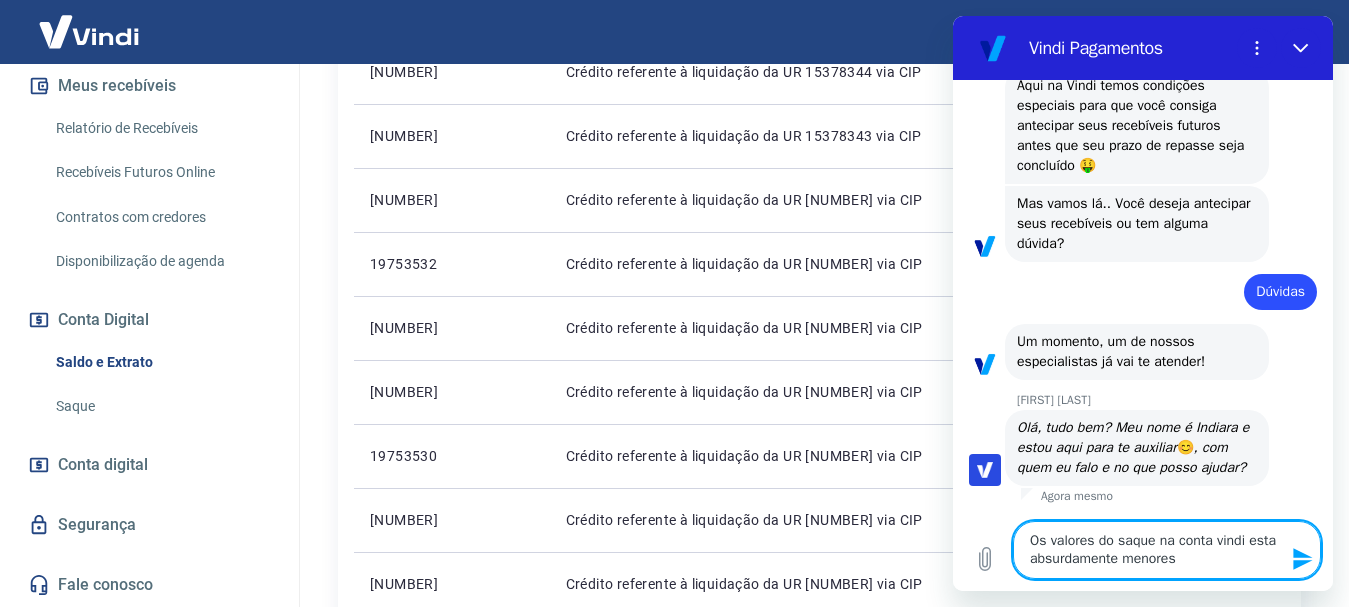 type on "Os valores do saque na conta vindi esta absurdamente menores." 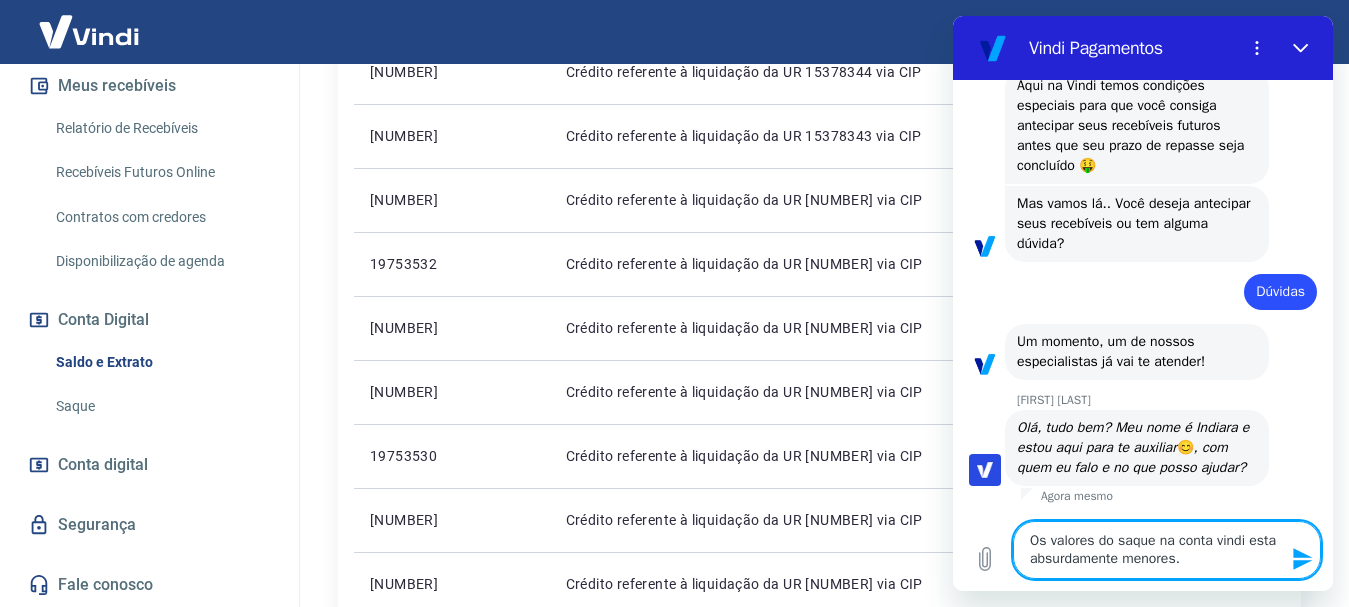 type on "Os valores do saque na conta vindi esta absurdamente menores." 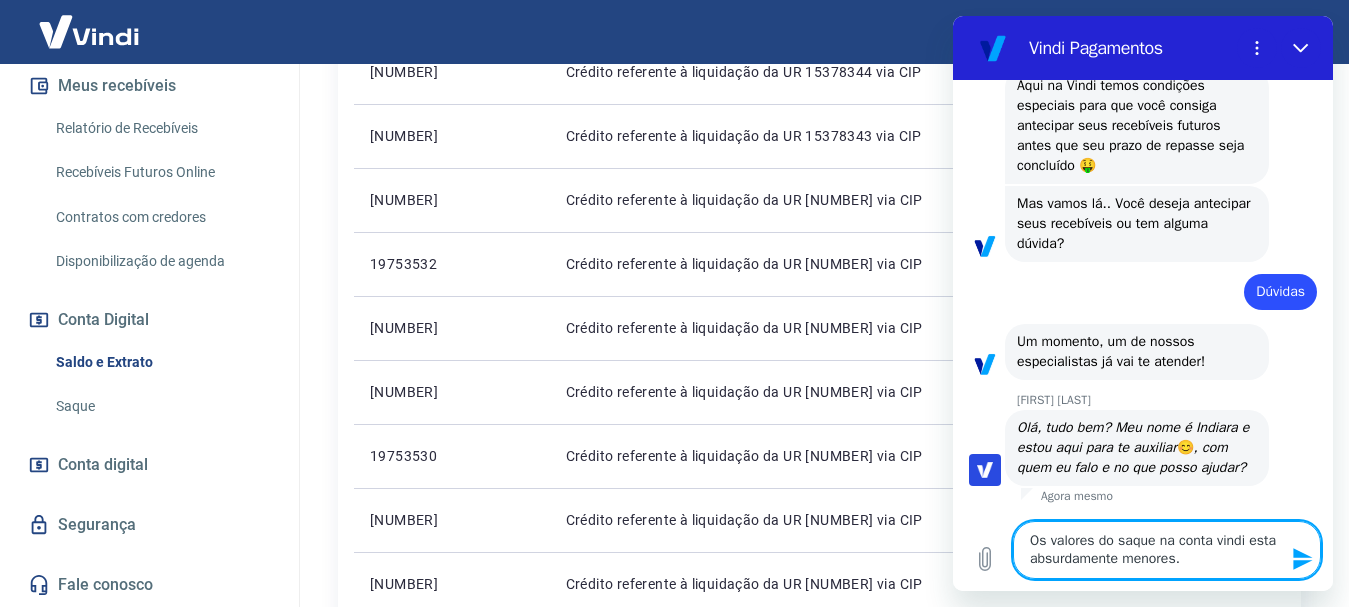 type on "Os valores do saque na conta vindi esta absurdamente menores. P" 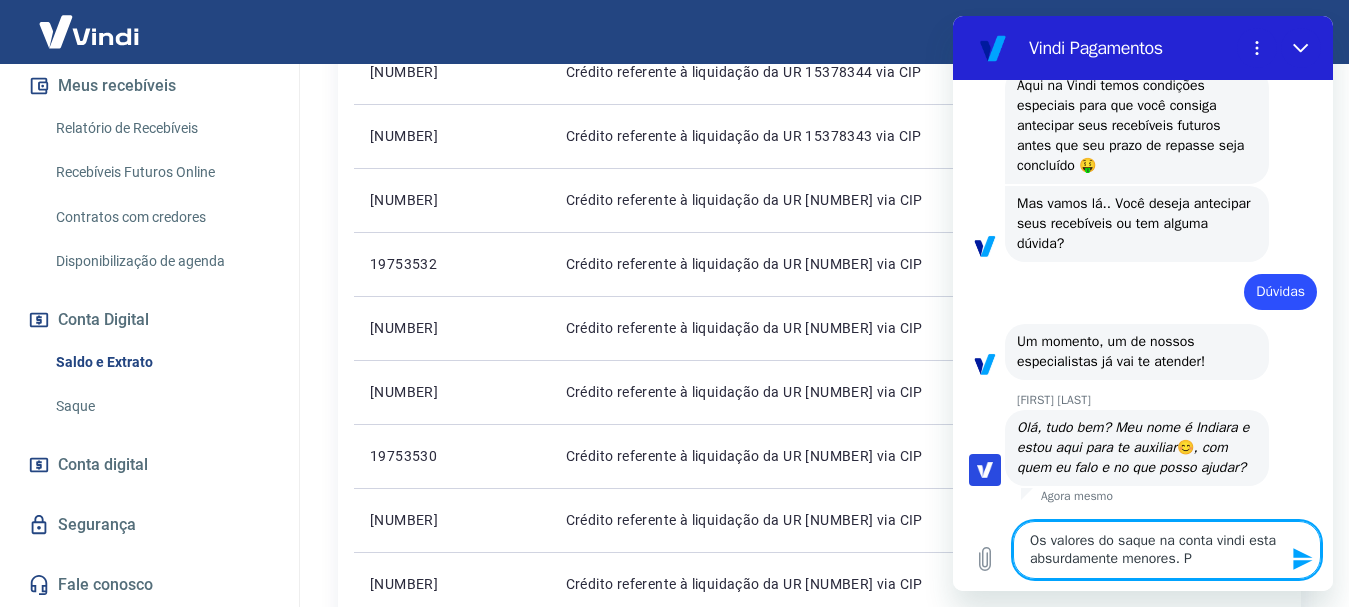 type on "Os valores do saque na conta vindi esta absurdamente menores. Pr" 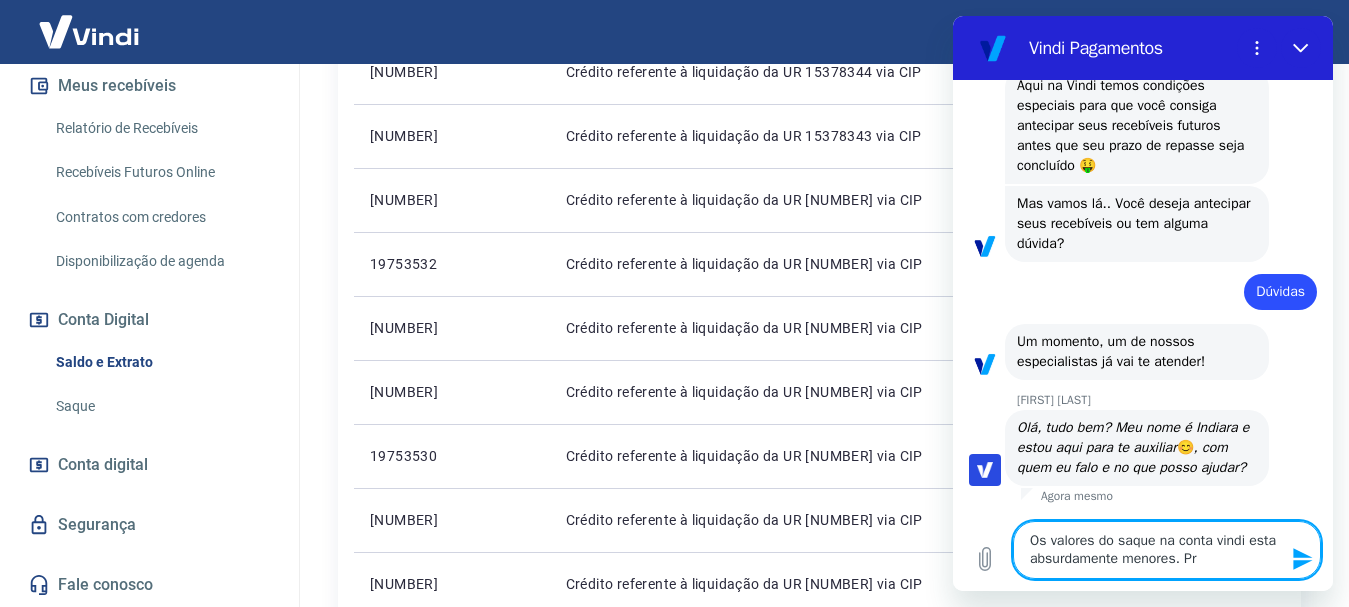 type on "Os valores do saque na conta vindi esta absurdamente menores. Pre" 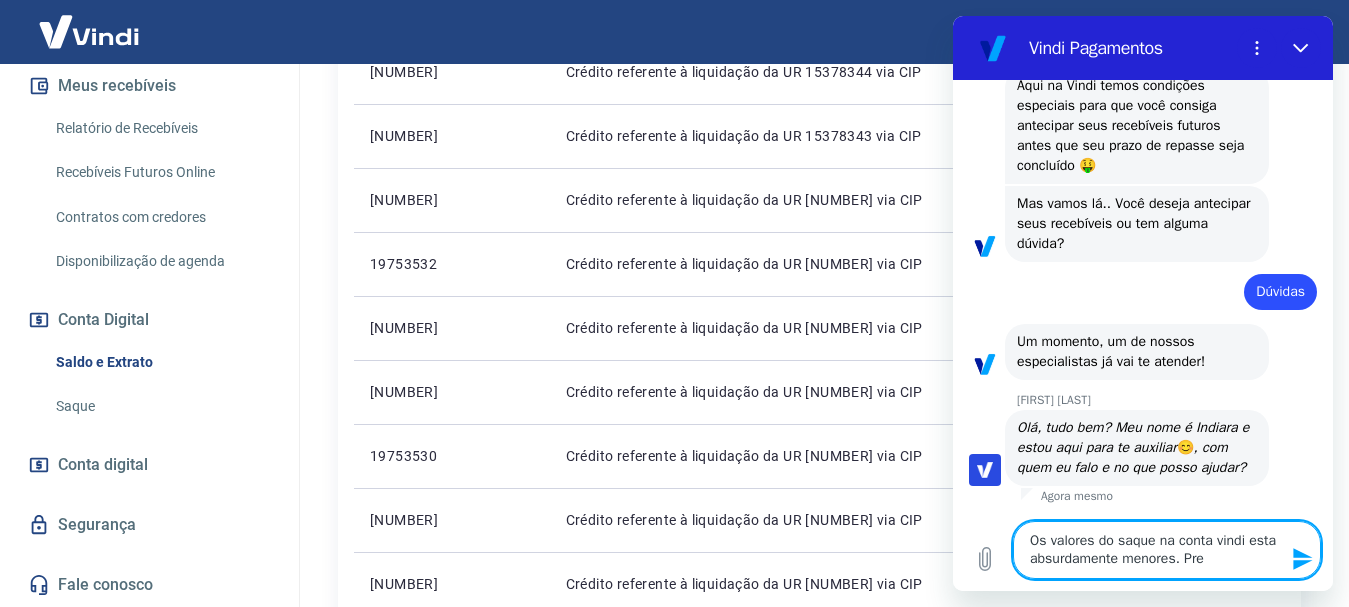 type on "Os valores do saque na conta vindi esta absurdamente menores. Prec" 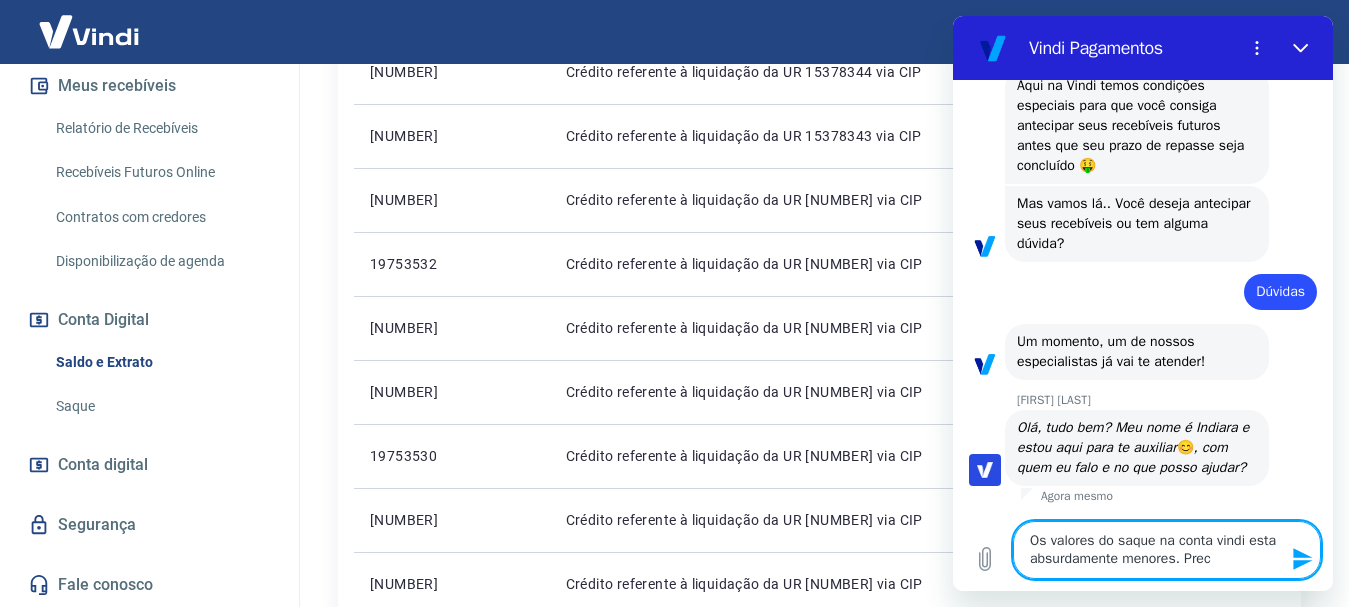type on "x" 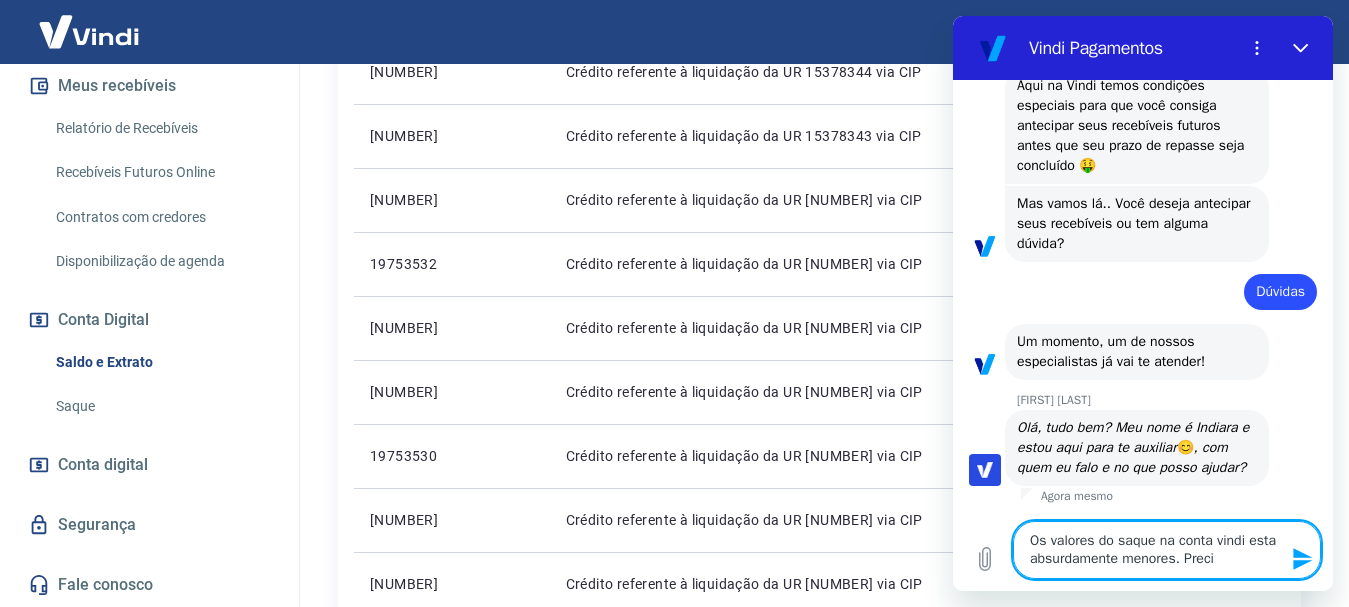type on "Os valores do saque na conta vindi esta absurdamente menores. Precisaria saber o po" 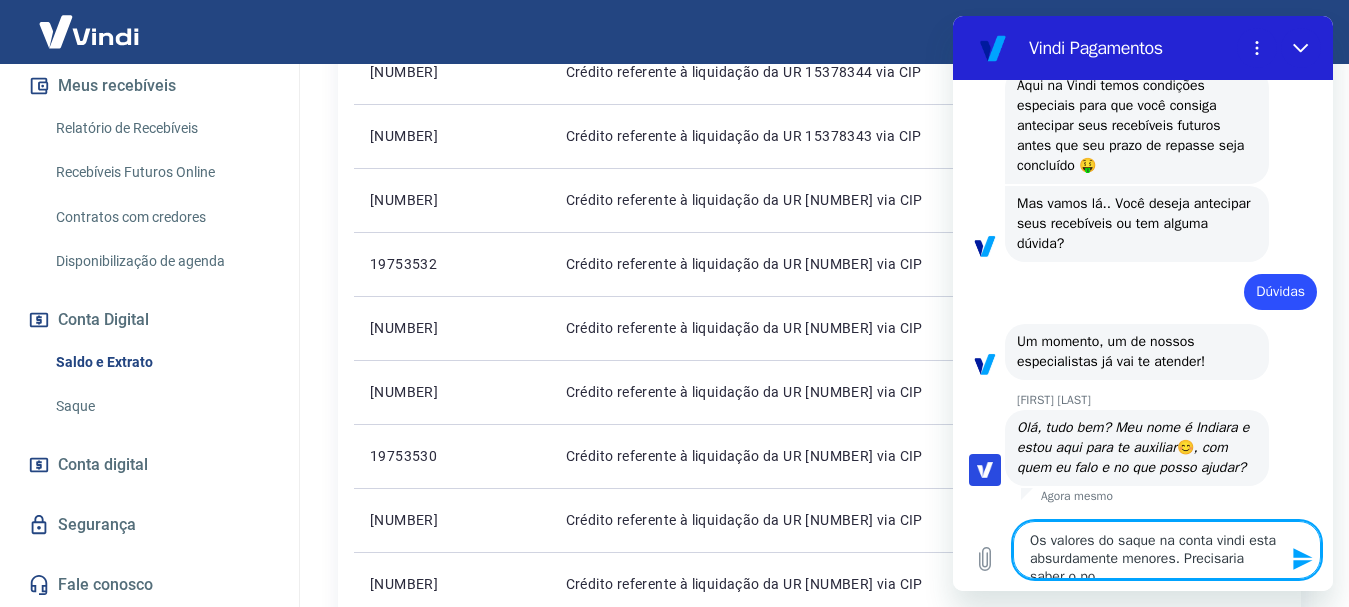 type on "Os valores do saque na conta vindi esta absurdamente menores. Precisa" 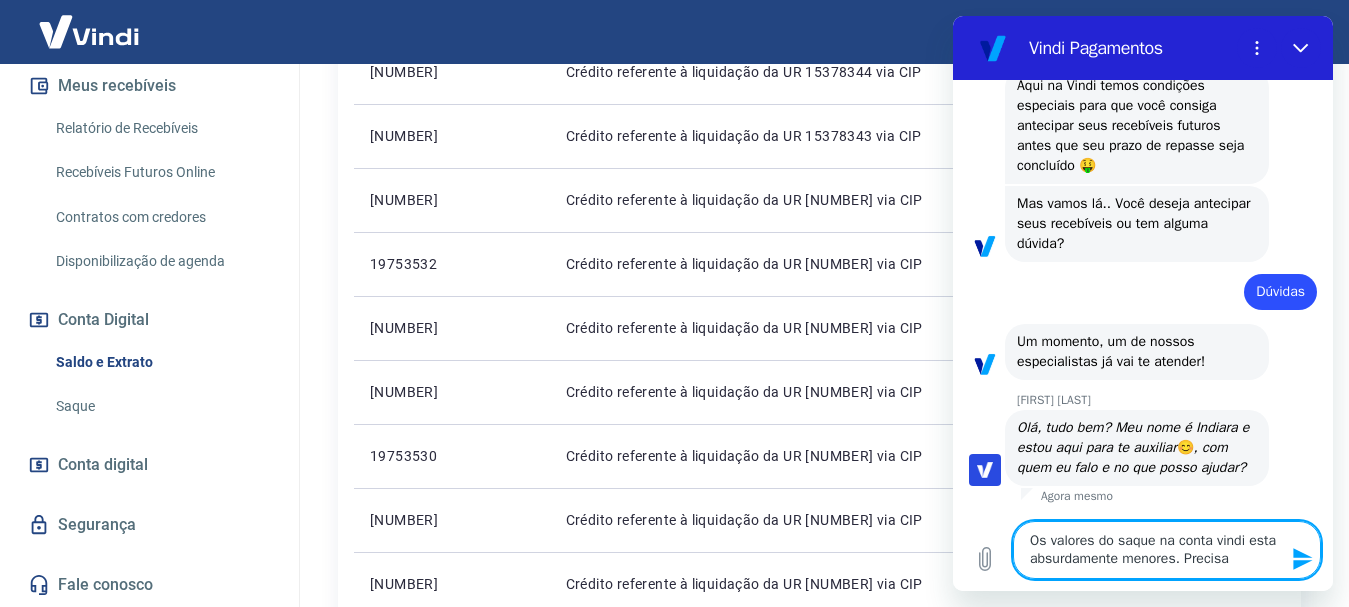 type on "Os valores do saque na conta vindi esta absurdamente menores. Precisar" 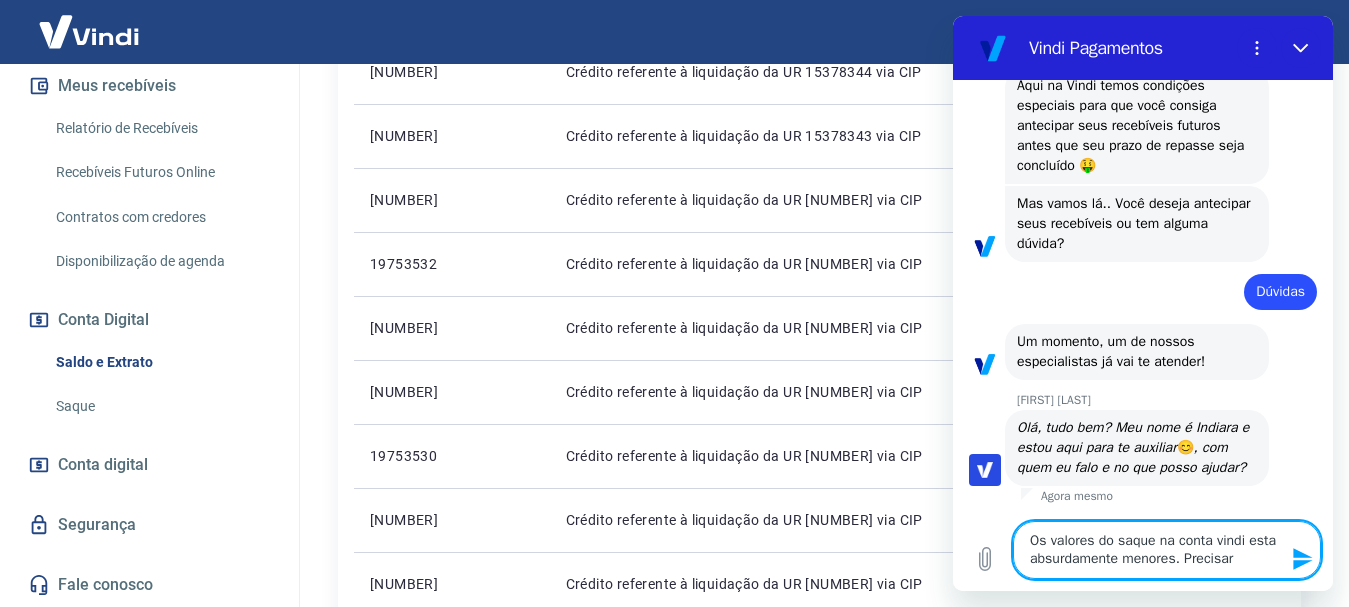 type on "Os valores do saque na conta vindi esta absurdamente menores. Precisari" 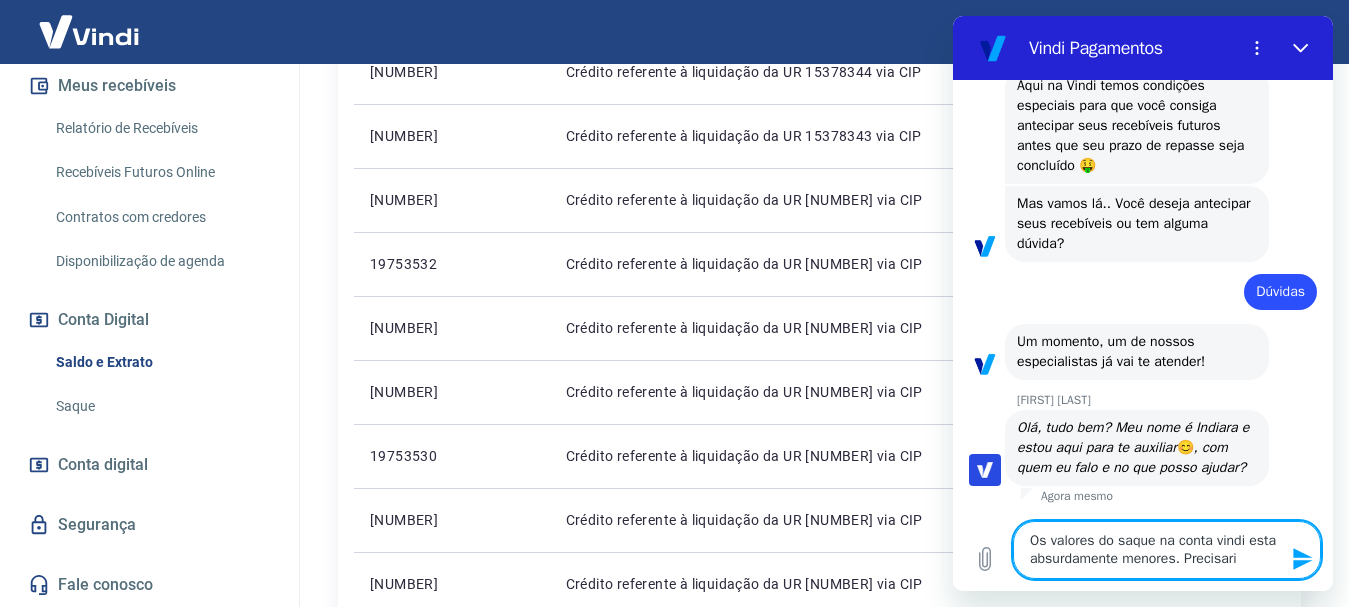 type on "Os valores do saque na conta vindi esta absurdamente menores. Precisaria" 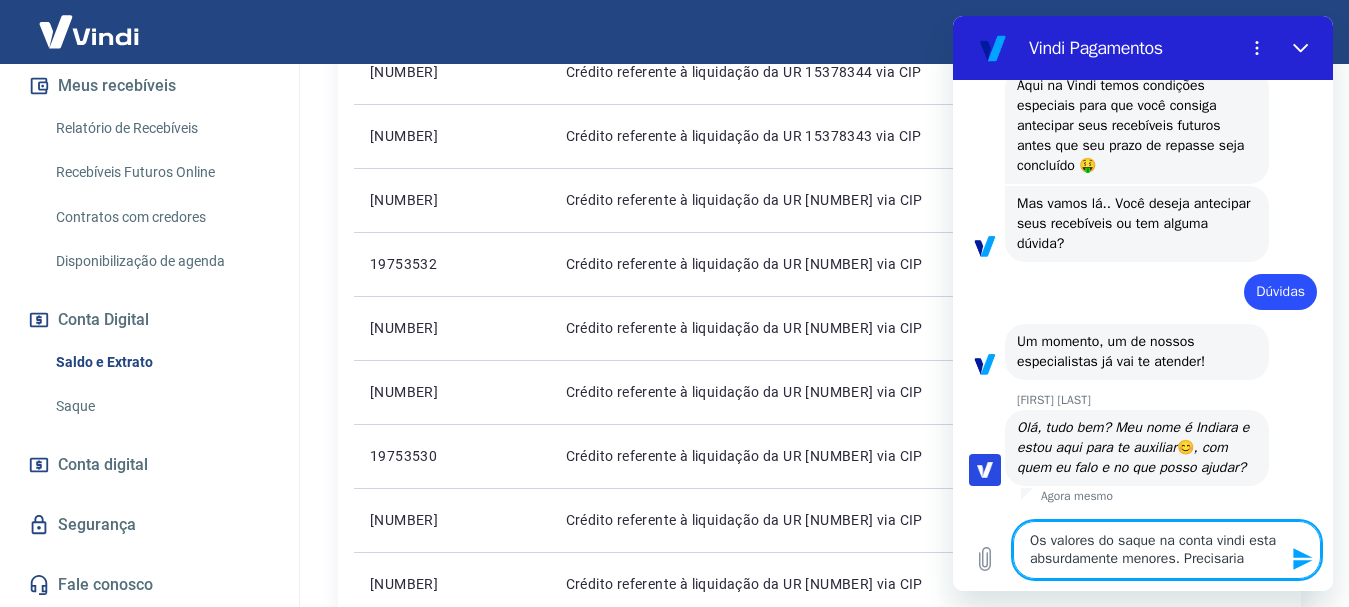 type on "Os valores do saque na conta vindi esta absurdamente menores. Precisaria" 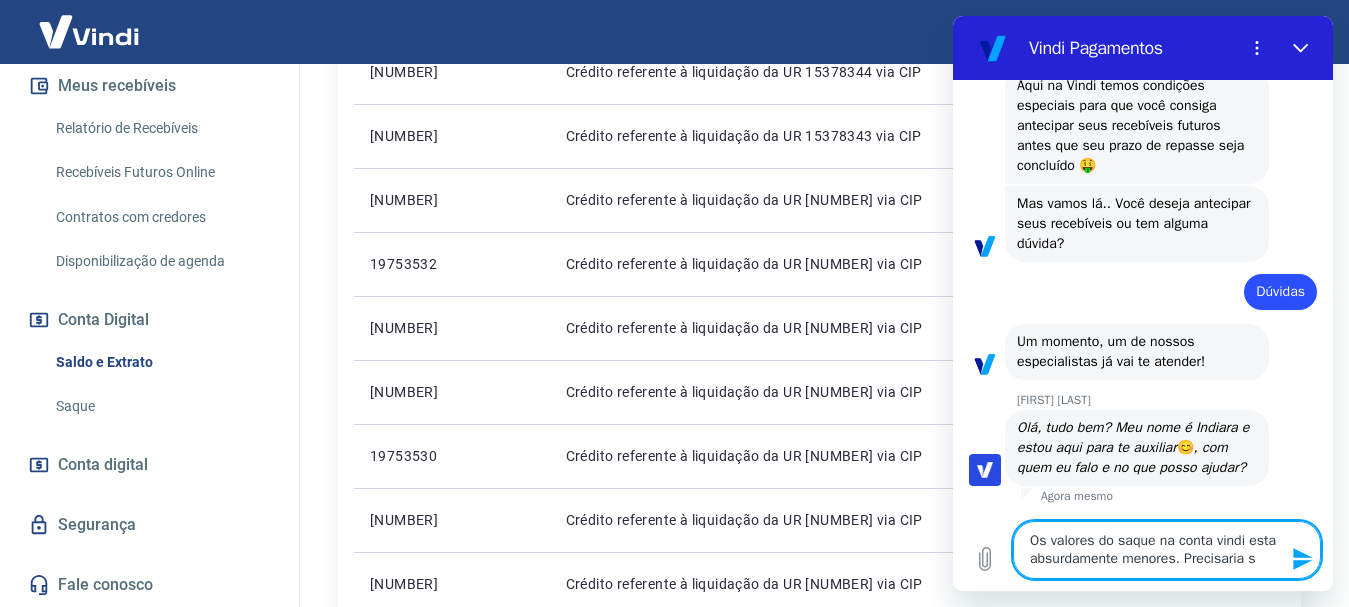 type on "x" 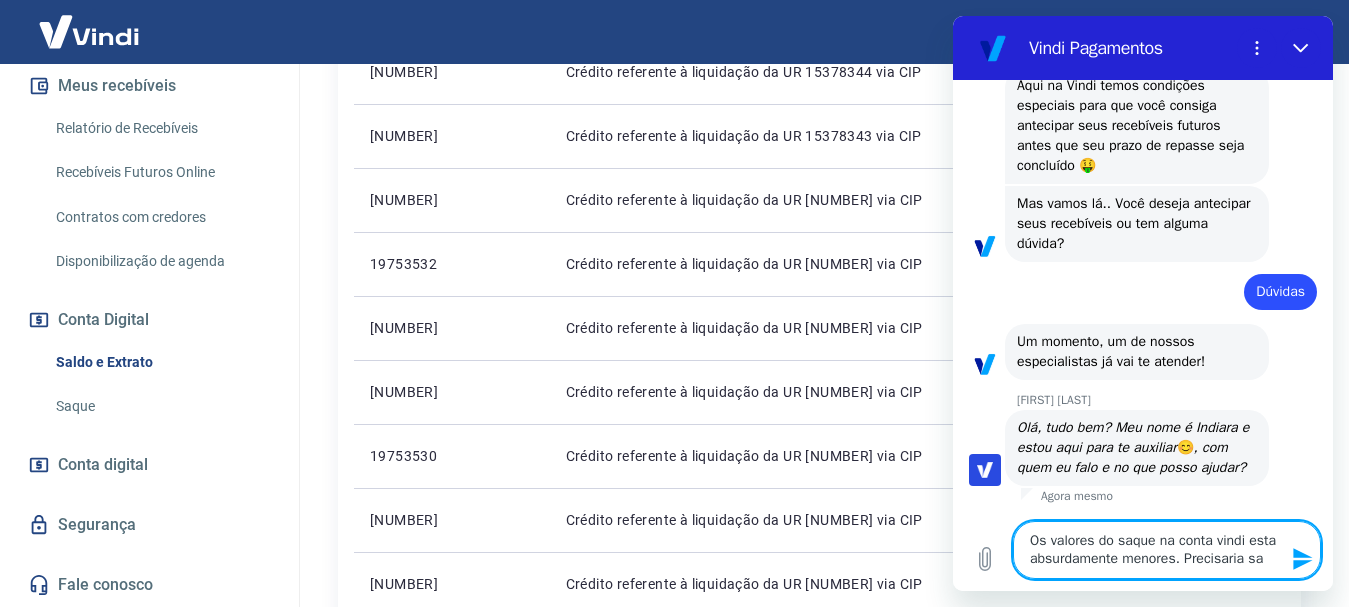 type on "x" 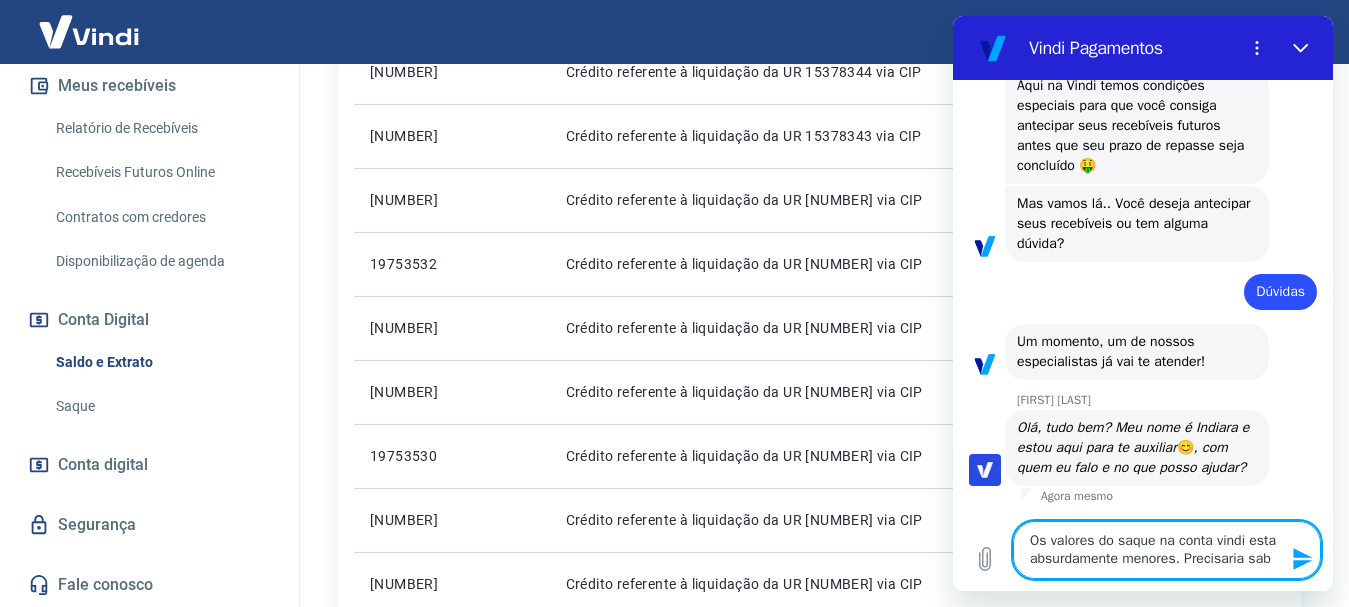 type on "Os valores do saque na conta vindi esta absurdamente menores. Precisaria sabe" 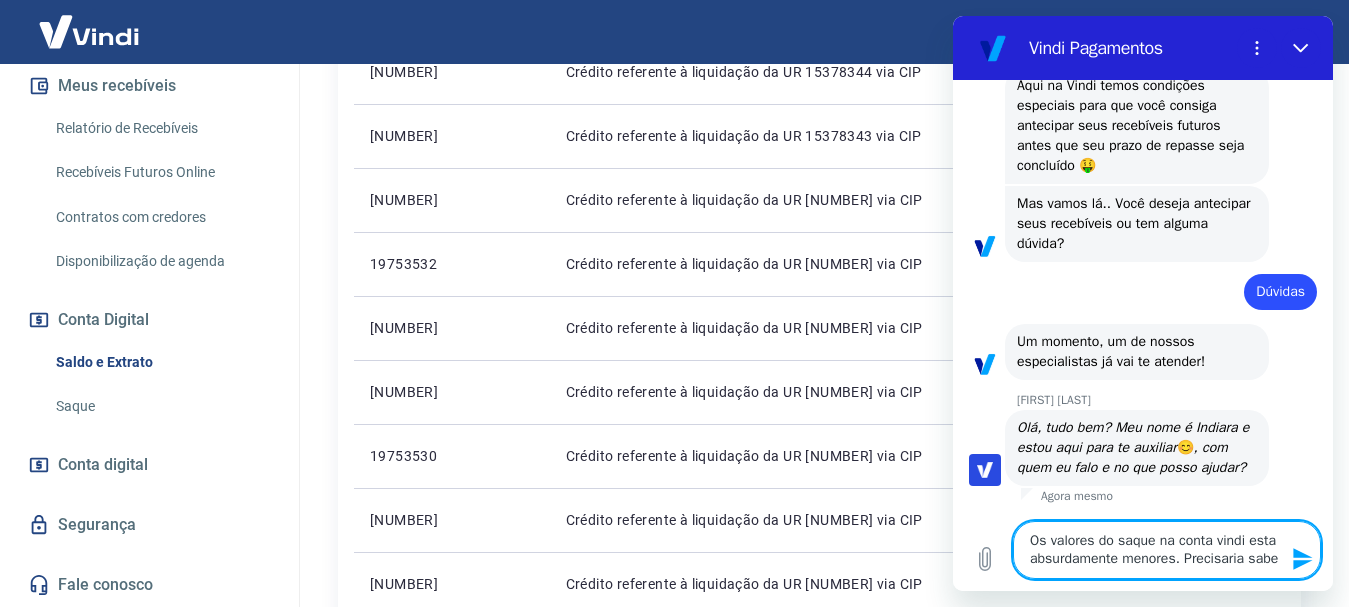 type on "Os valores do saque na conta vindi esta absurdamente menores. Precisaria saber" 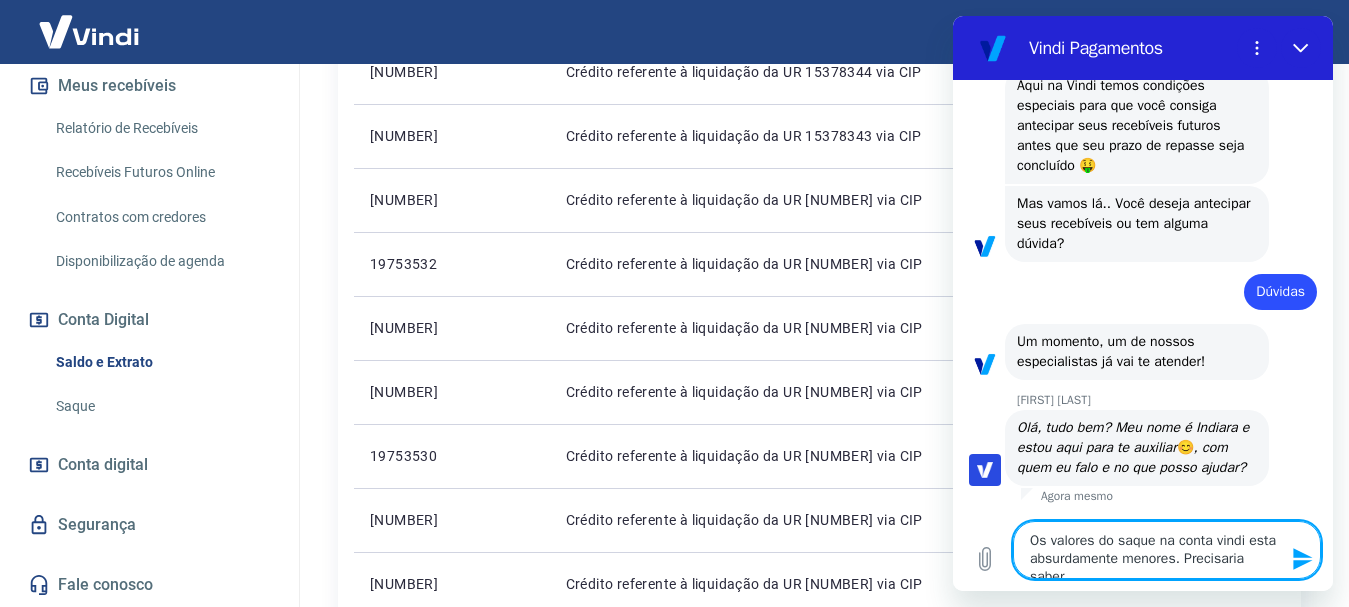 type on "Os valores do saque na conta vindi esta absurdamente menores. Precisaria saber" 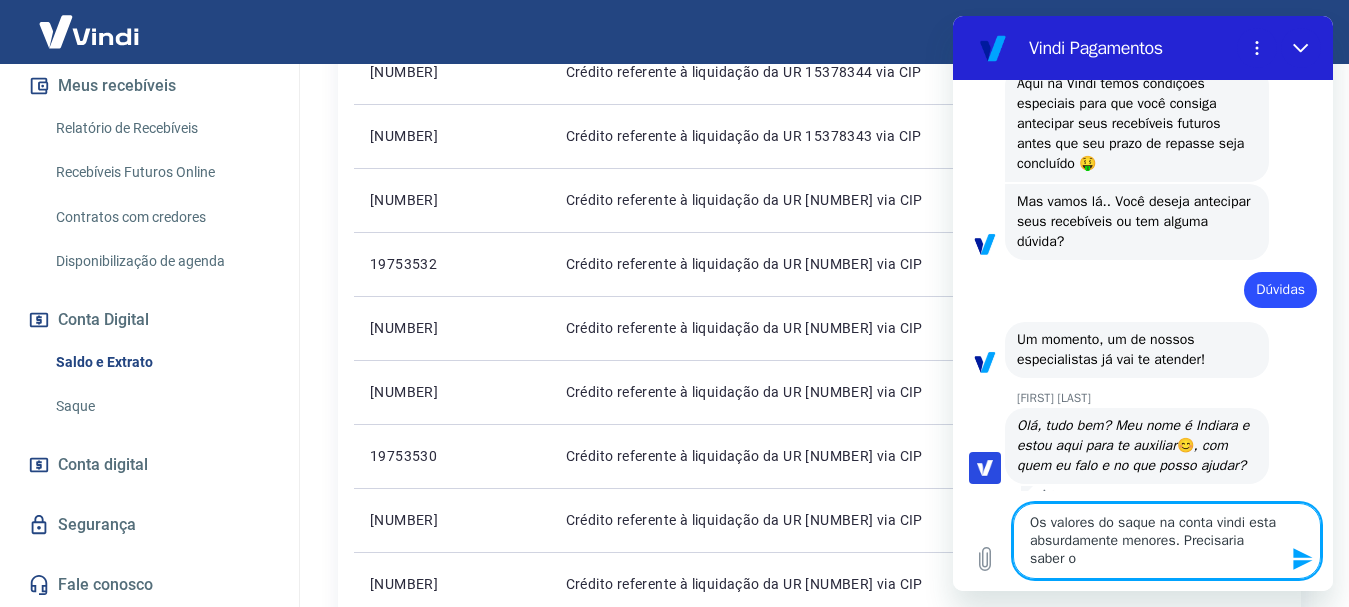 type 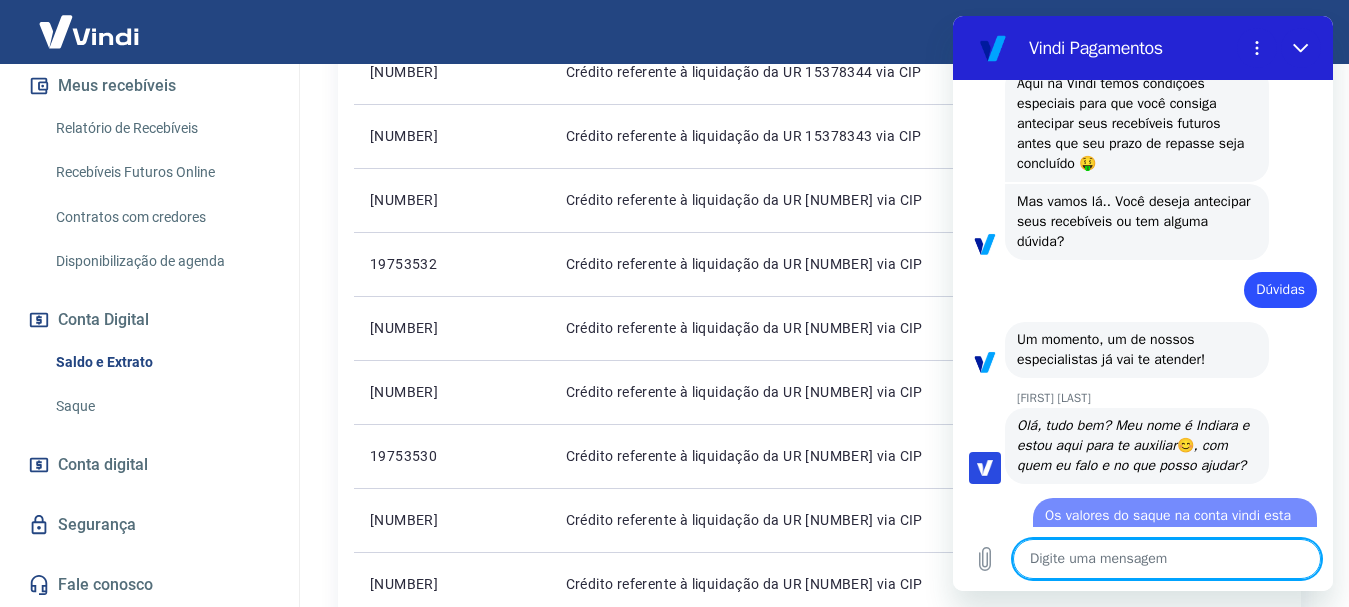 scroll, scrollTop: 0, scrollLeft: 0, axis: both 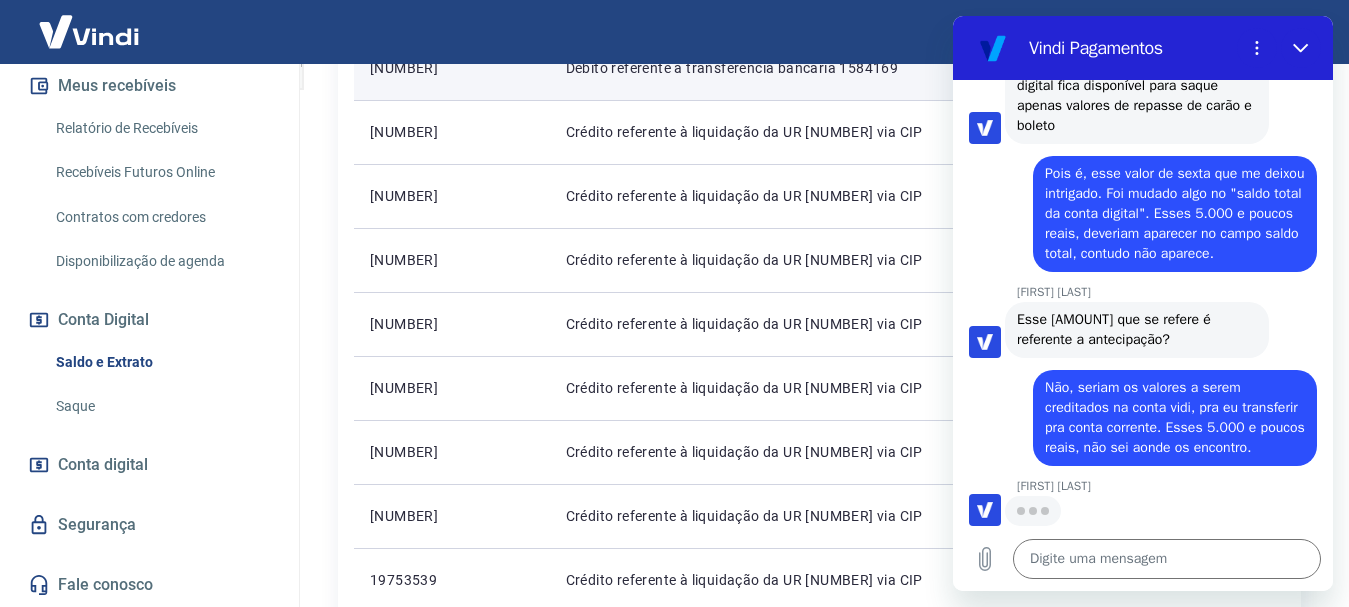 click on "Conta digital" at bounding box center (103, 465) 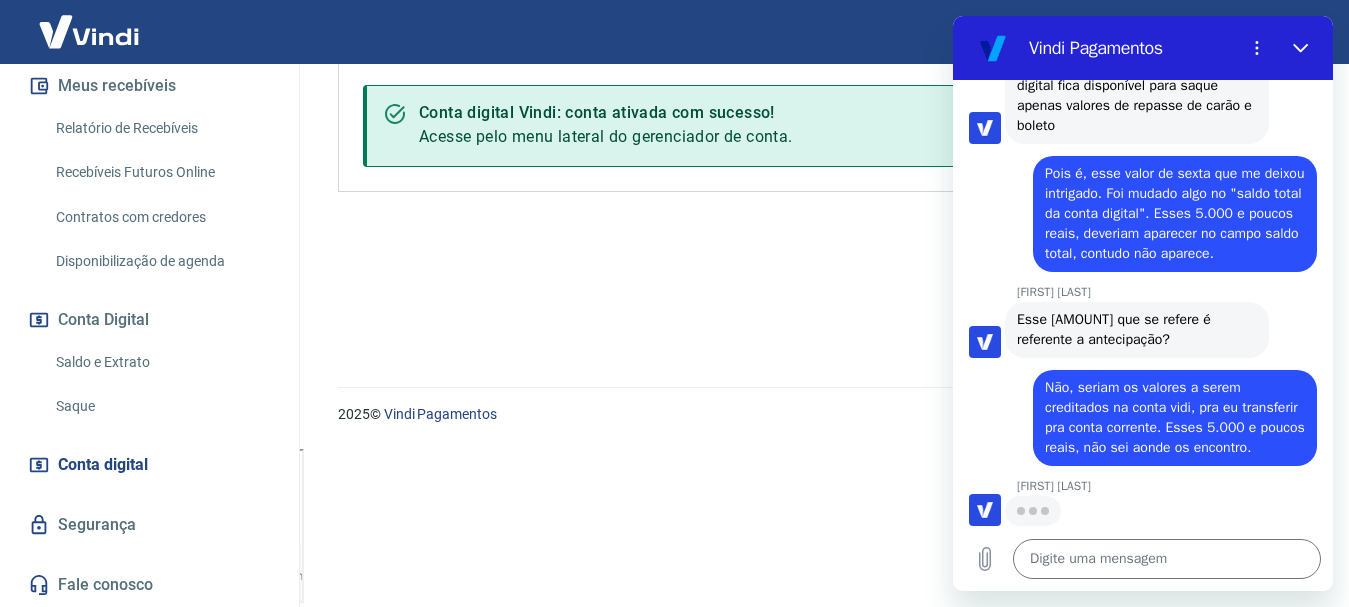 scroll, scrollTop: 0, scrollLeft: 0, axis: both 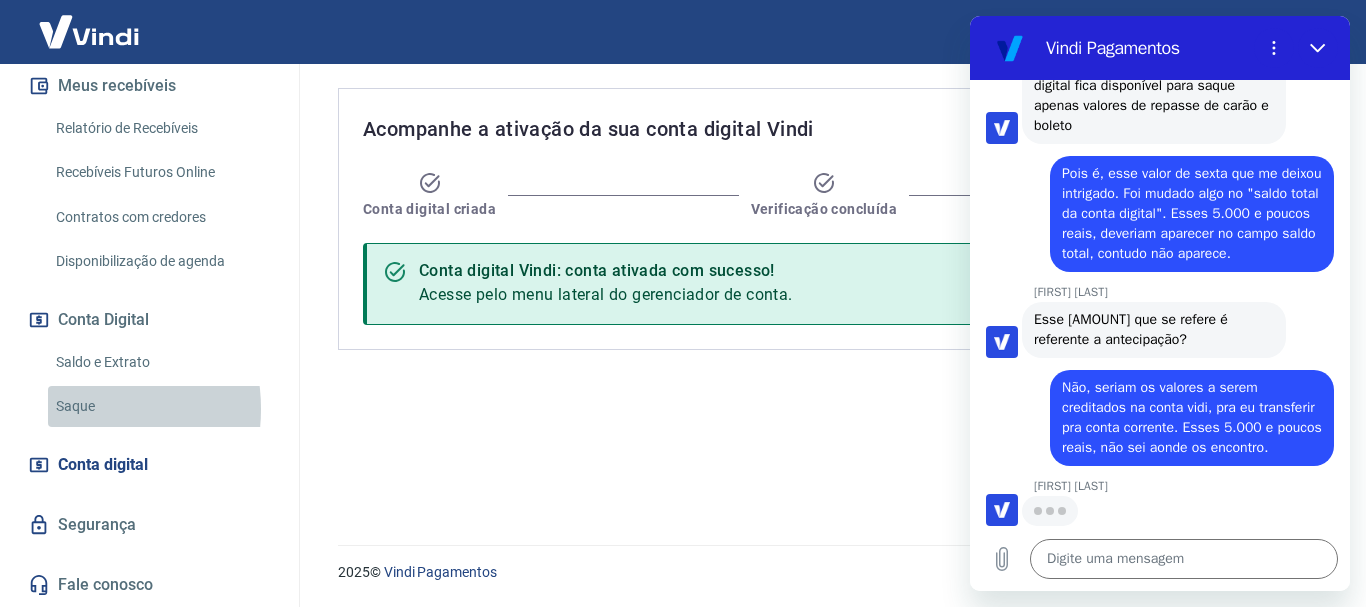 click on "Saque" at bounding box center (161, 406) 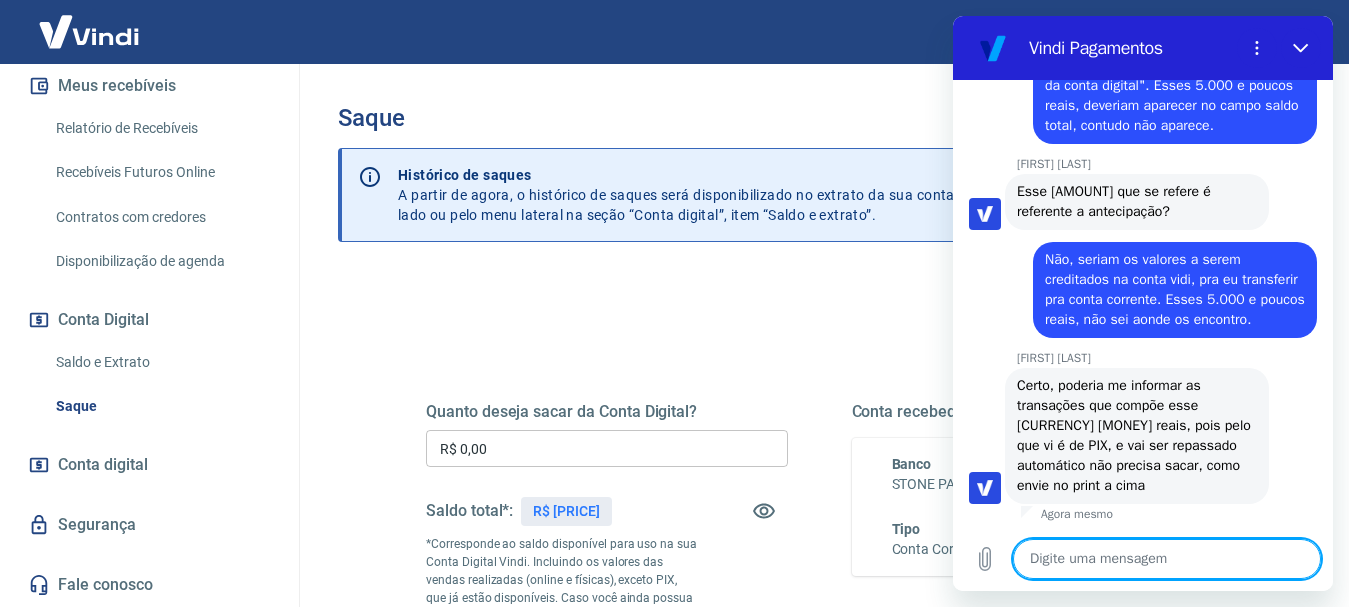 scroll, scrollTop: 2292, scrollLeft: 0, axis: vertical 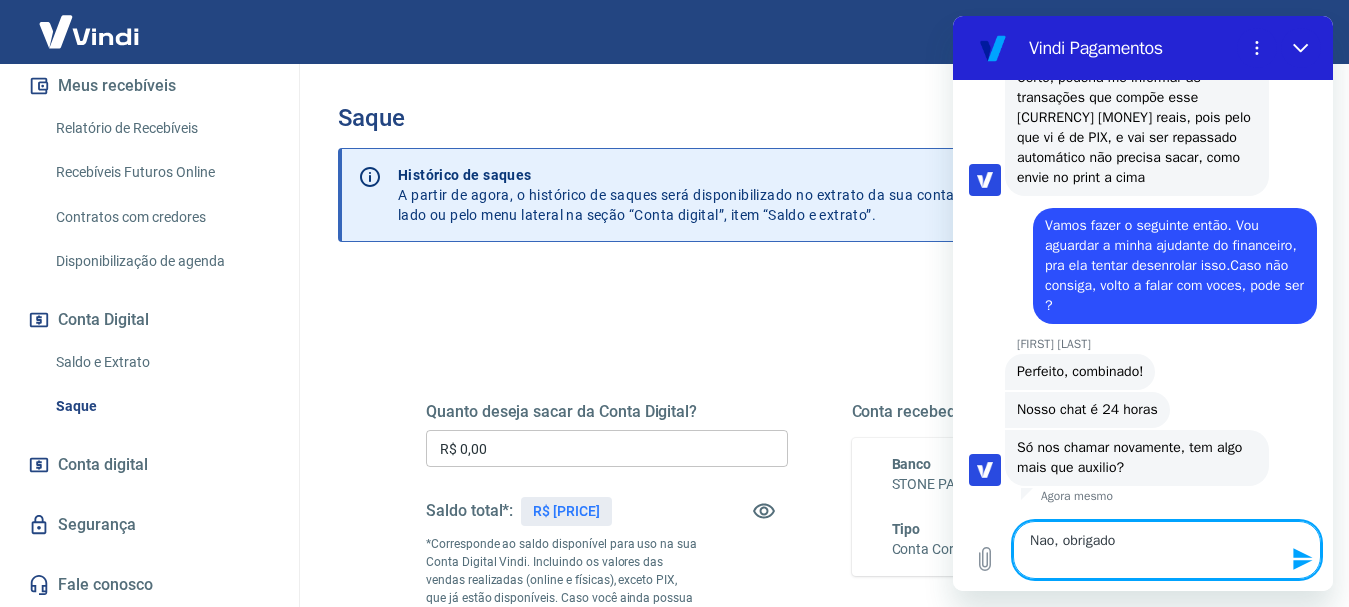 click at bounding box center [953, 16] 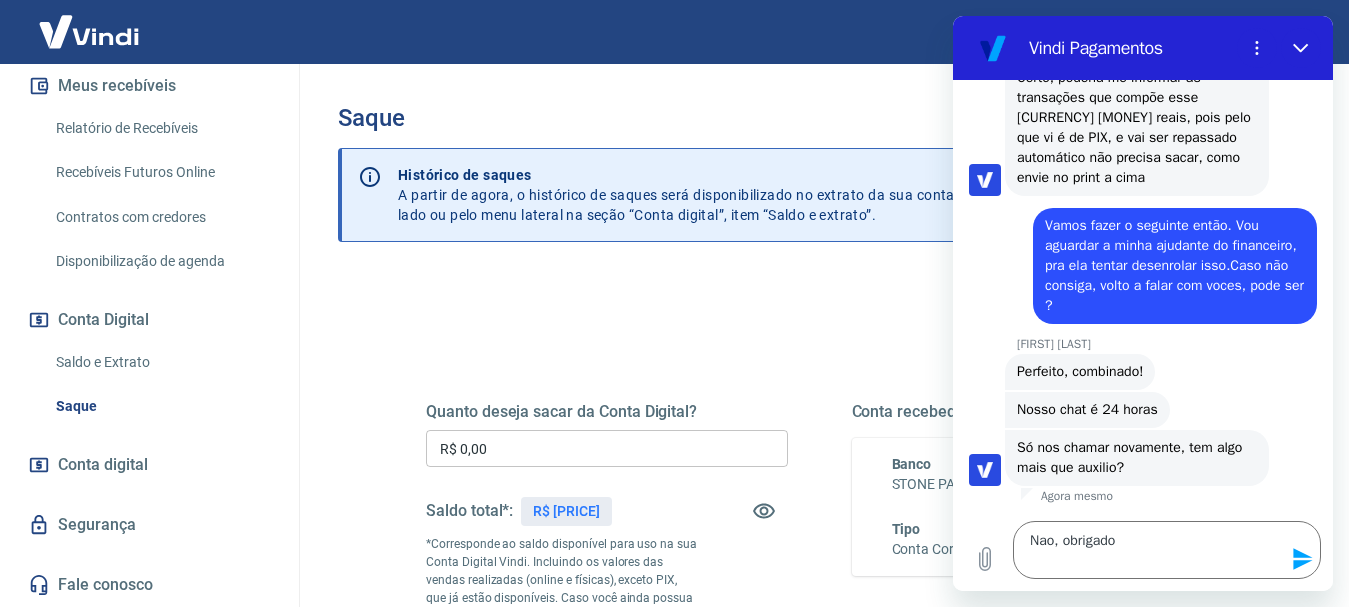 click on "Nao" 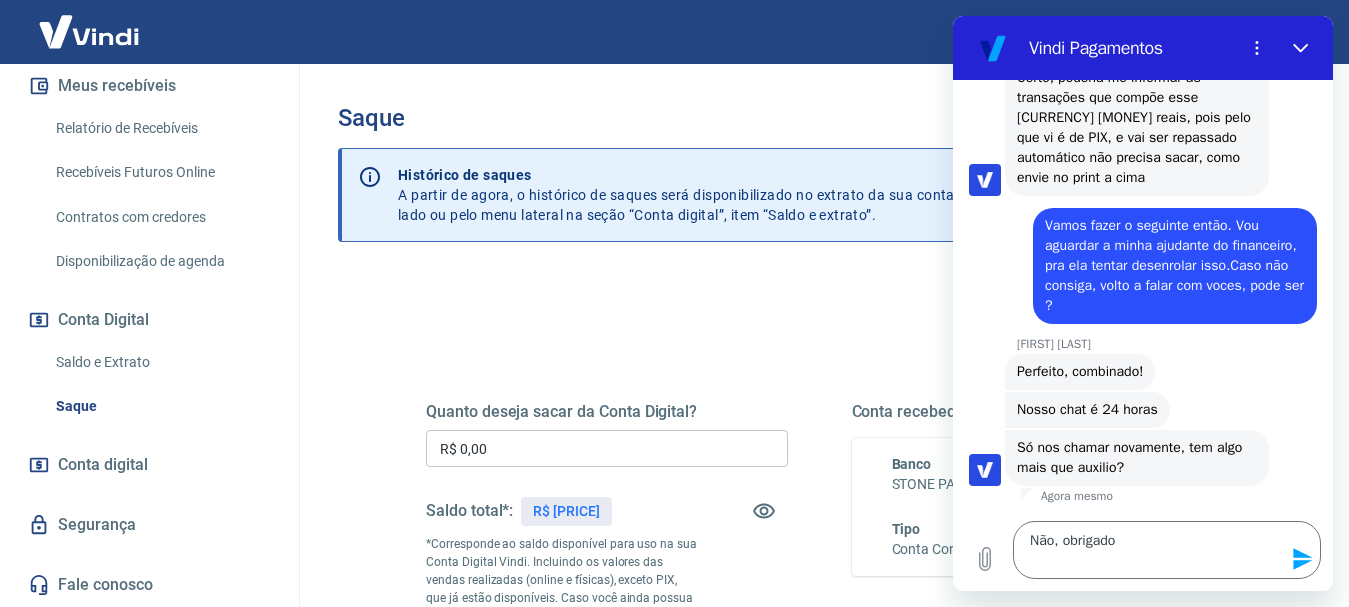 click on "Conta recebedora do saque Banco STONE PAGAMENTOS S.A Tipo Conta Corrente Agência 0001 Conta [ACCOUNT_NUMBER]" at bounding box center (1033, 545) 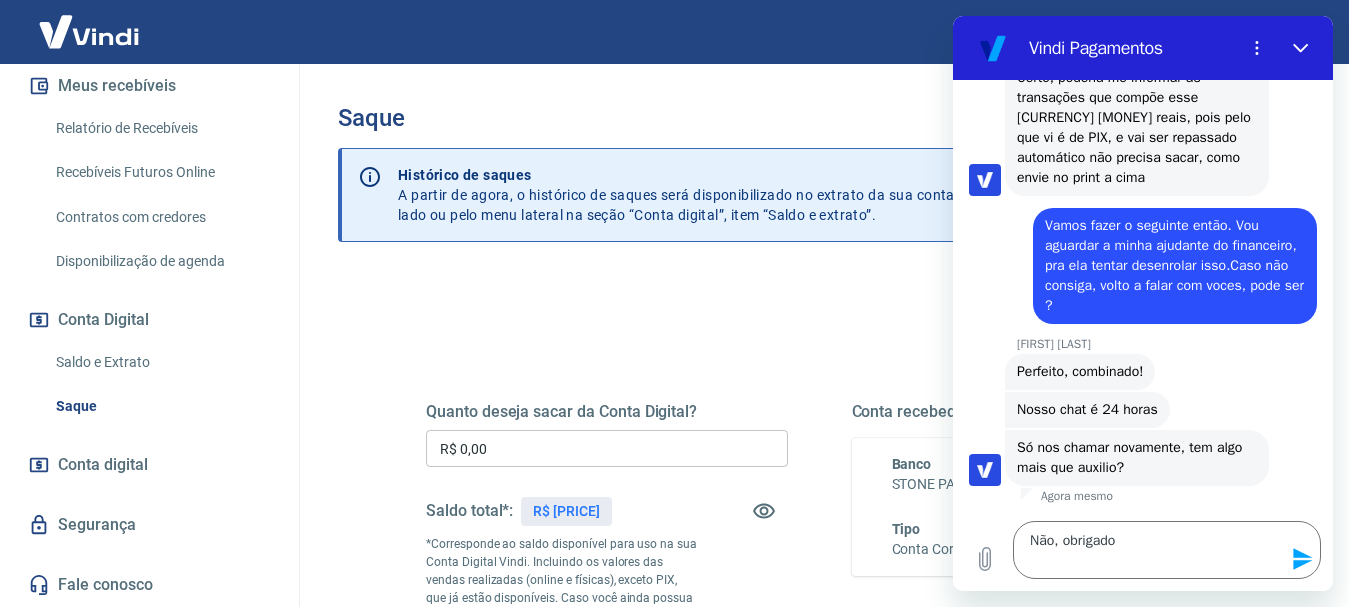 click at bounding box center (953, 16) 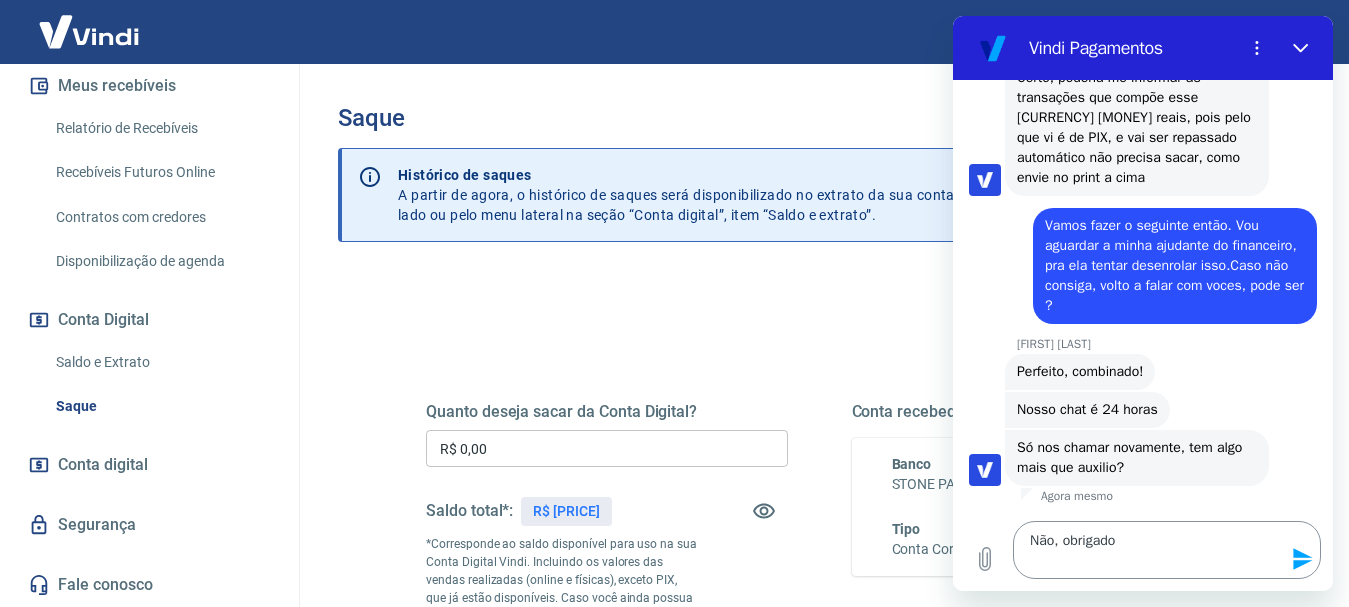 click at bounding box center (1301, 559) 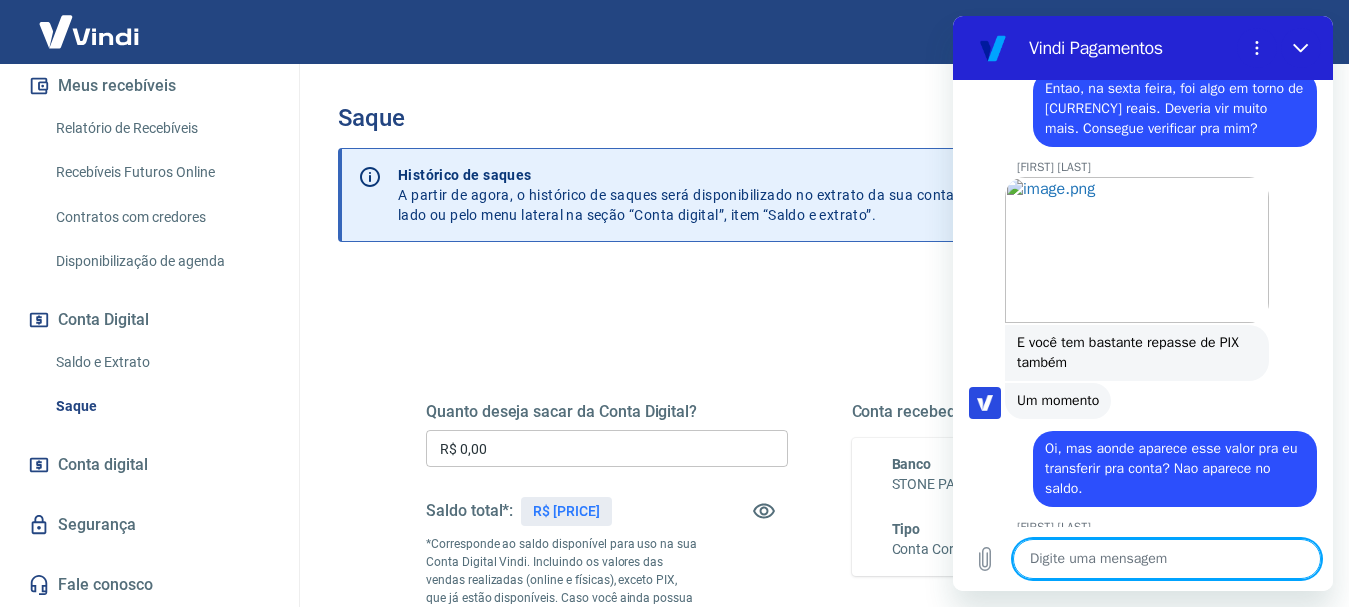 scroll, scrollTop: 1000, scrollLeft: 0, axis: vertical 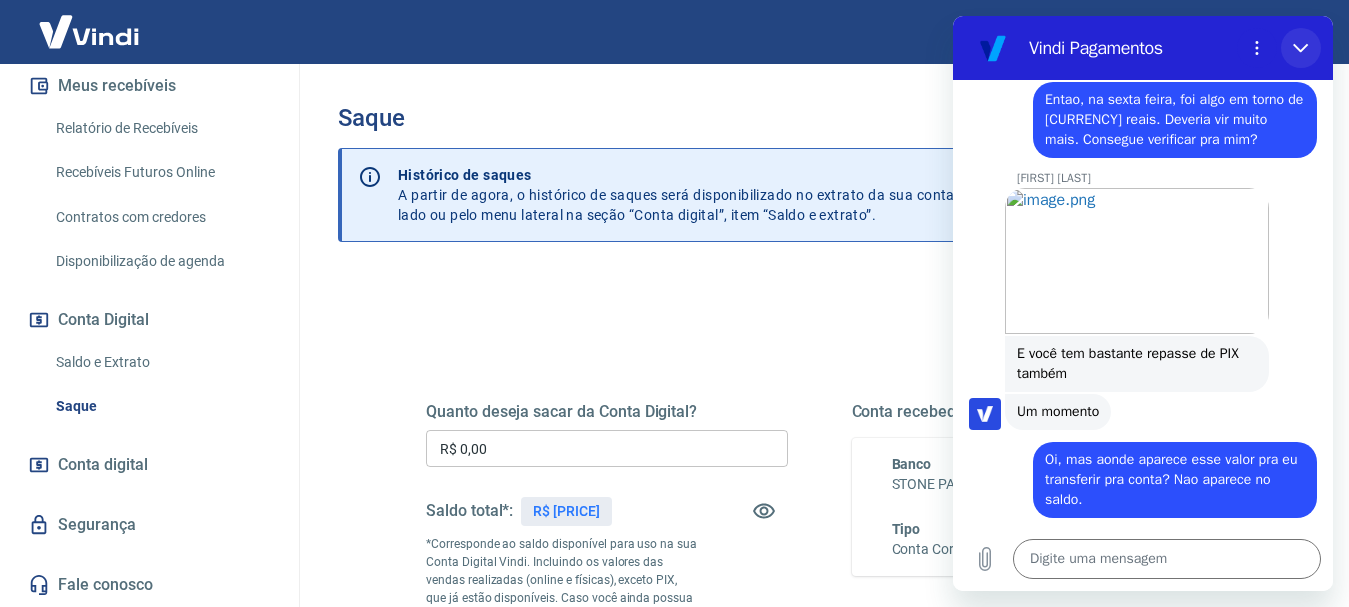 click 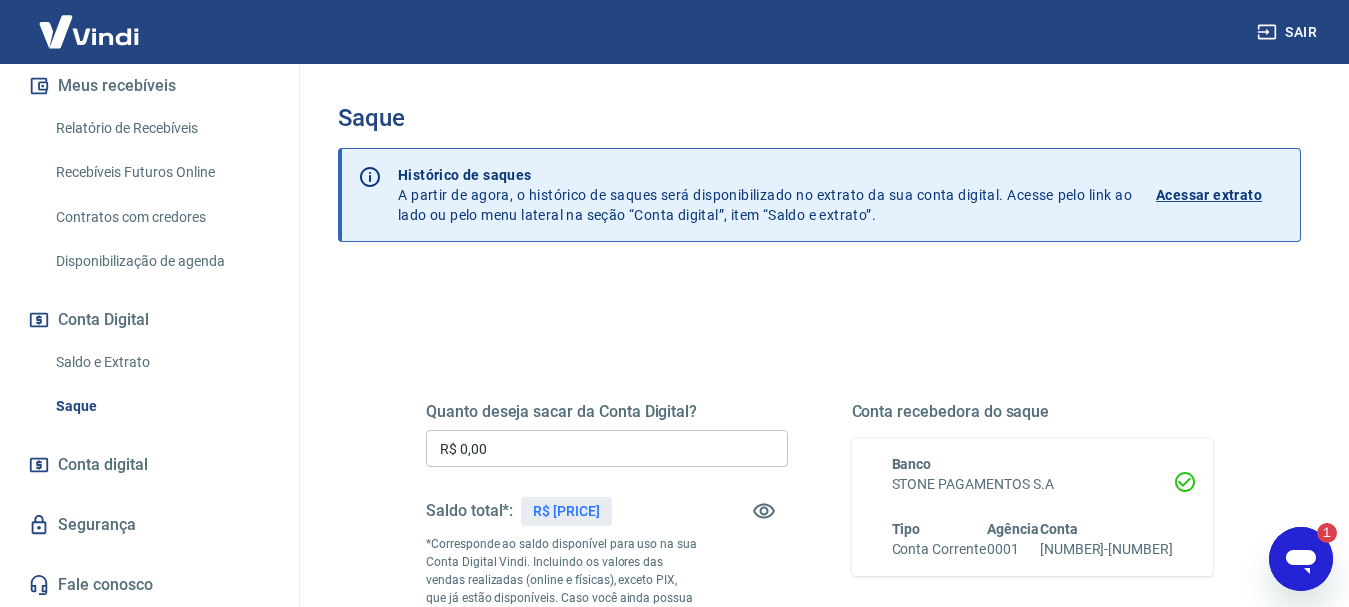 scroll, scrollTop: 0, scrollLeft: 0, axis: both 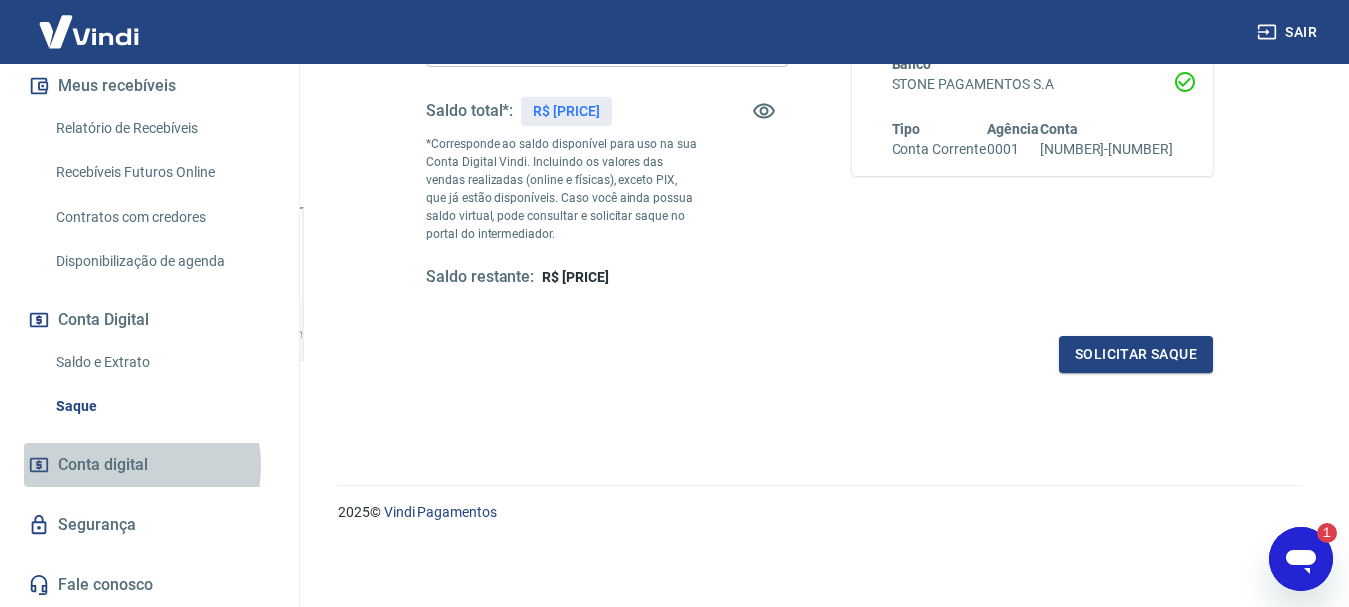click on "Conta digital" at bounding box center (103, 465) 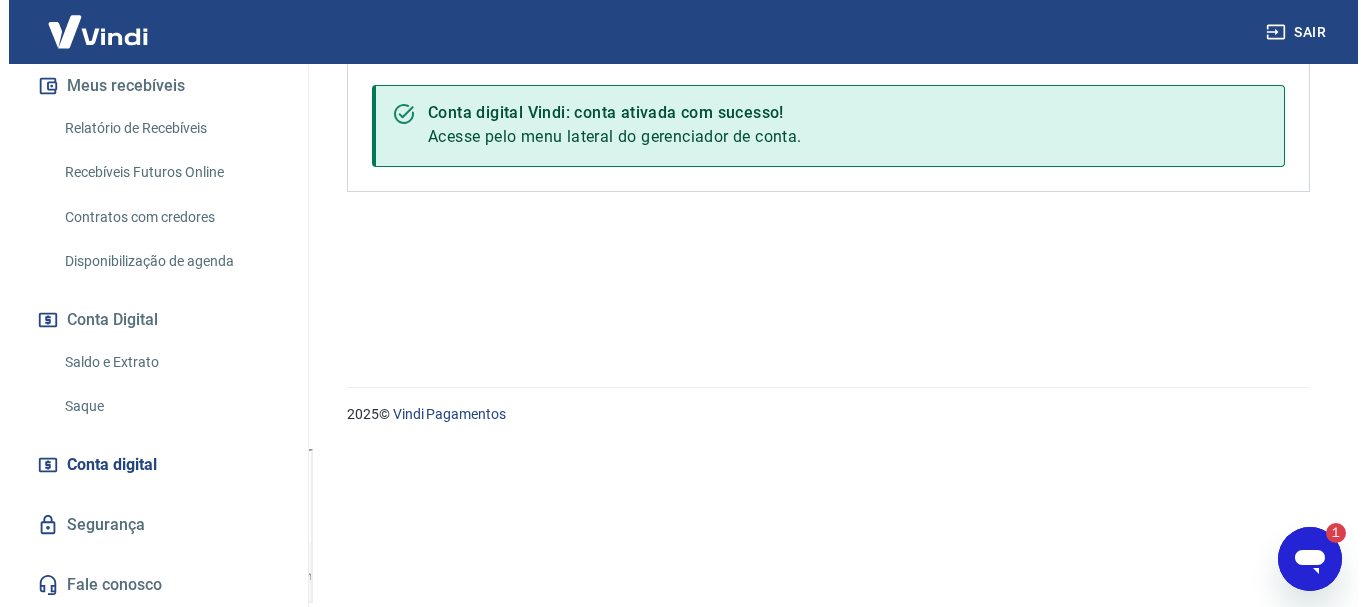 scroll, scrollTop: 0, scrollLeft: 0, axis: both 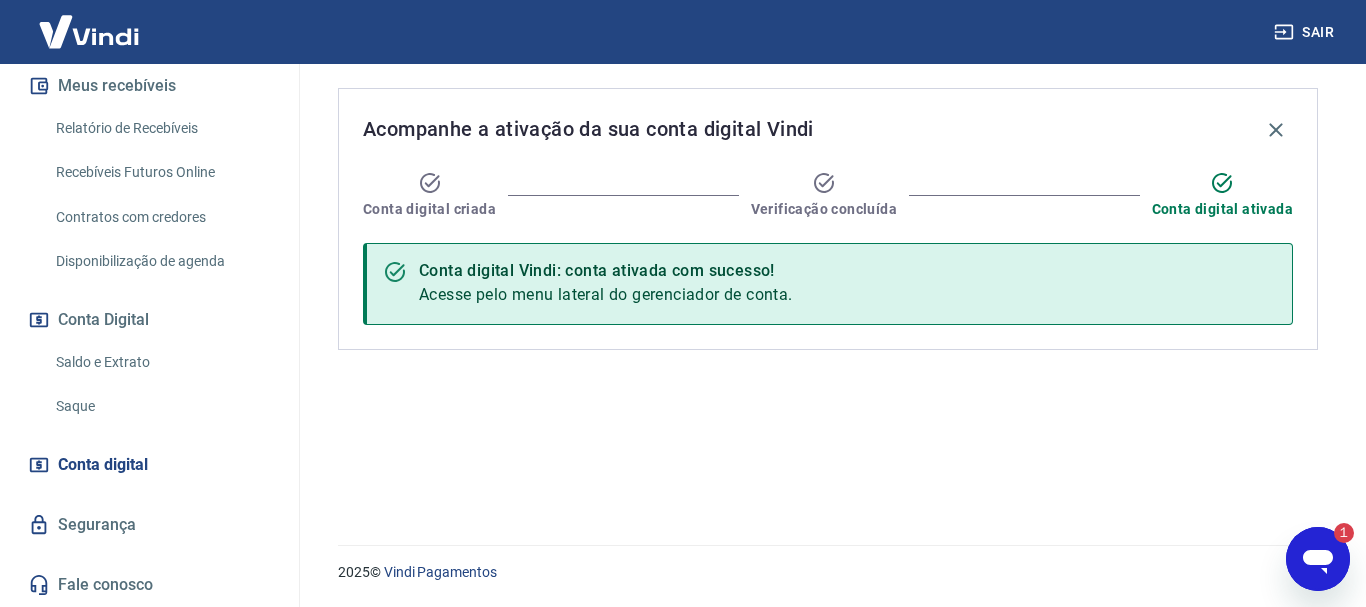 click 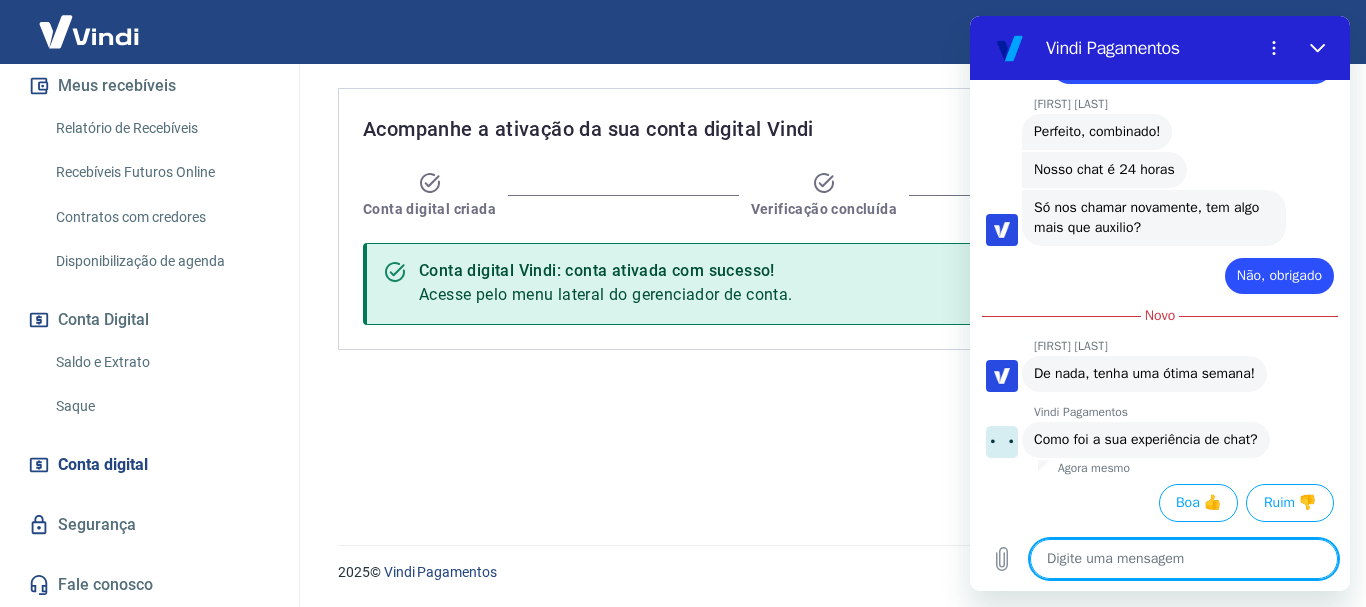 scroll, scrollTop: 2860, scrollLeft: 0, axis: vertical 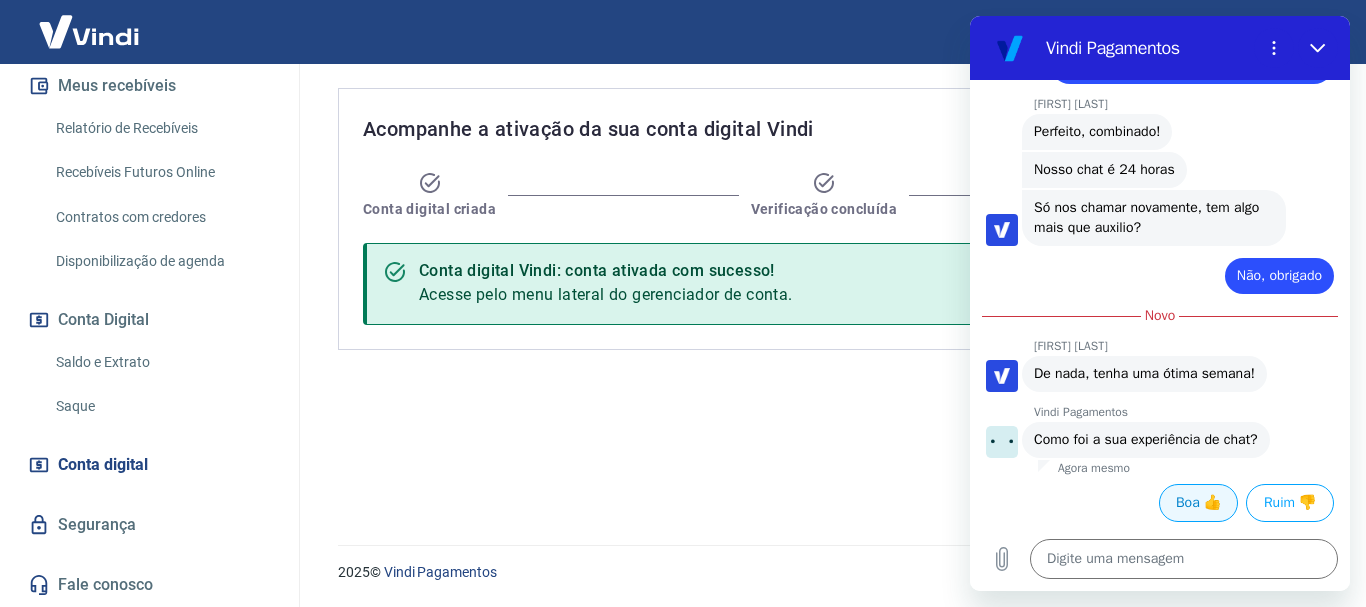 click on "Boa 👍" at bounding box center [1198, 503] 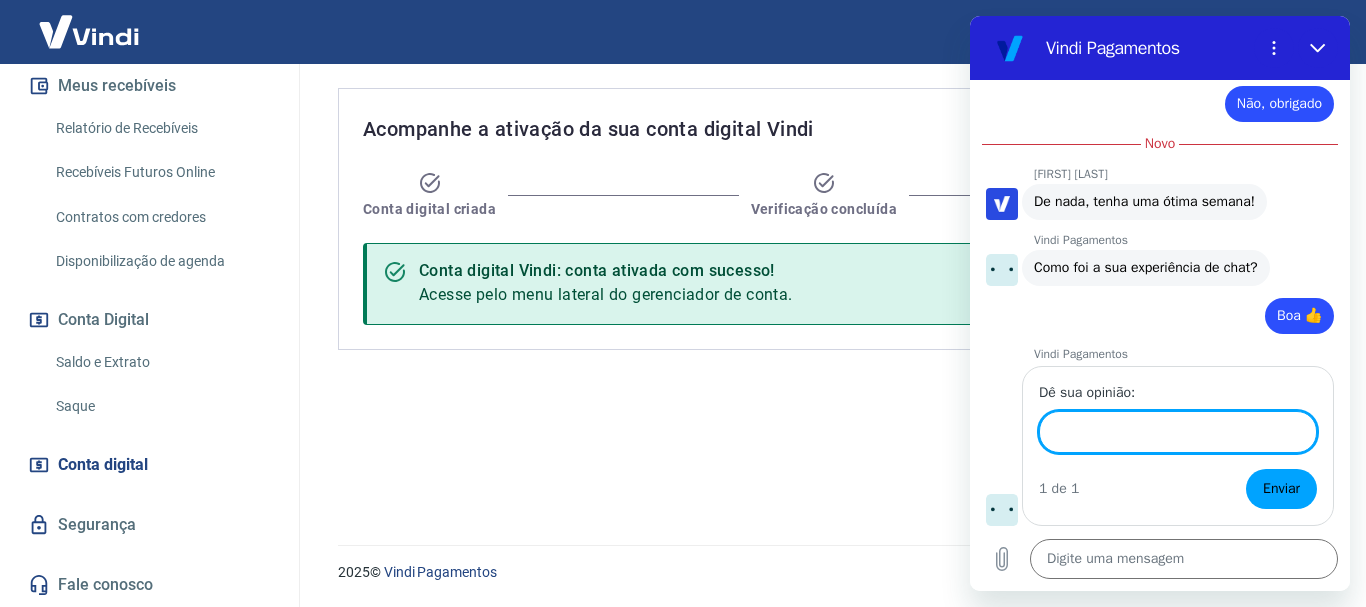 scroll, scrollTop: 3032, scrollLeft: 0, axis: vertical 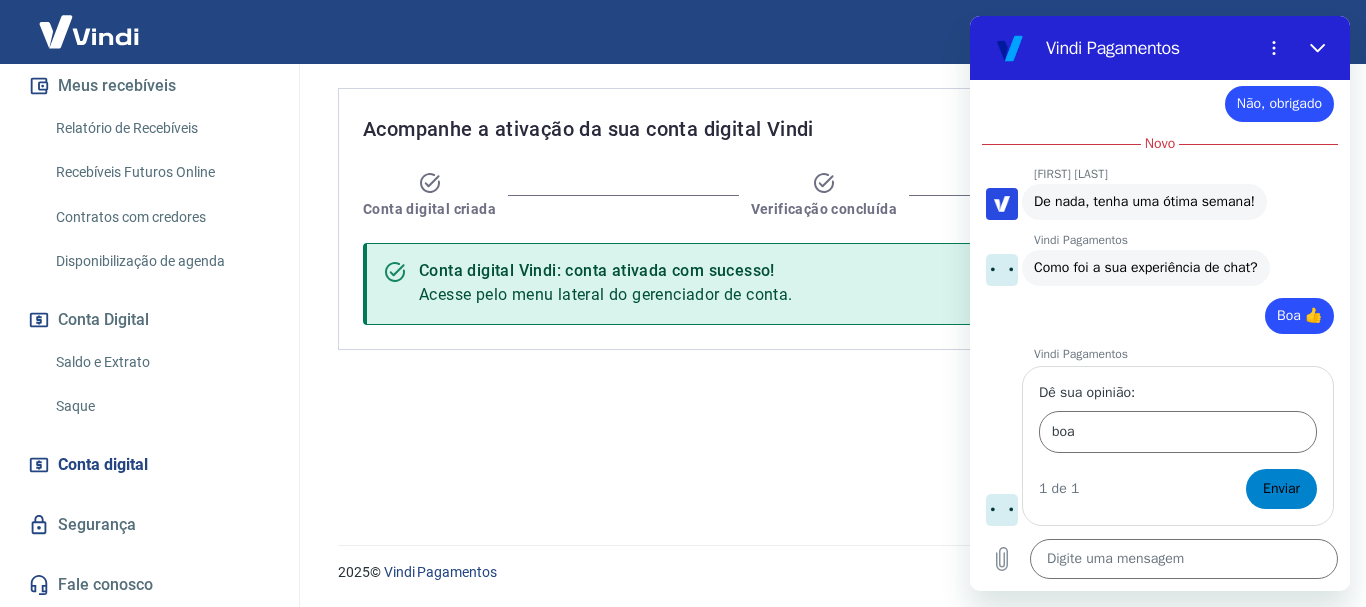click on "Enviar" at bounding box center (1281, 489) 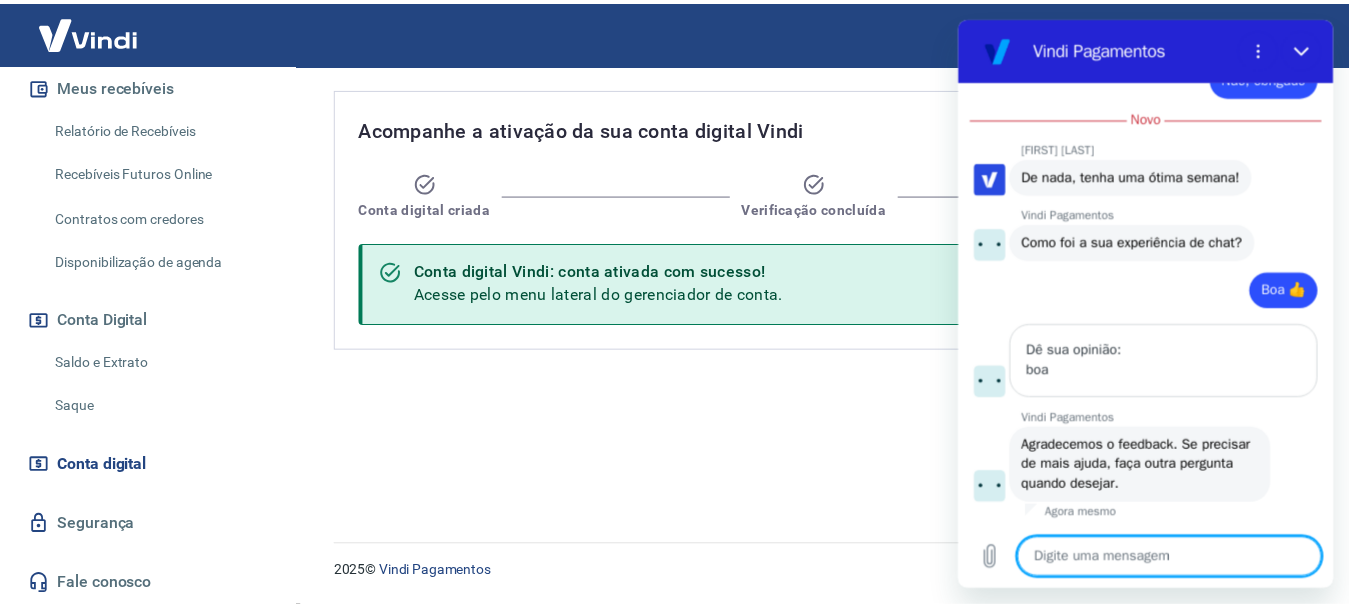 scroll, scrollTop: 3058, scrollLeft: 0, axis: vertical 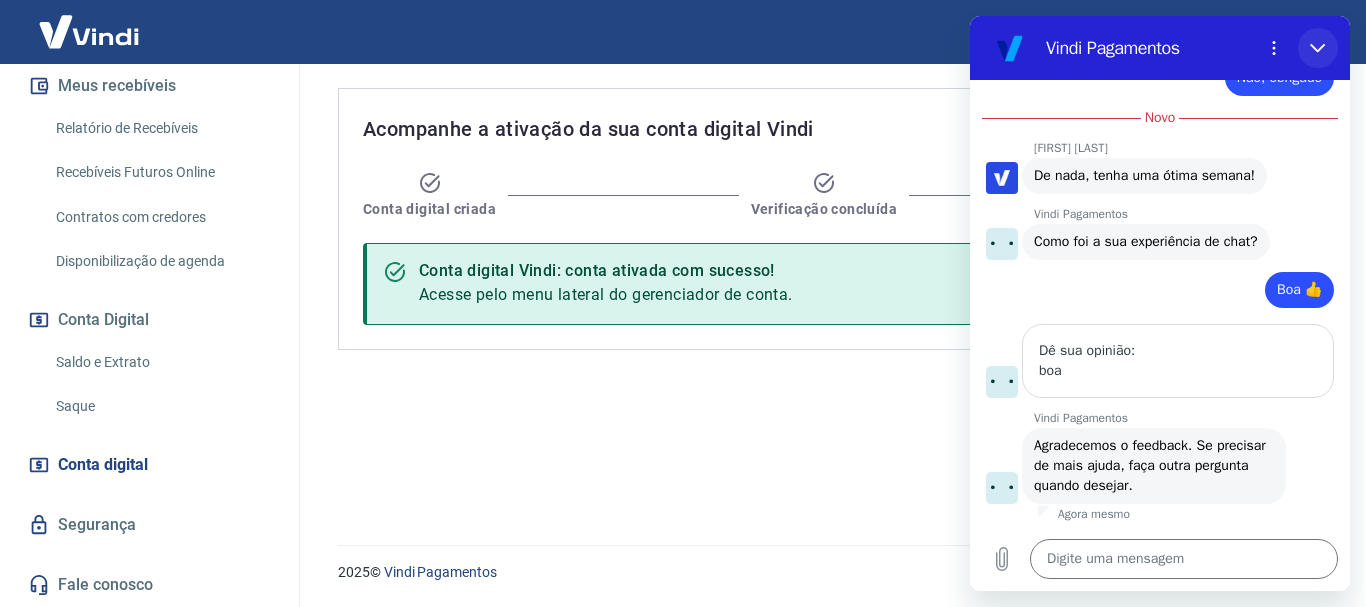 click at bounding box center [1318, 48] 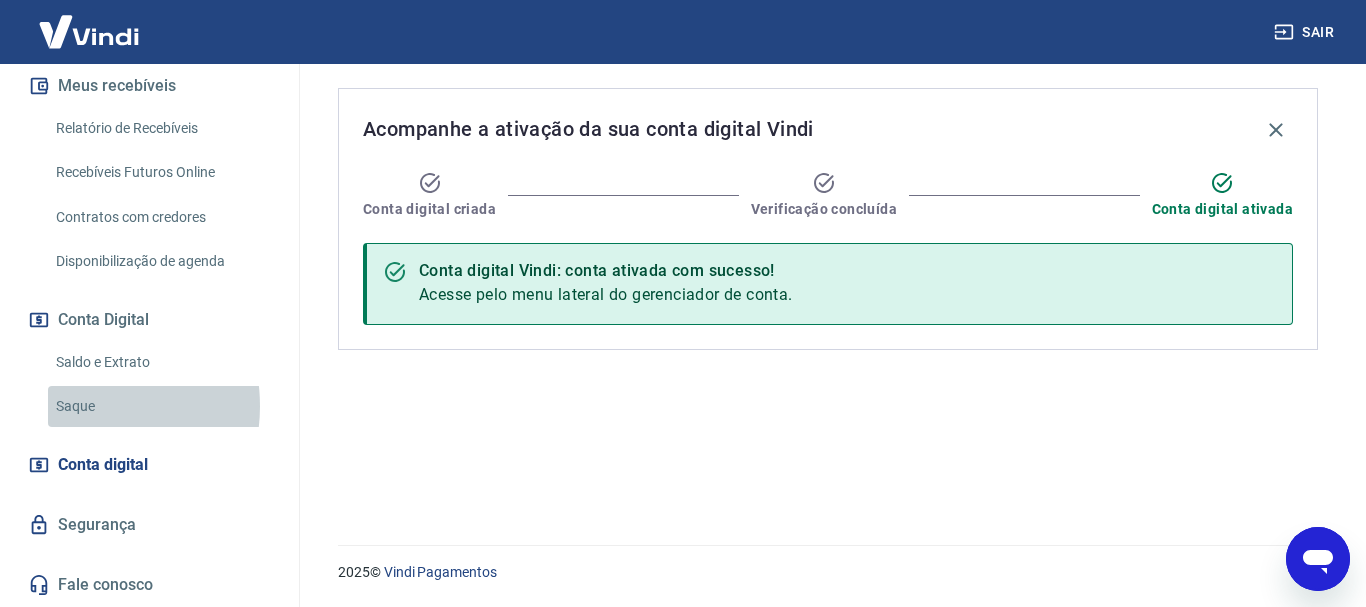 click on "Saque" at bounding box center (161, 406) 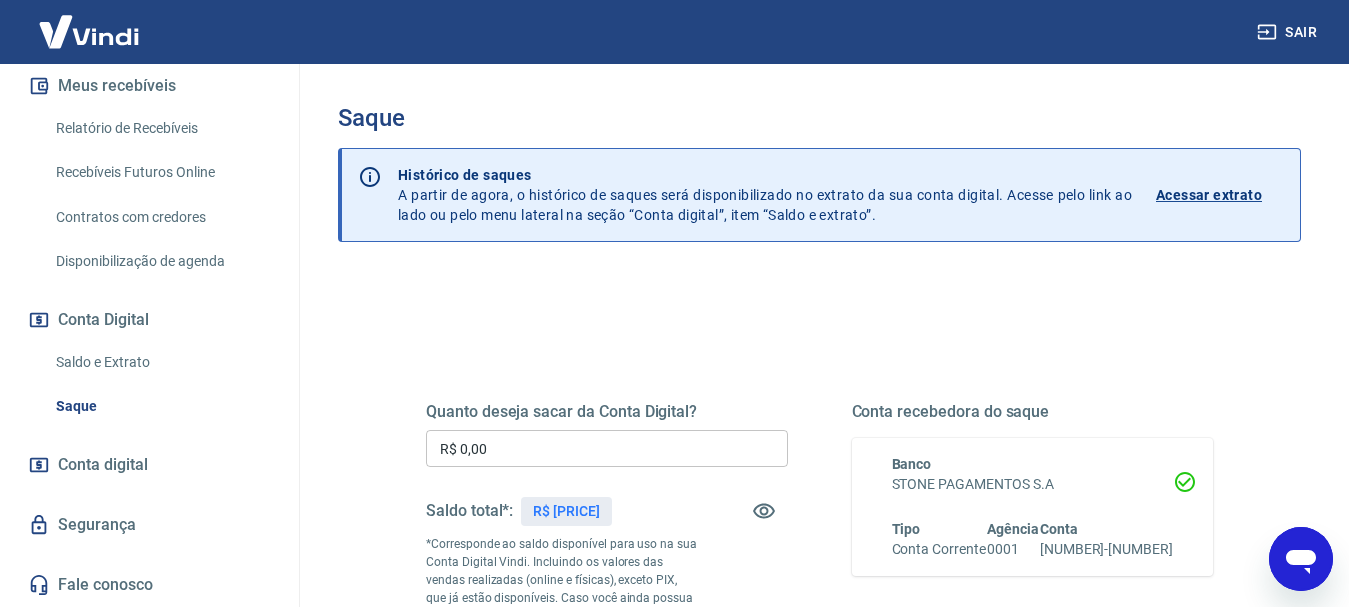 click on "Saldo e Extrato" at bounding box center [161, 362] 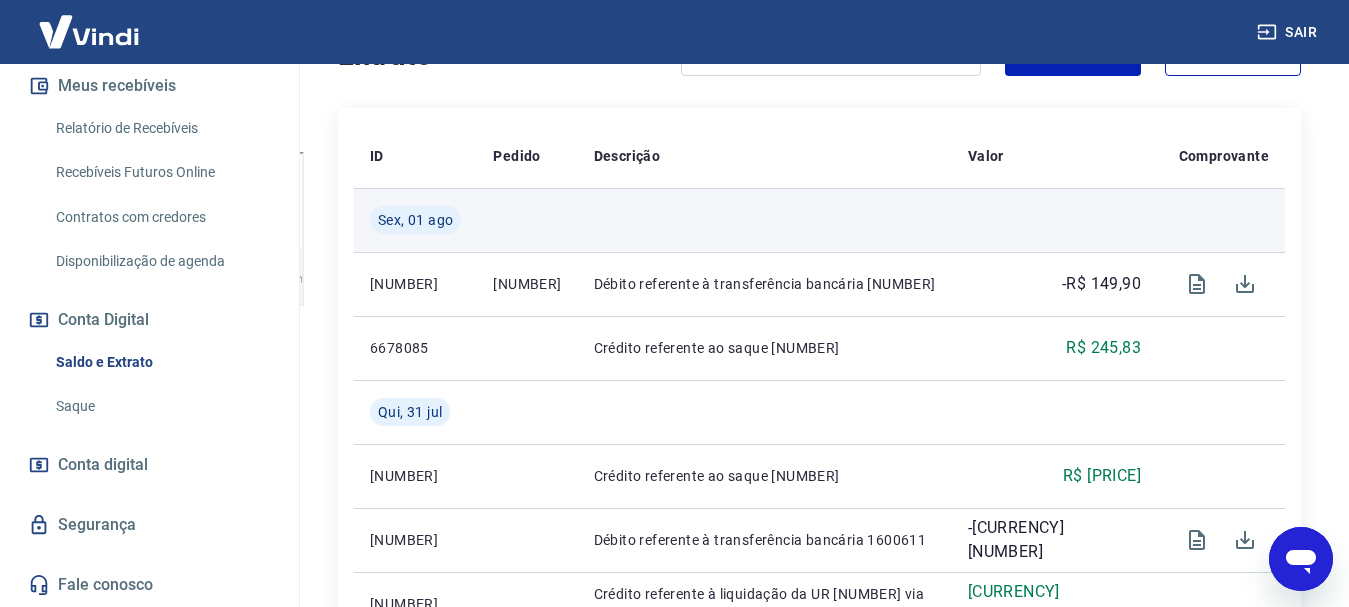 scroll, scrollTop: 490, scrollLeft: 0, axis: vertical 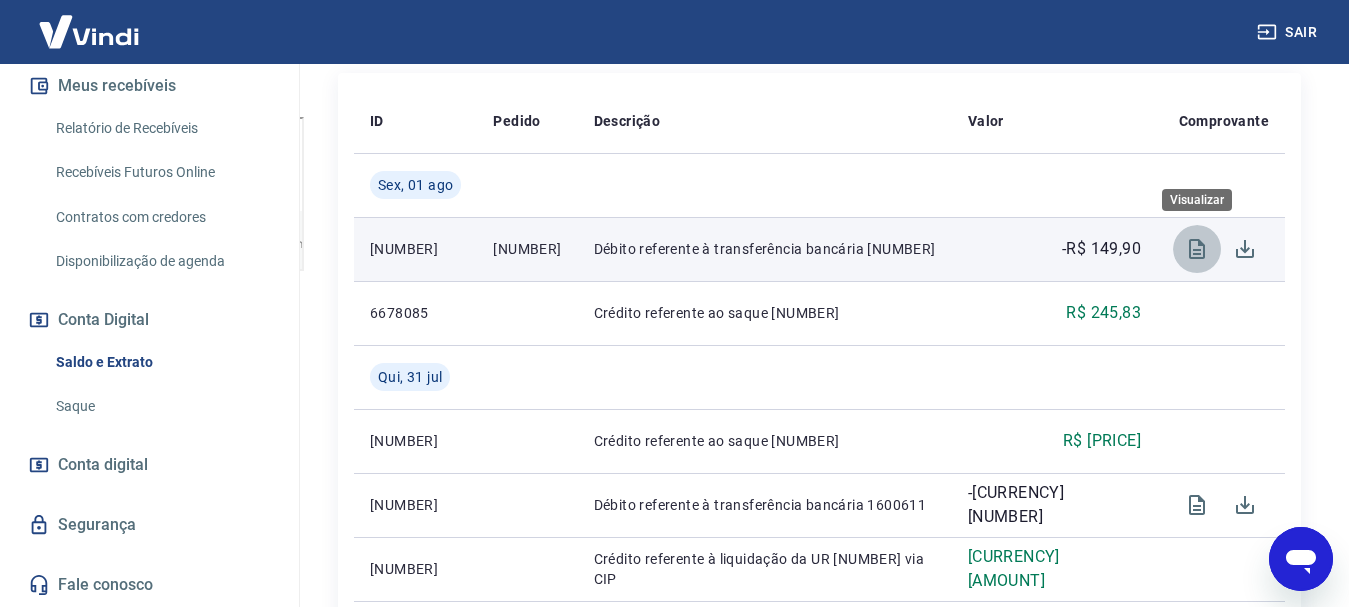 click 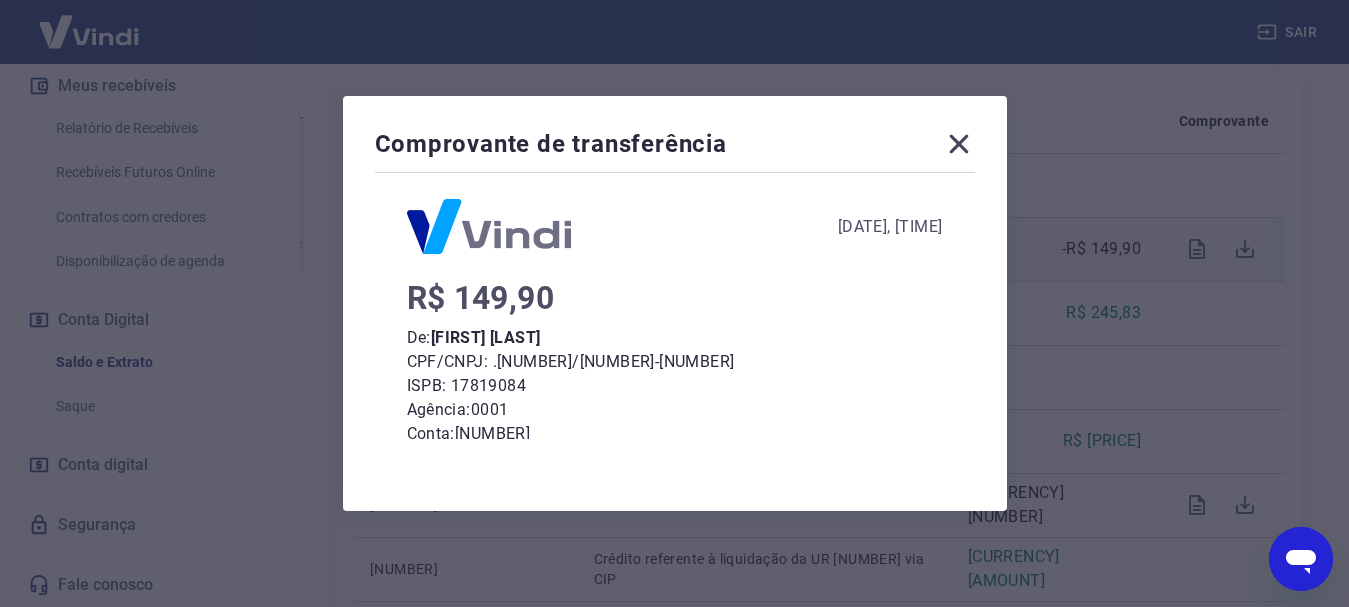 scroll, scrollTop: 0, scrollLeft: 0, axis: both 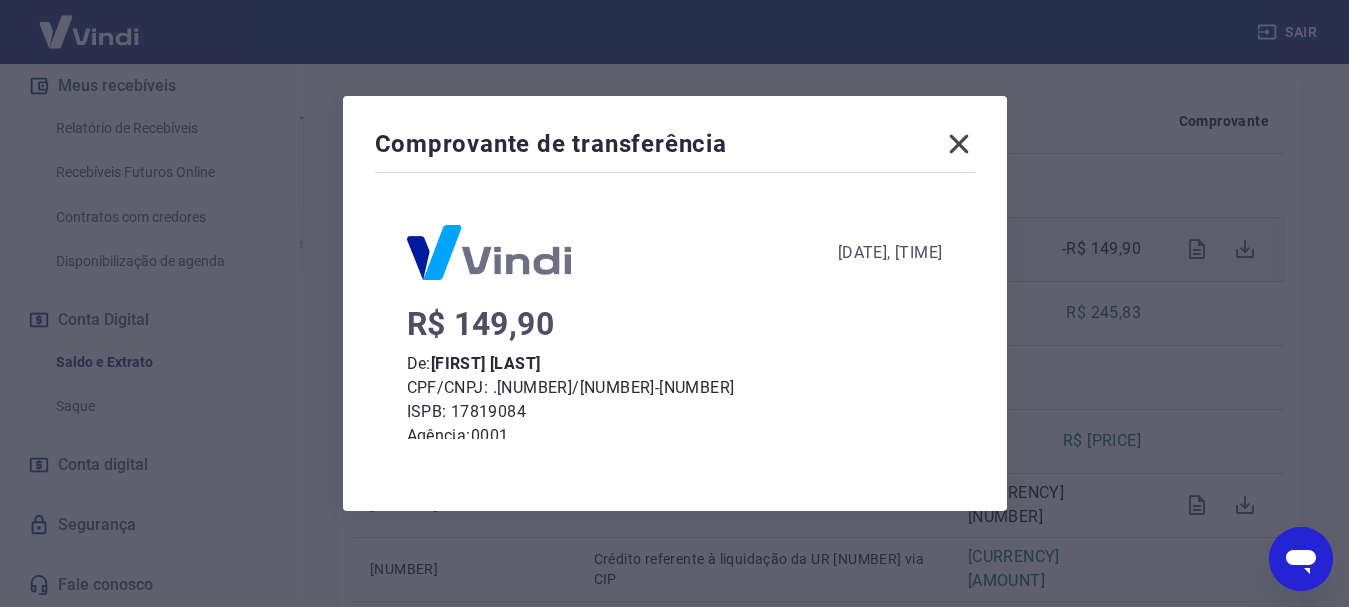 click 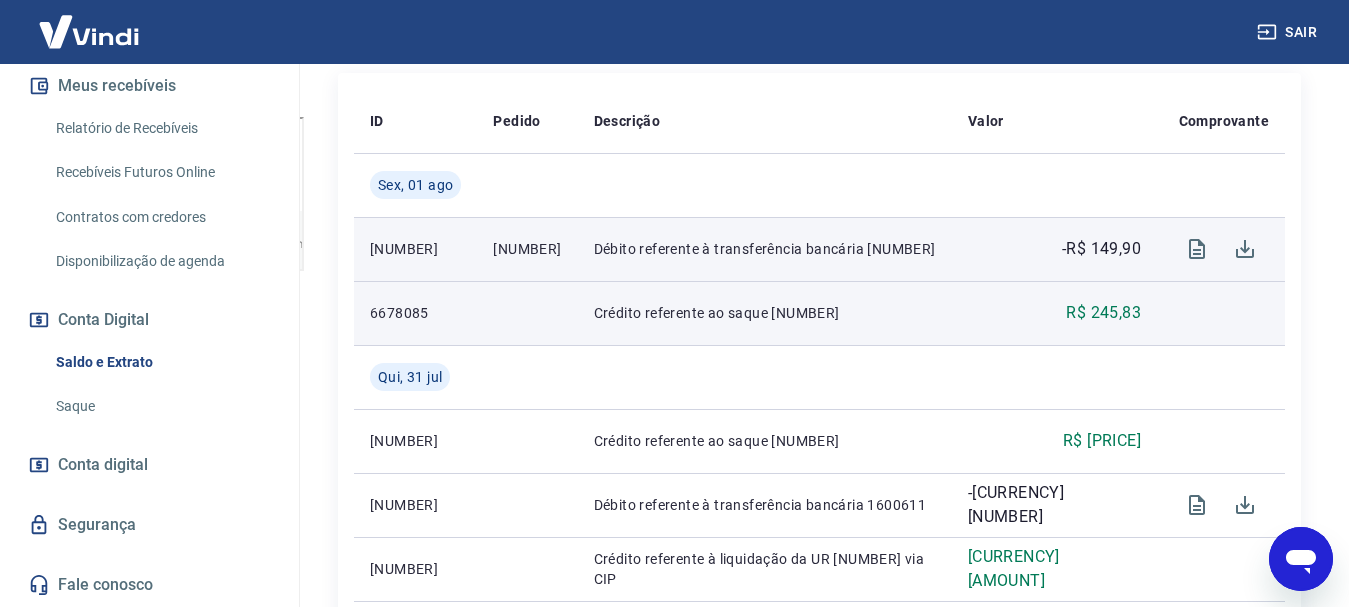 click on "6678085" at bounding box center [415, 313] 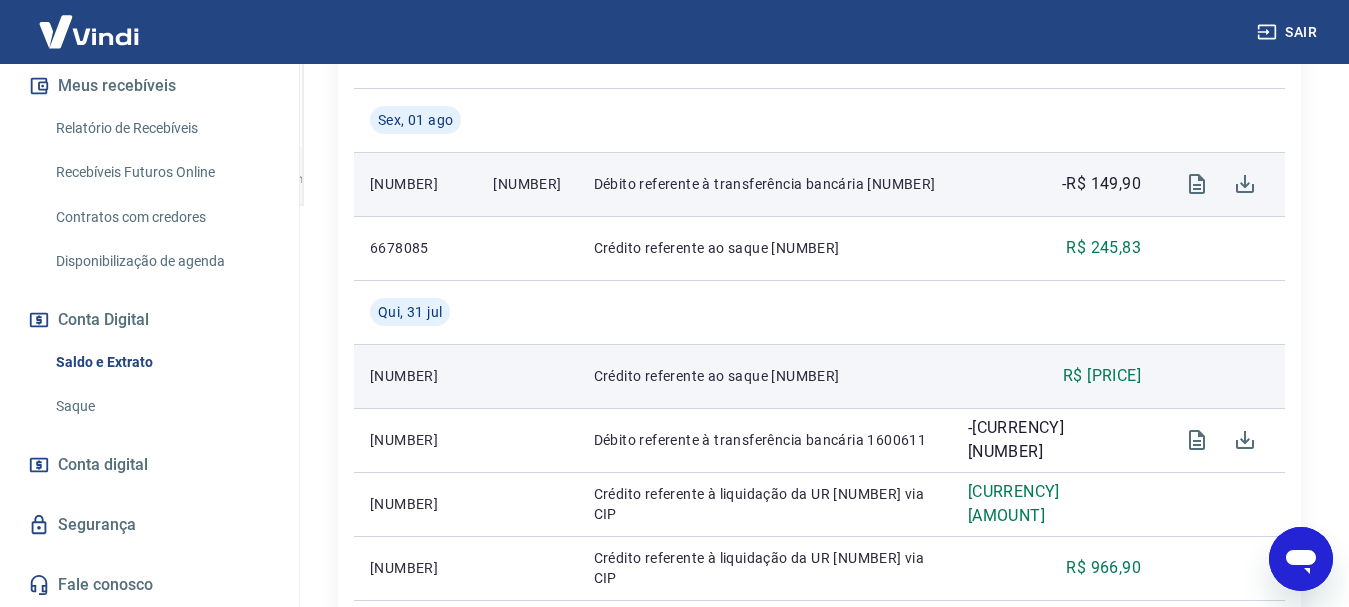 scroll, scrollTop: 590, scrollLeft: 0, axis: vertical 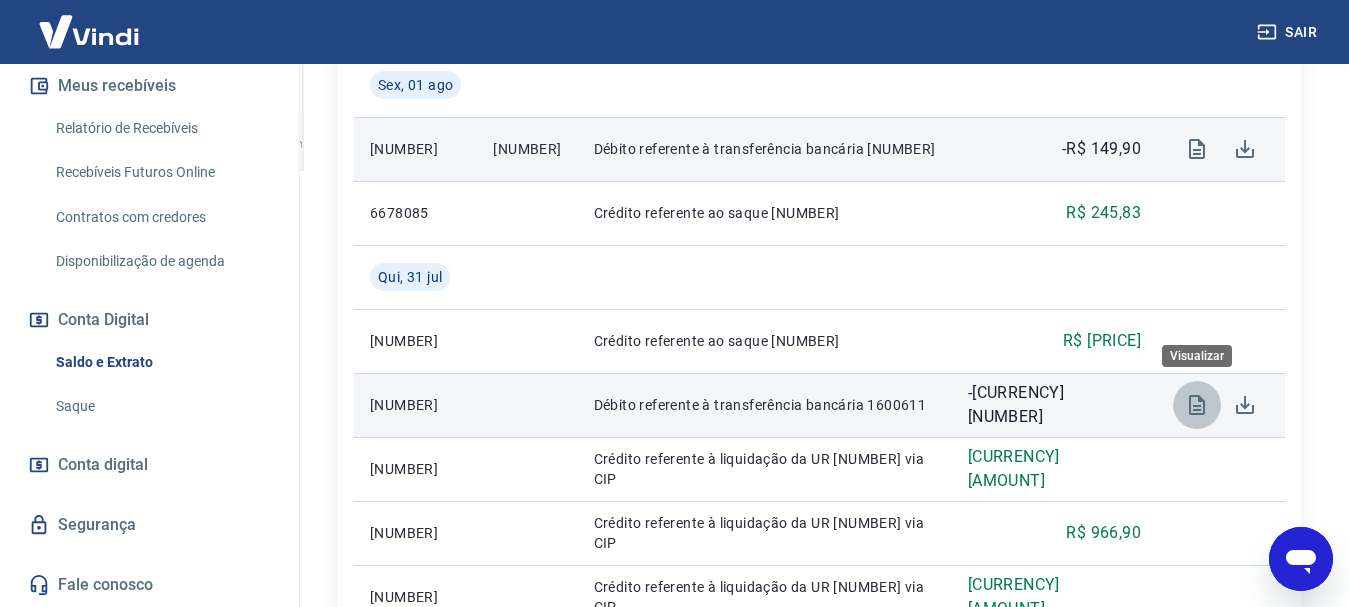 click 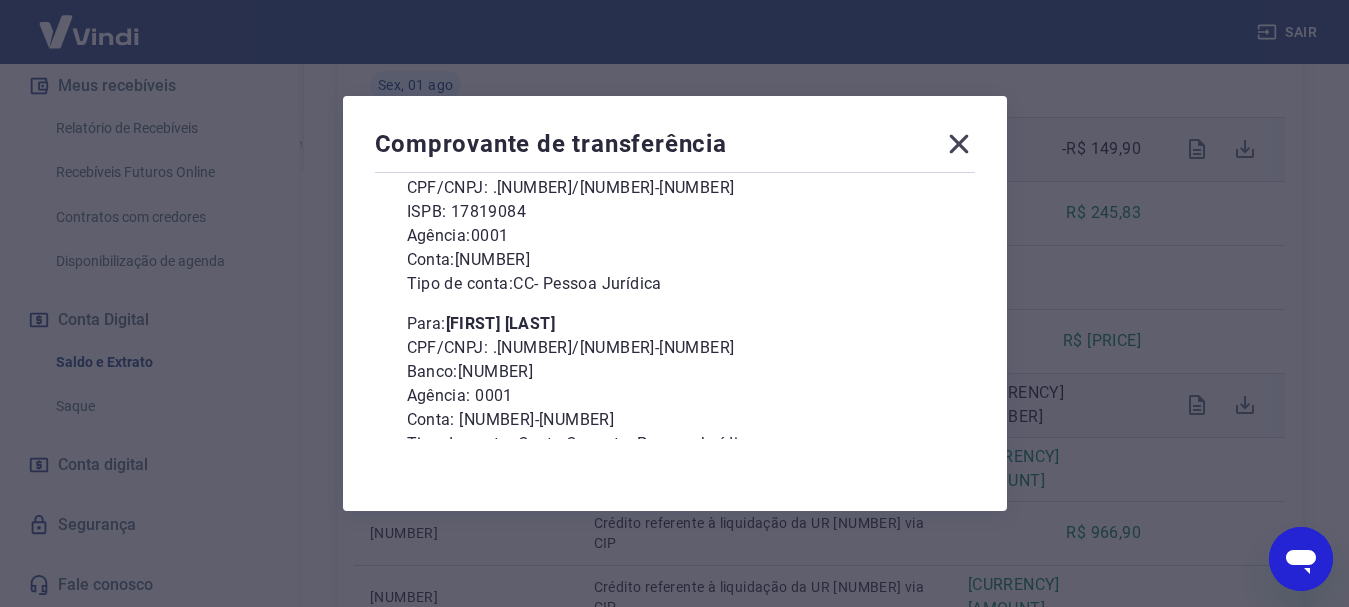 scroll, scrollTop: 273, scrollLeft: 0, axis: vertical 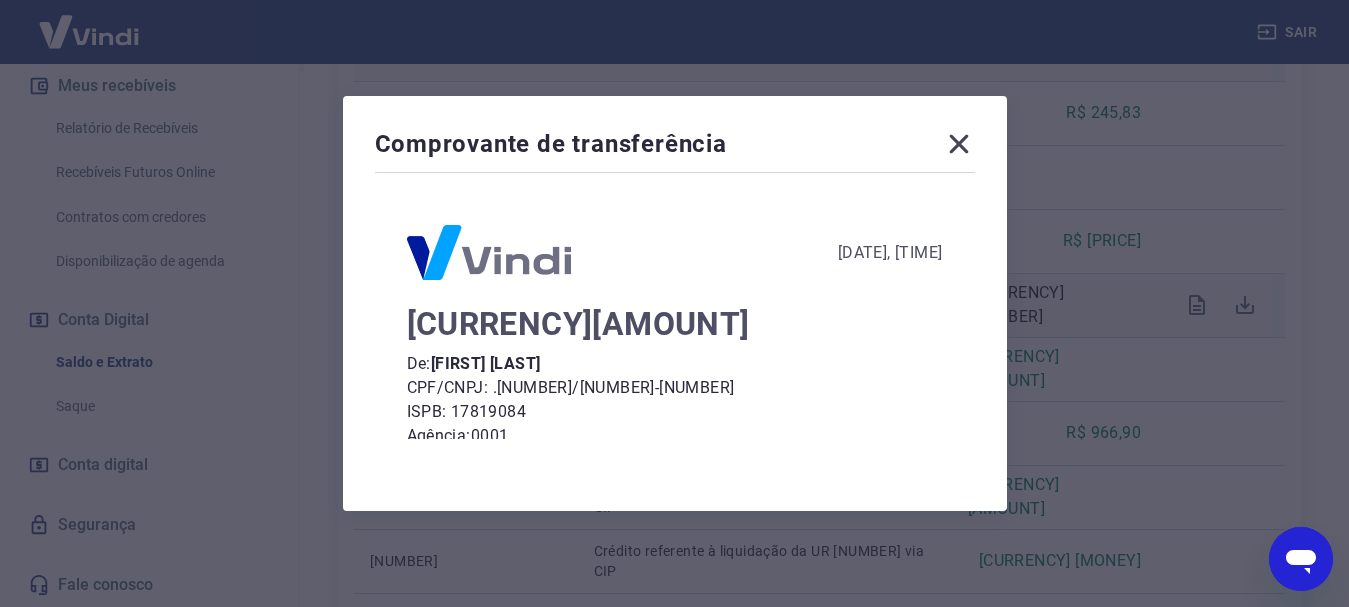 click 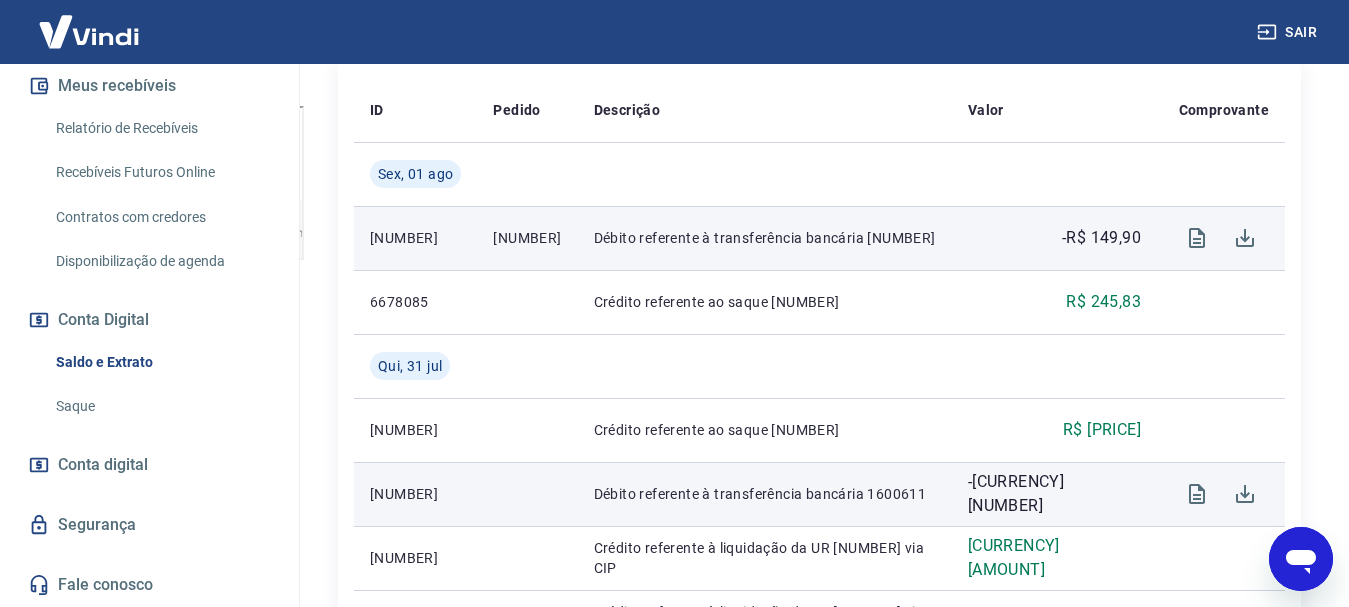 scroll, scrollTop: 490, scrollLeft: 0, axis: vertical 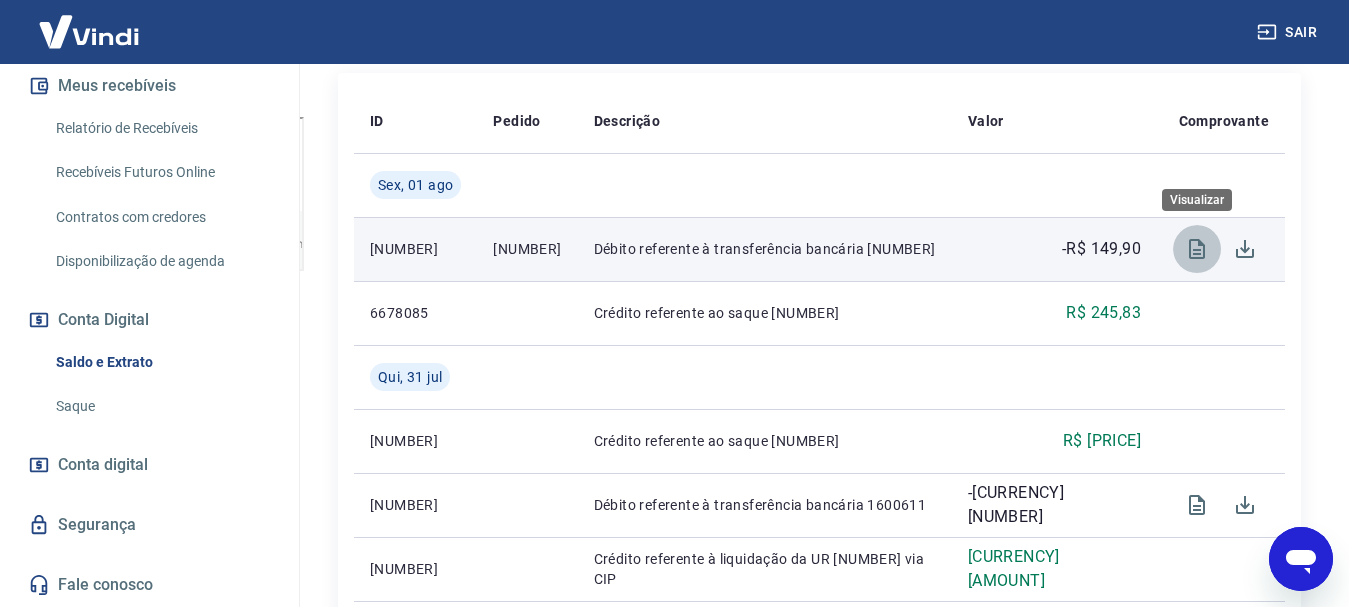 click 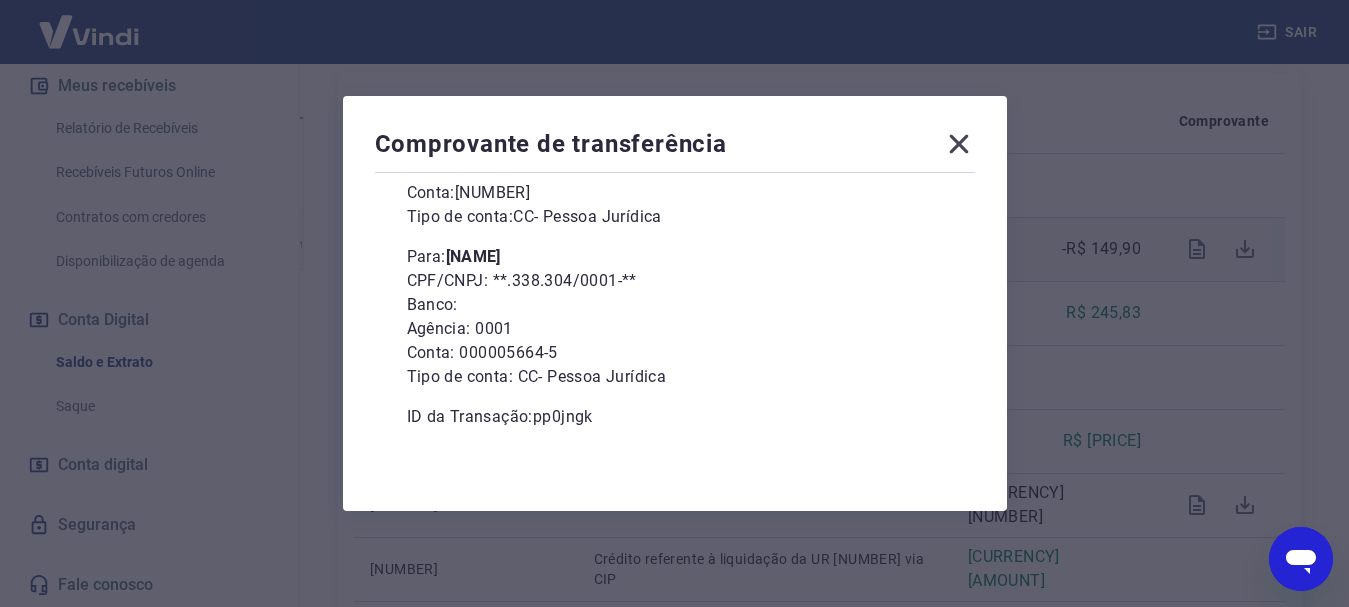 scroll, scrollTop: 273, scrollLeft: 0, axis: vertical 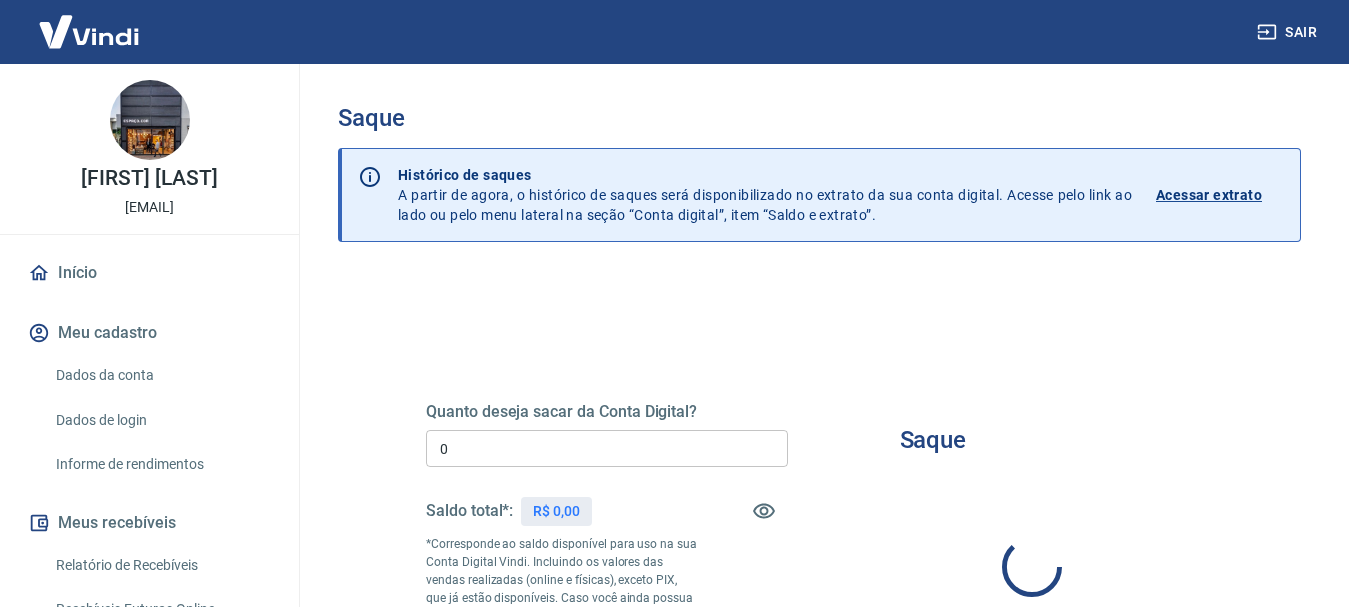 type on "R$ 0,00" 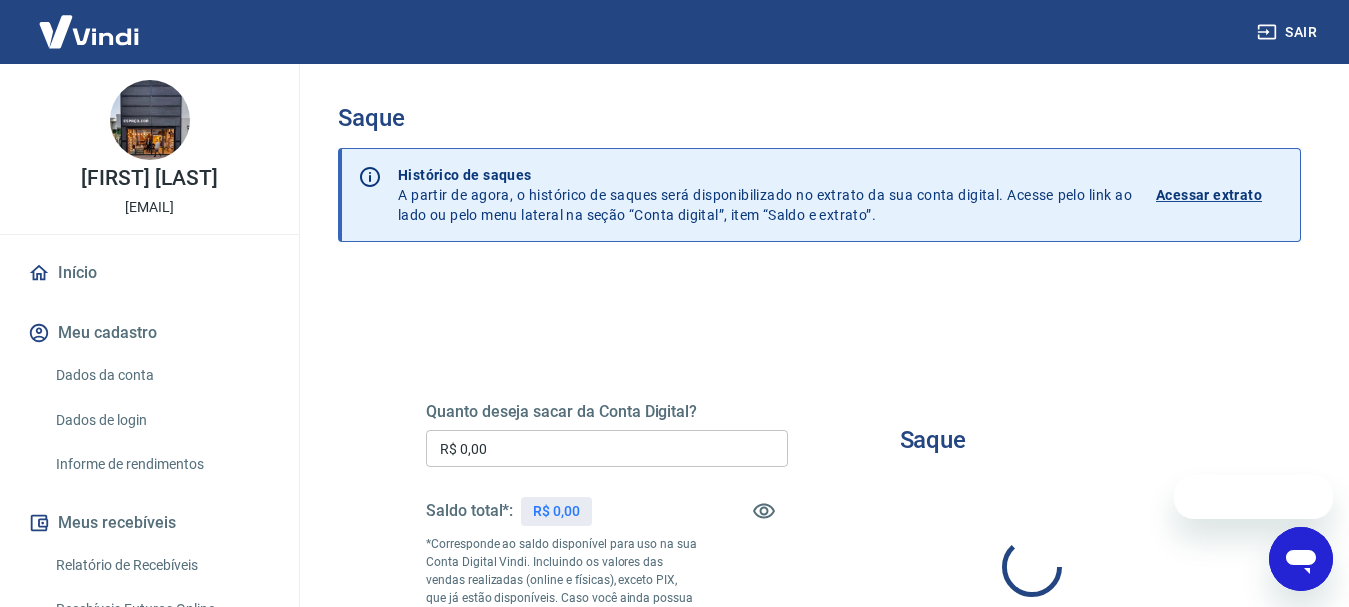 scroll, scrollTop: 0, scrollLeft: 0, axis: both 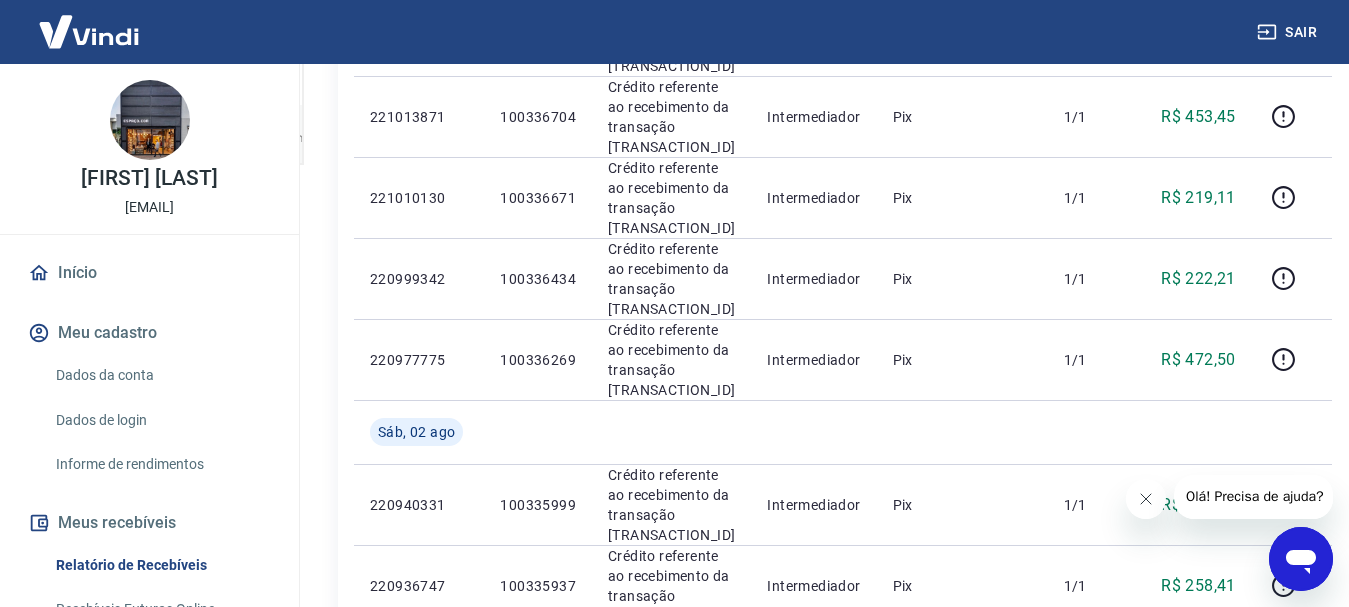 click 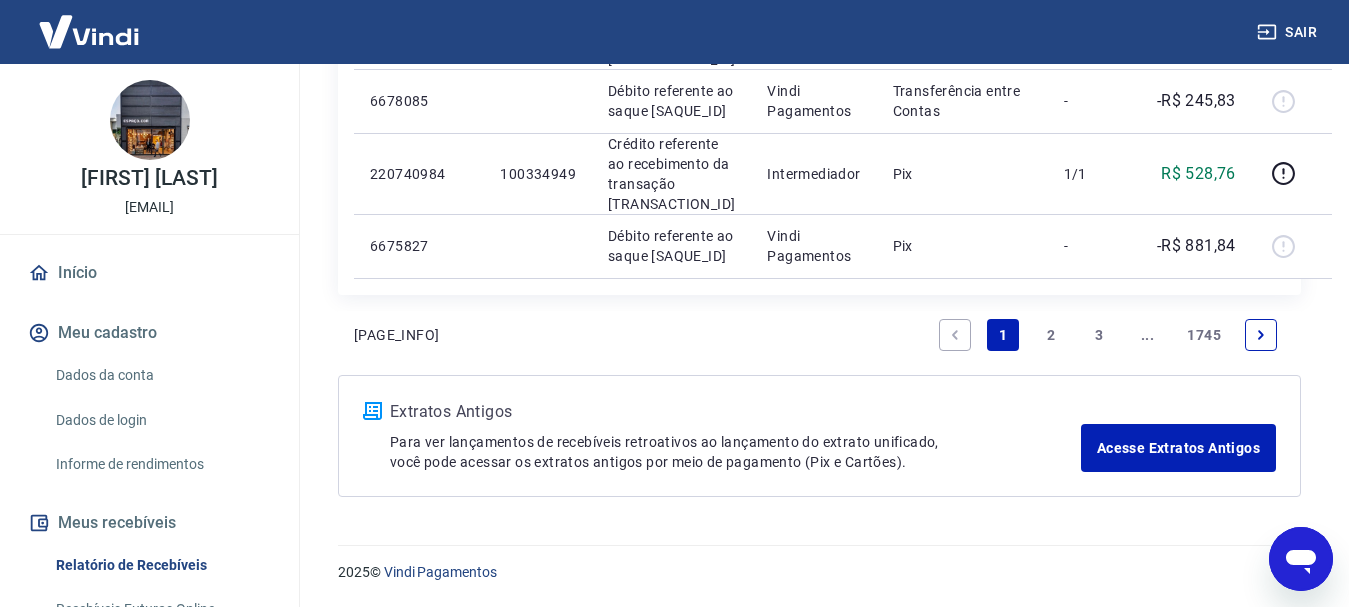 scroll, scrollTop: 2741, scrollLeft: 0, axis: vertical 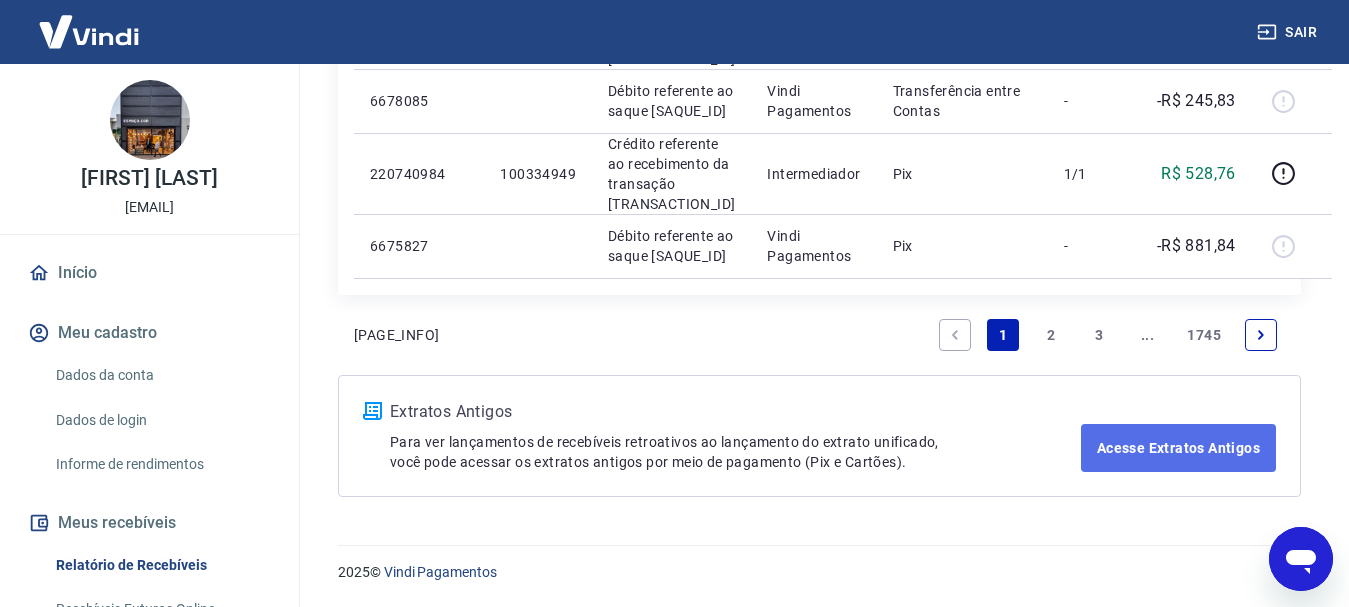 click on "Acesse Extratos Antigos" at bounding box center (1178, 448) 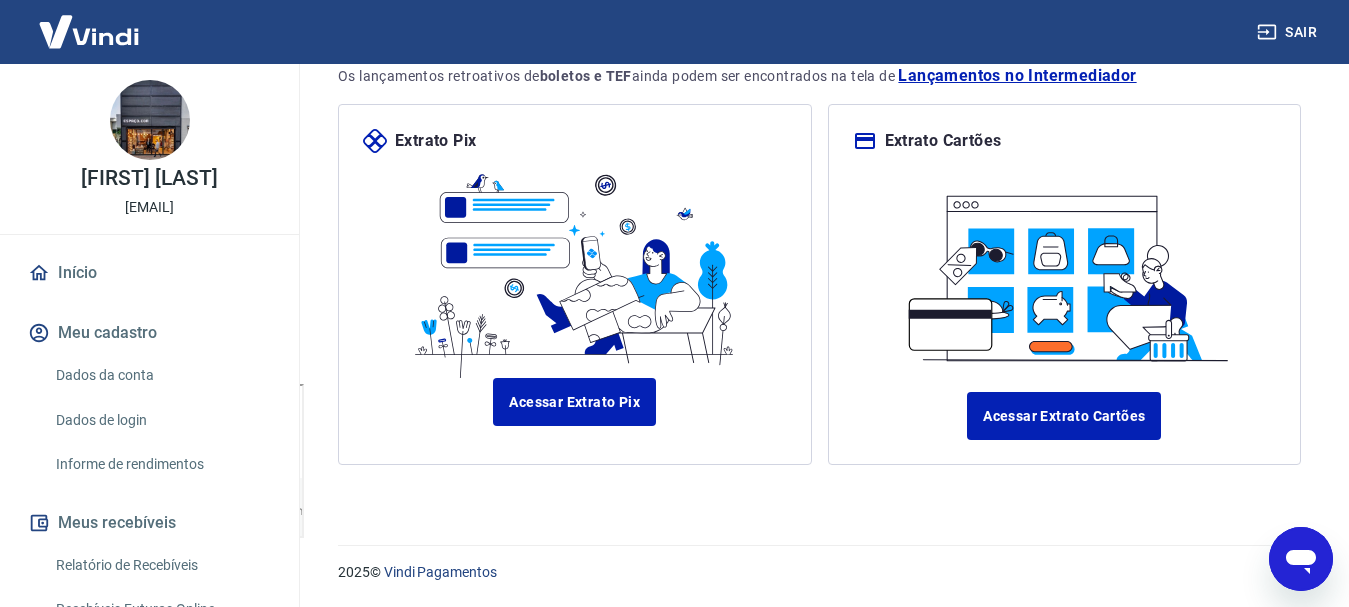 scroll, scrollTop: 222, scrollLeft: 0, axis: vertical 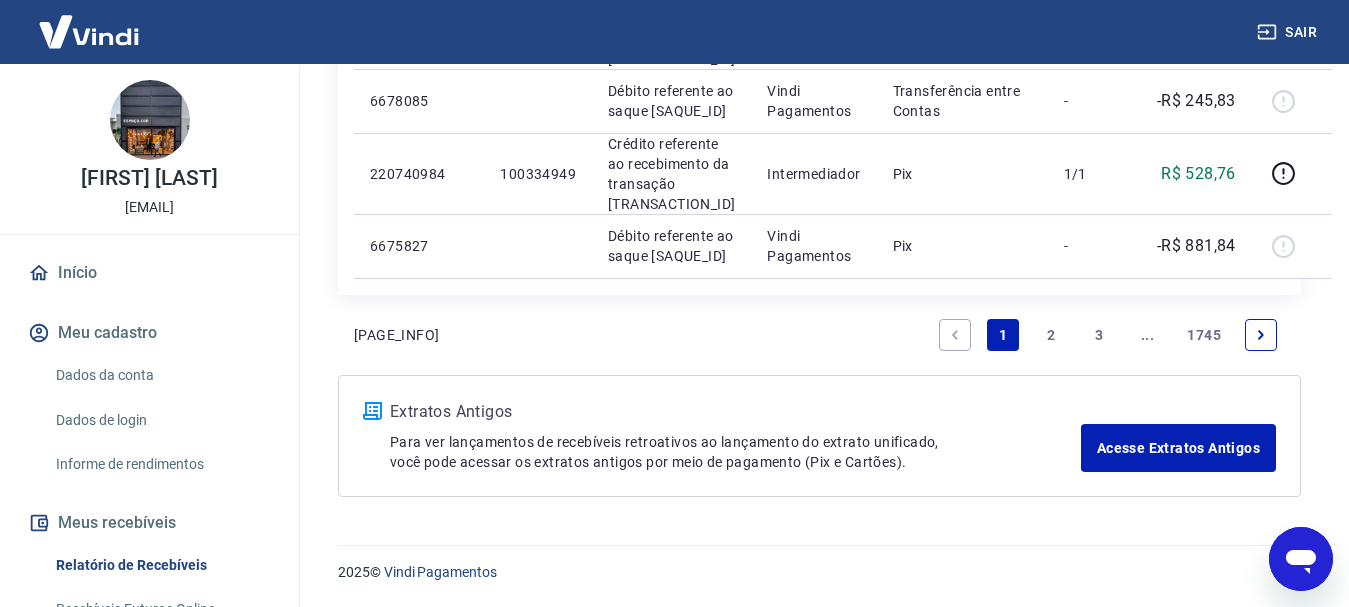 click on "2" at bounding box center (1051, 335) 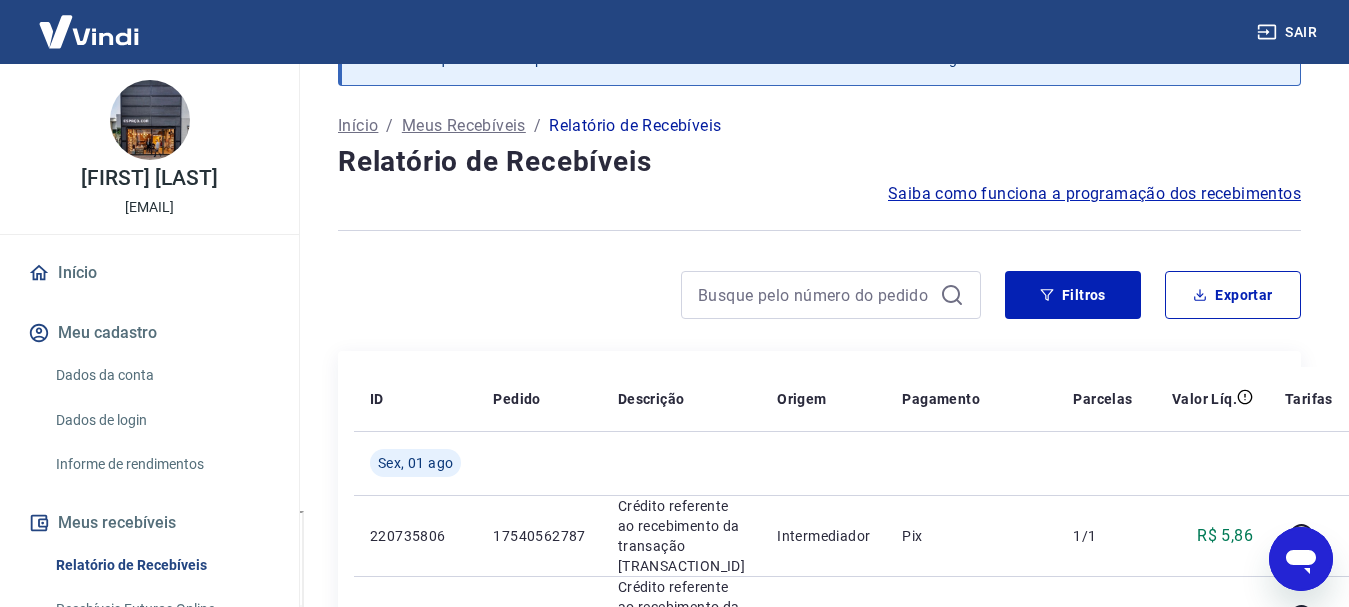 scroll, scrollTop: 2781, scrollLeft: 0, axis: vertical 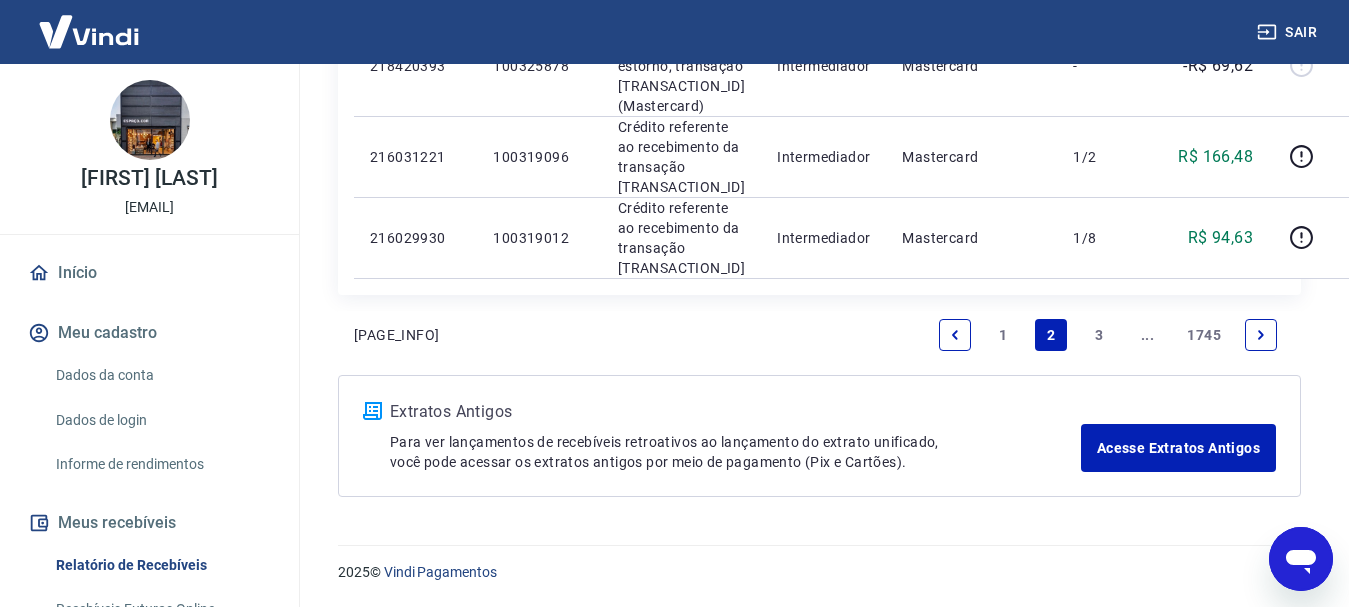 click on "3" at bounding box center (1099, 335) 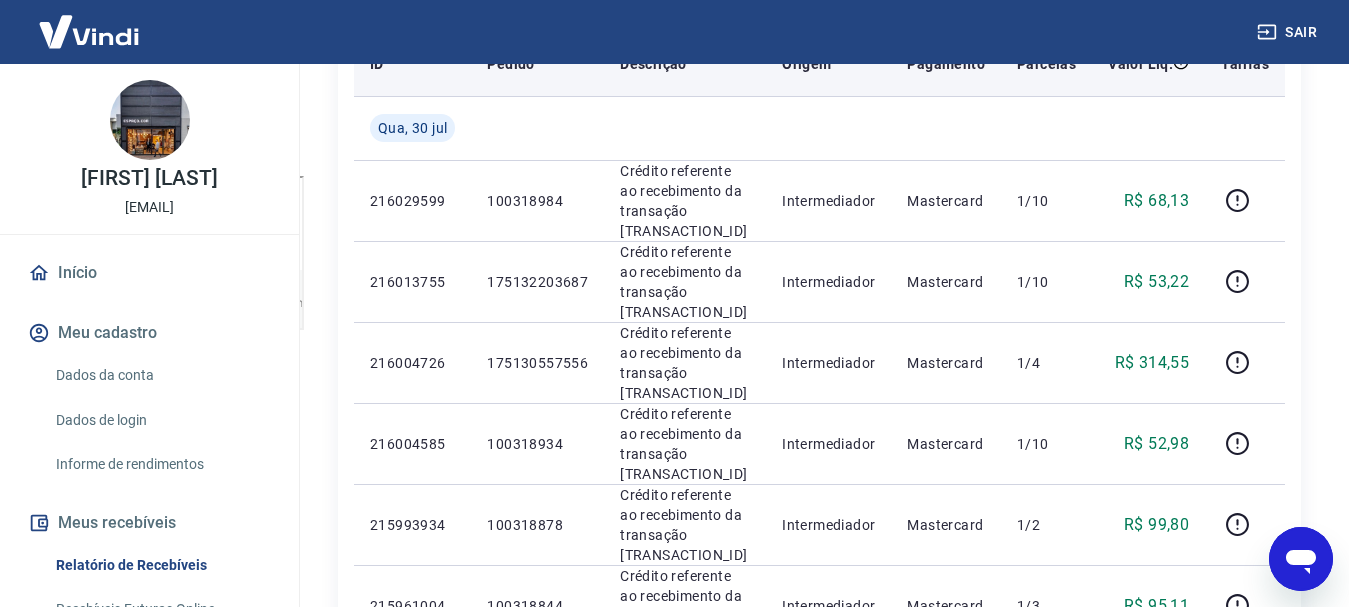 scroll, scrollTop: 433, scrollLeft: 0, axis: vertical 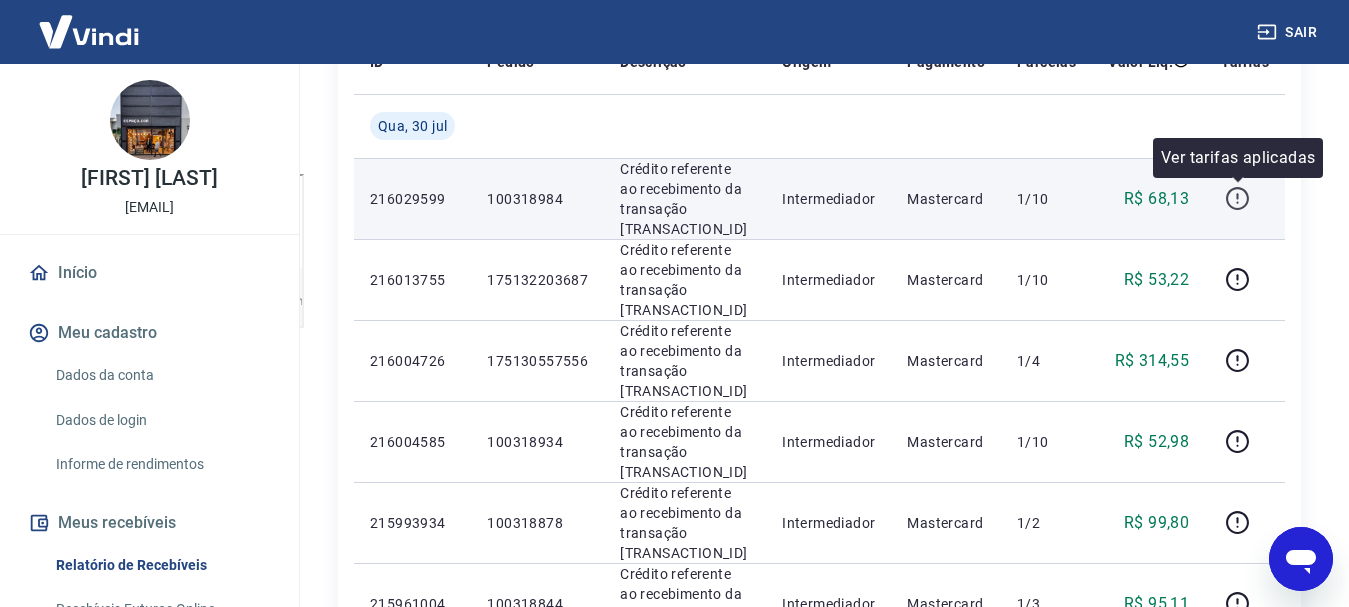 click 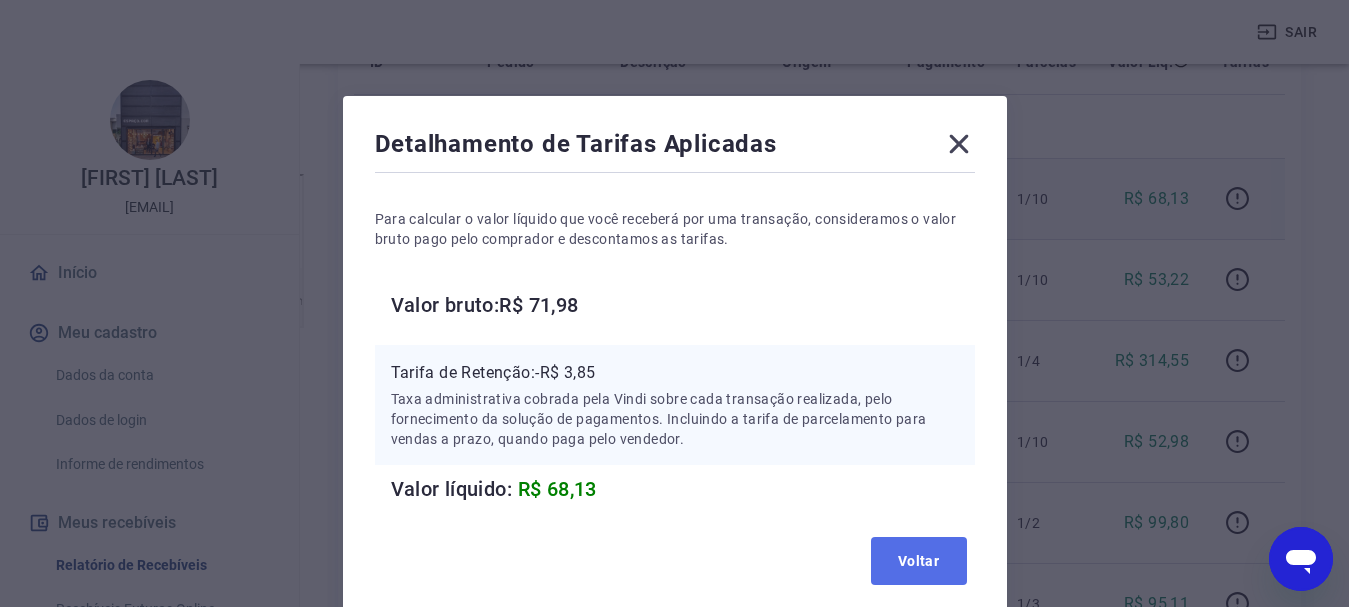 click on "Voltar" at bounding box center (919, 561) 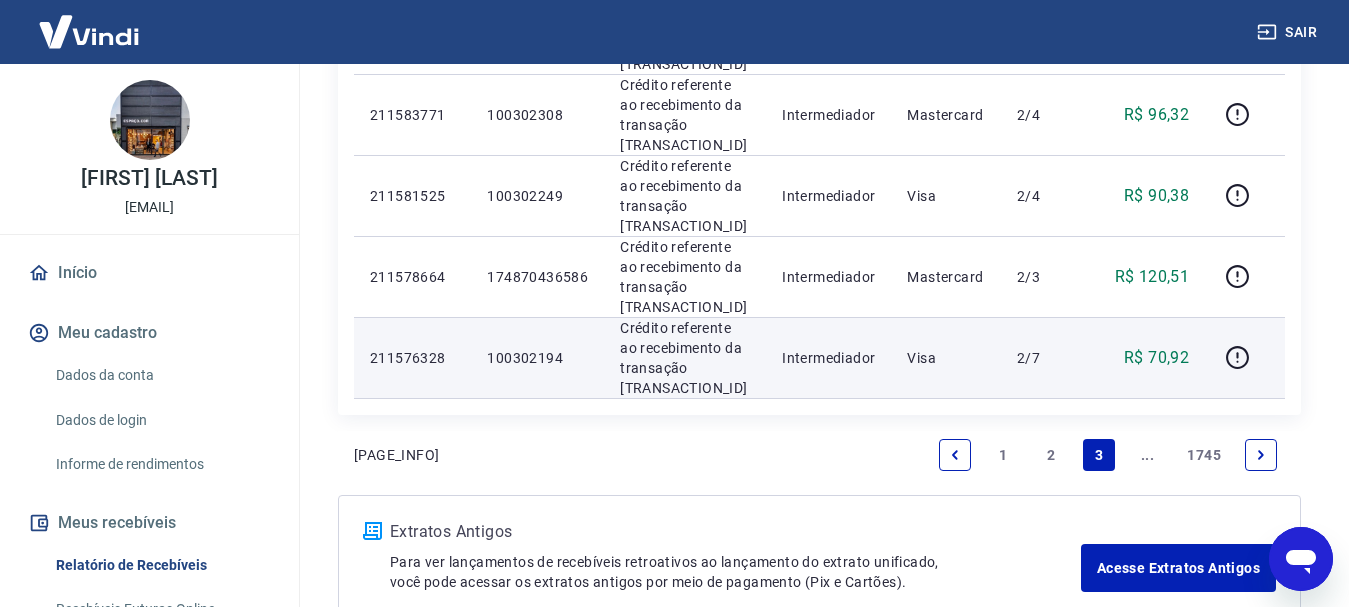scroll, scrollTop: 1933, scrollLeft: 0, axis: vertical 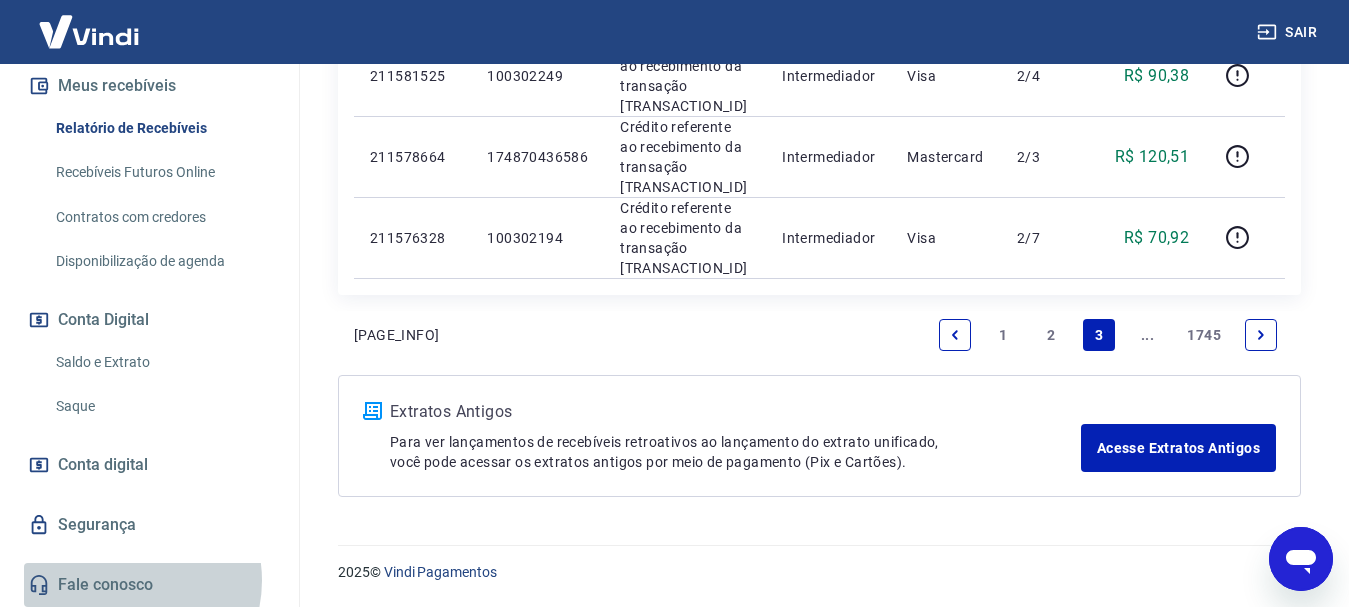 click on "Fale conosco" at bounding box center [149, 585] 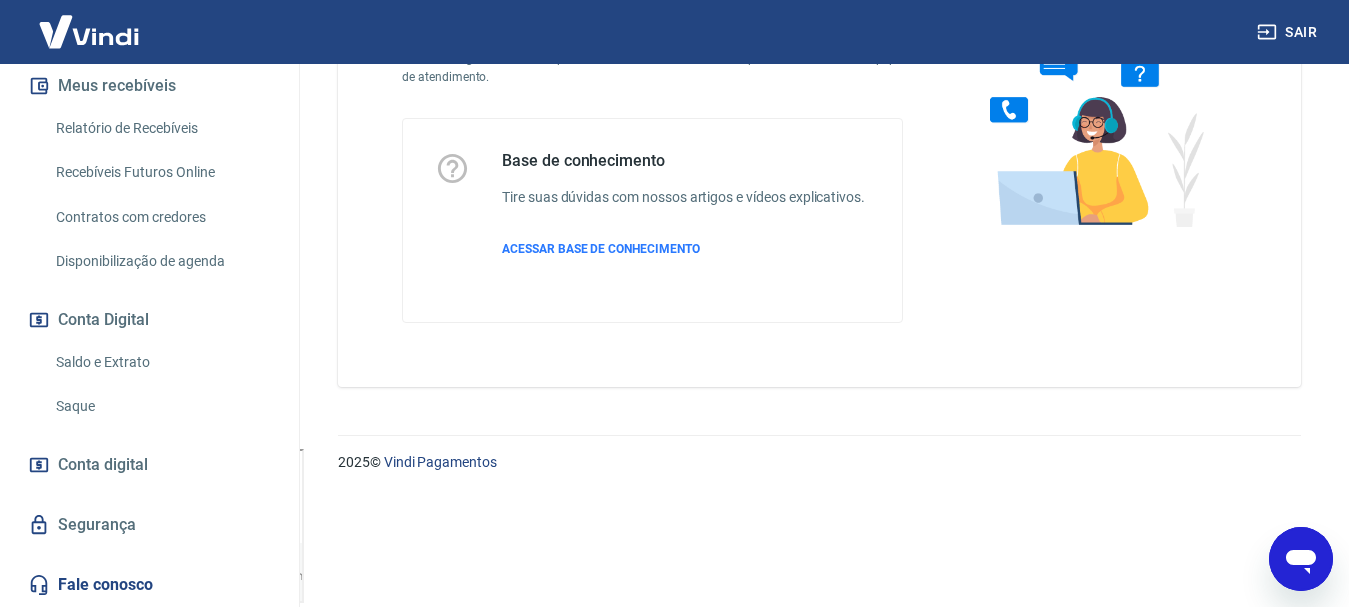 scroll, scrollTop: 69, scrollLeft: 0, axis: vertical 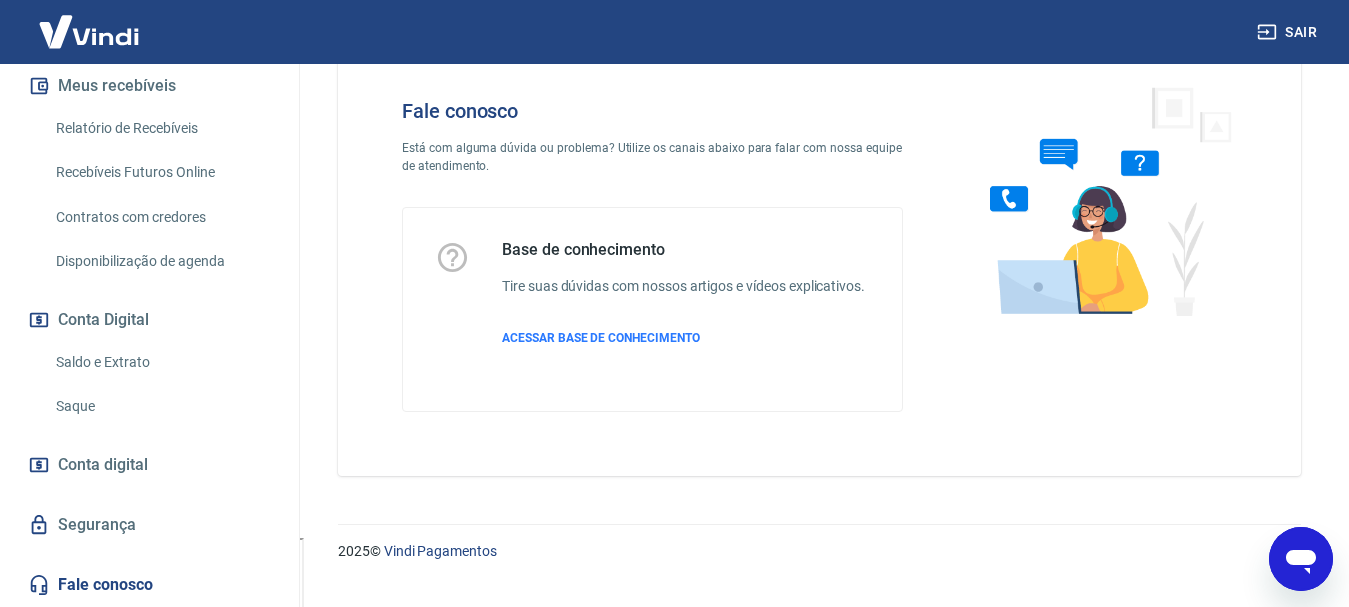 click at bounding box center [1102, 200] 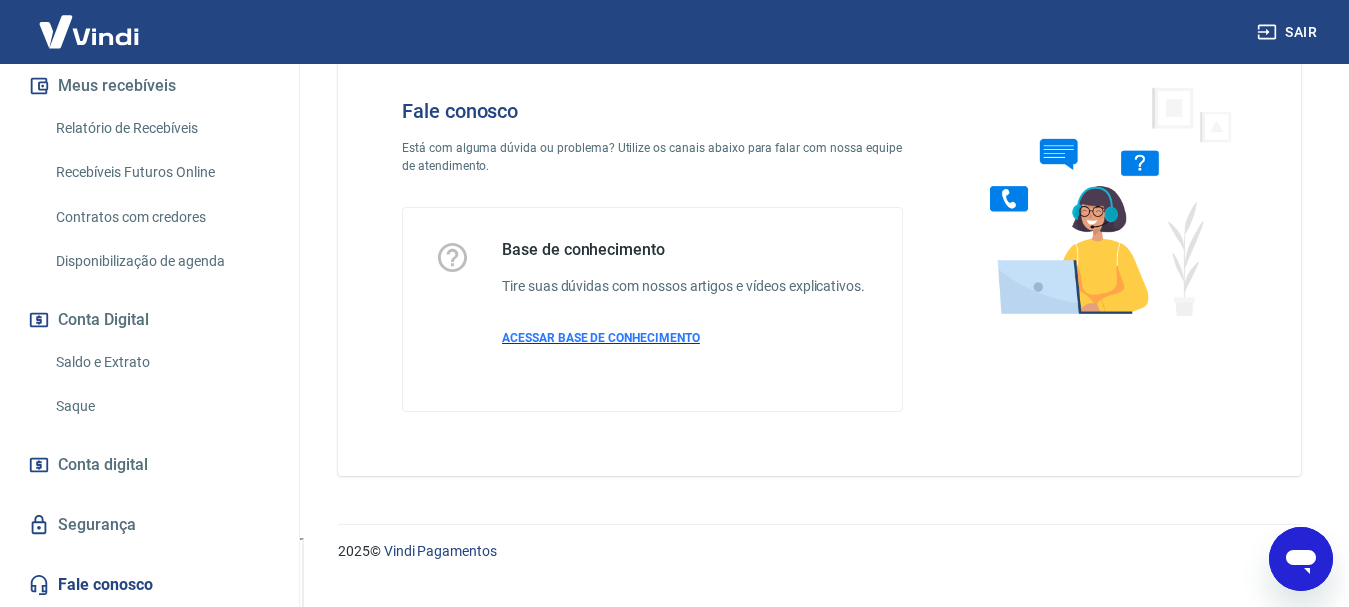 click on "ACESSAR BASE DE CONHECIMENTO" at bounding box center (601, 338) 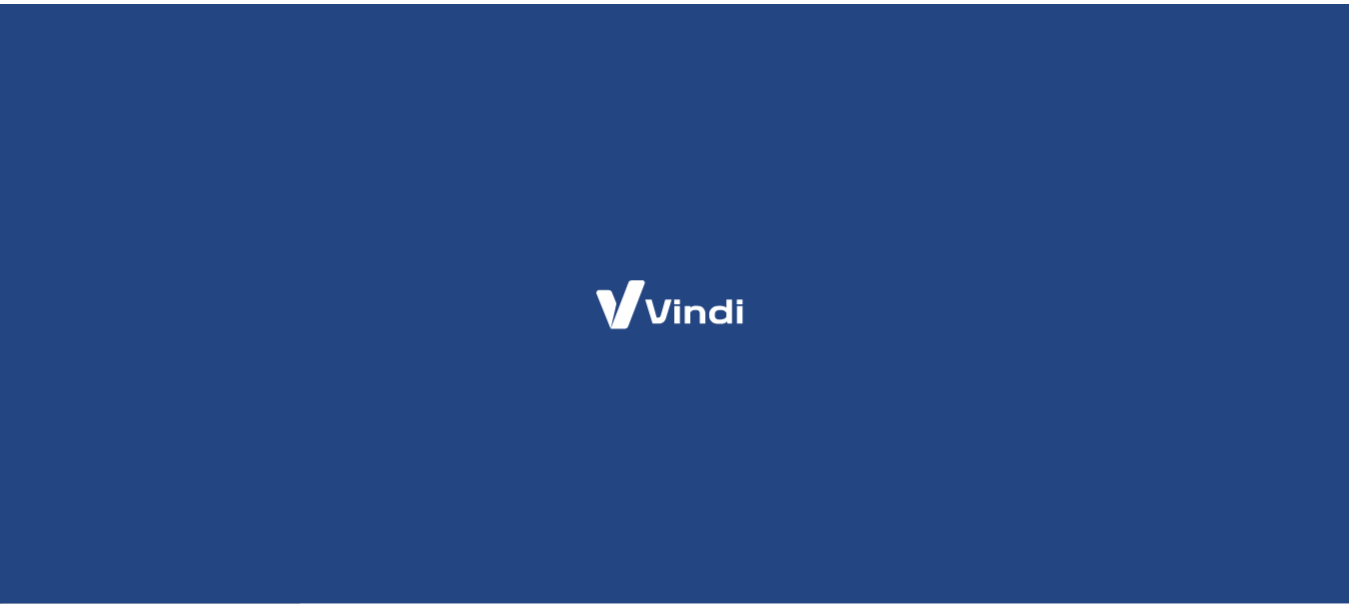 scroll, scrollTop: 0, scrollLeft: 0, axis: both 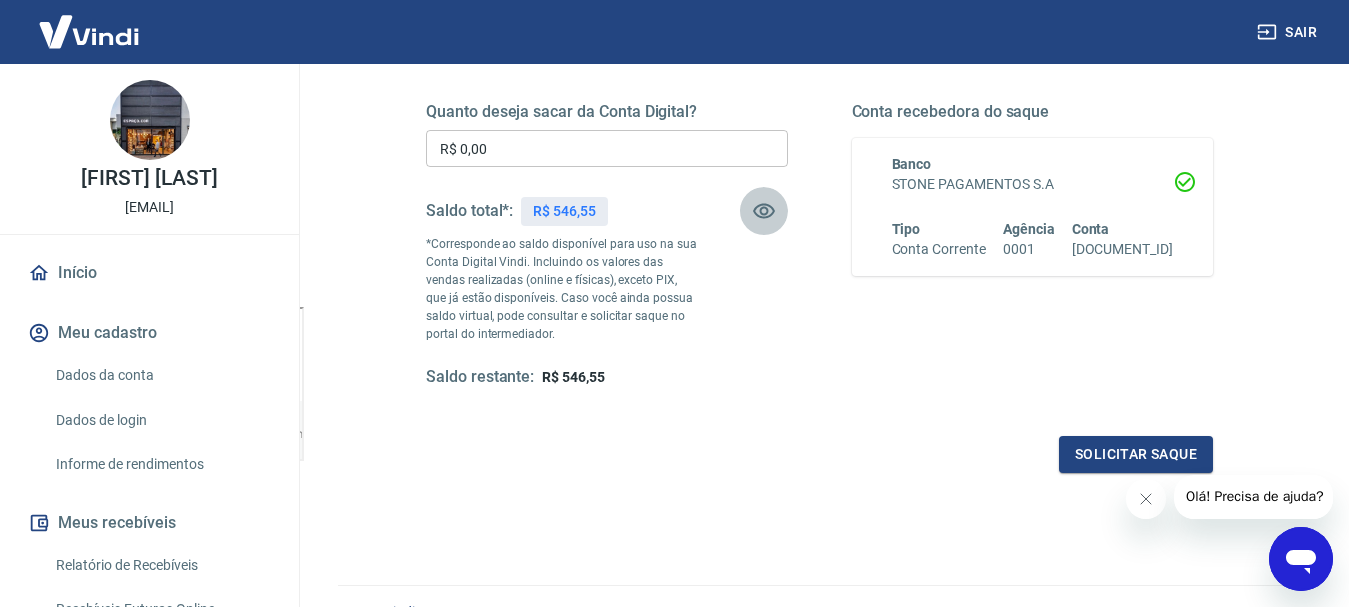 click 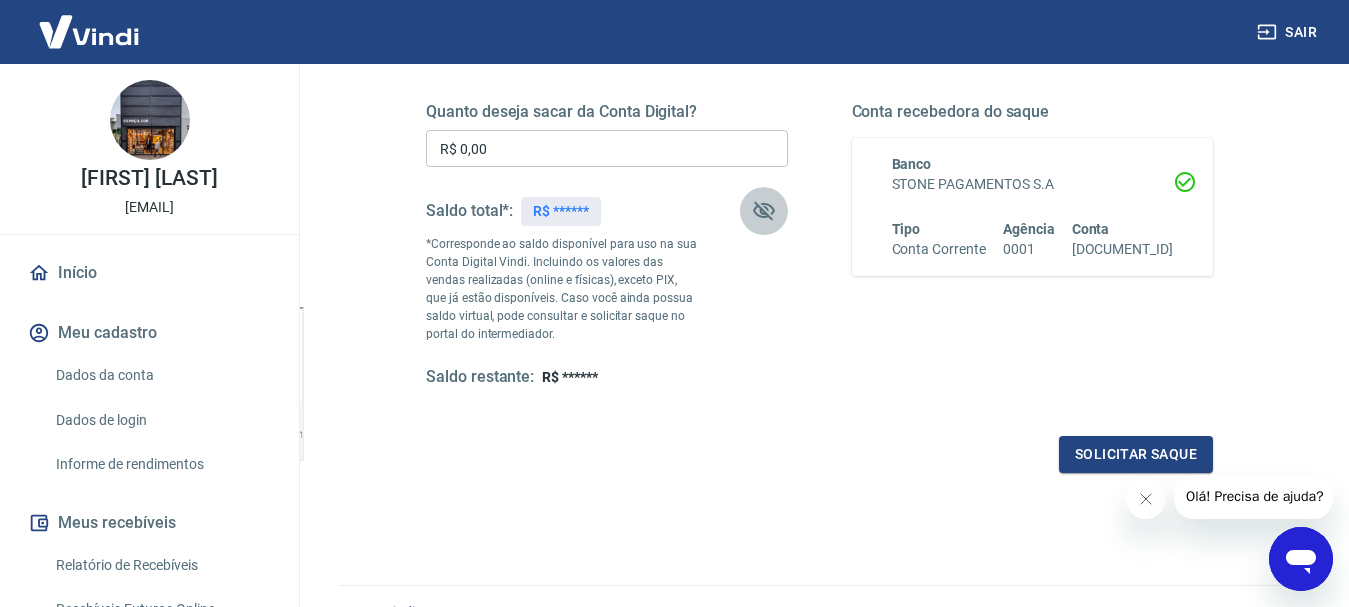 click 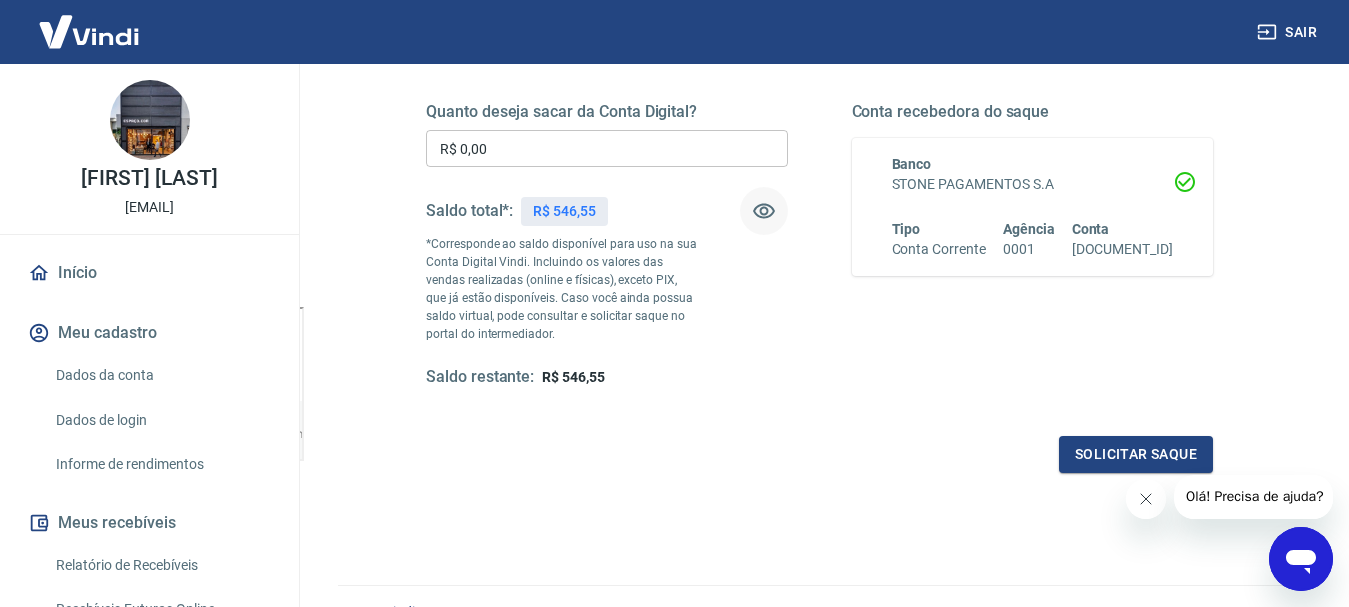 click 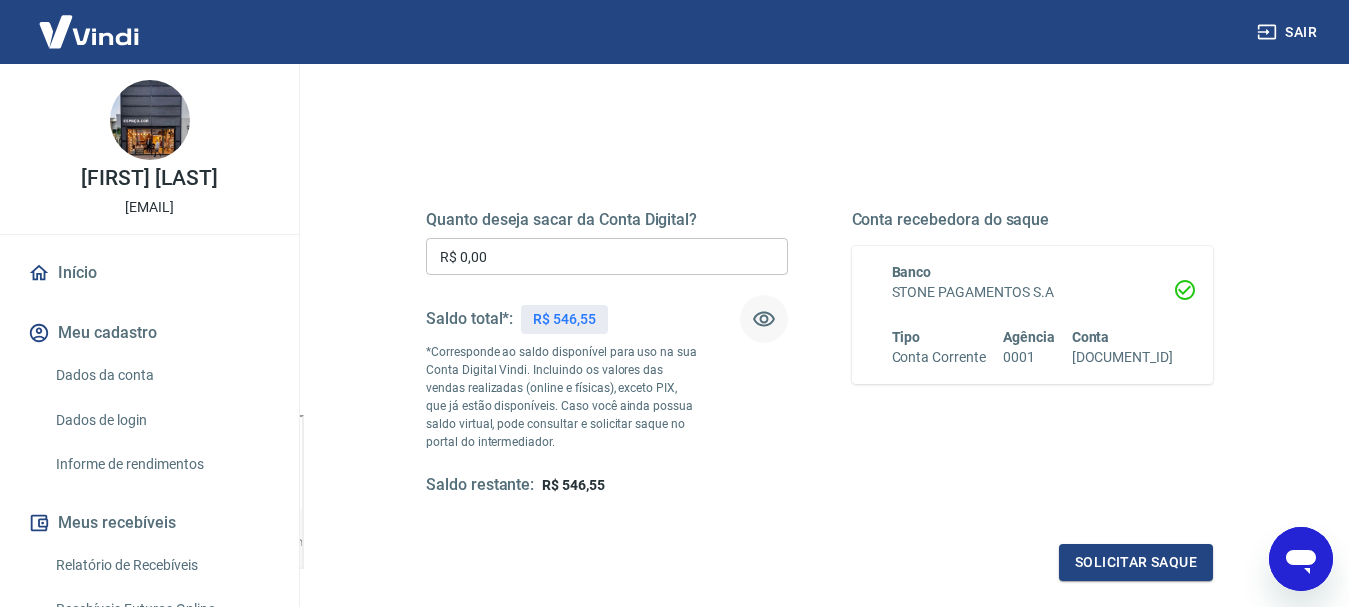 scroll, scrollTop: 0, scrollLeft: 0, axis: both 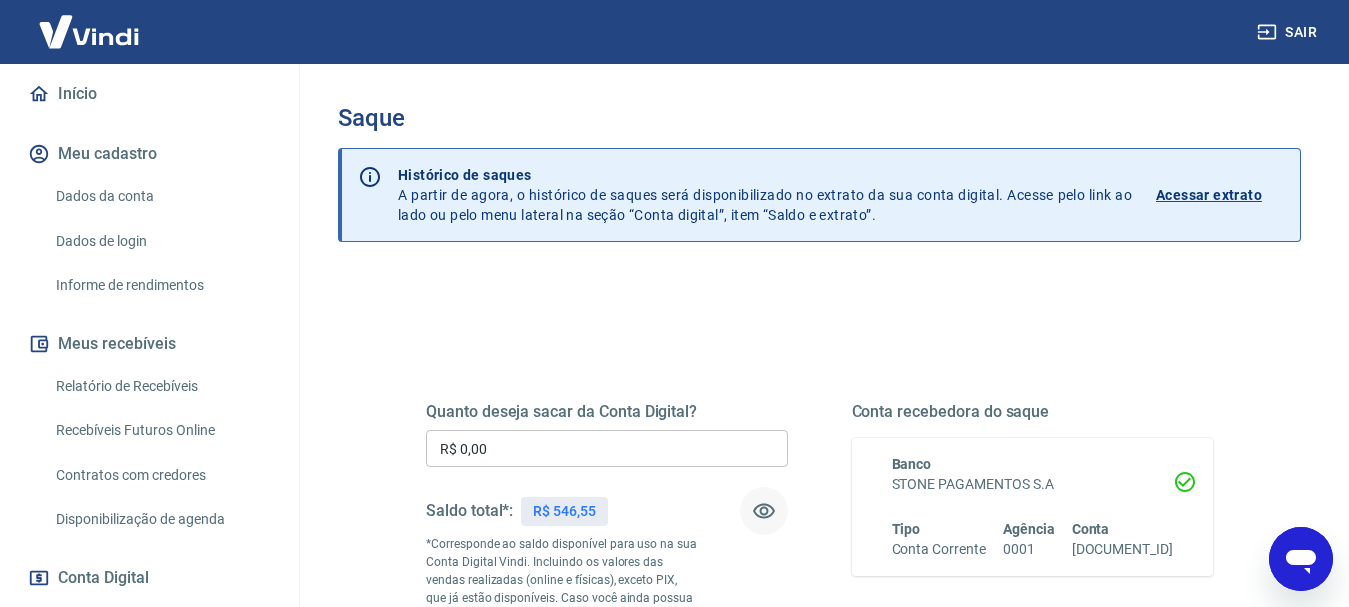 click on "Relatório de Recebíveis" at bounding box center [161, 386] 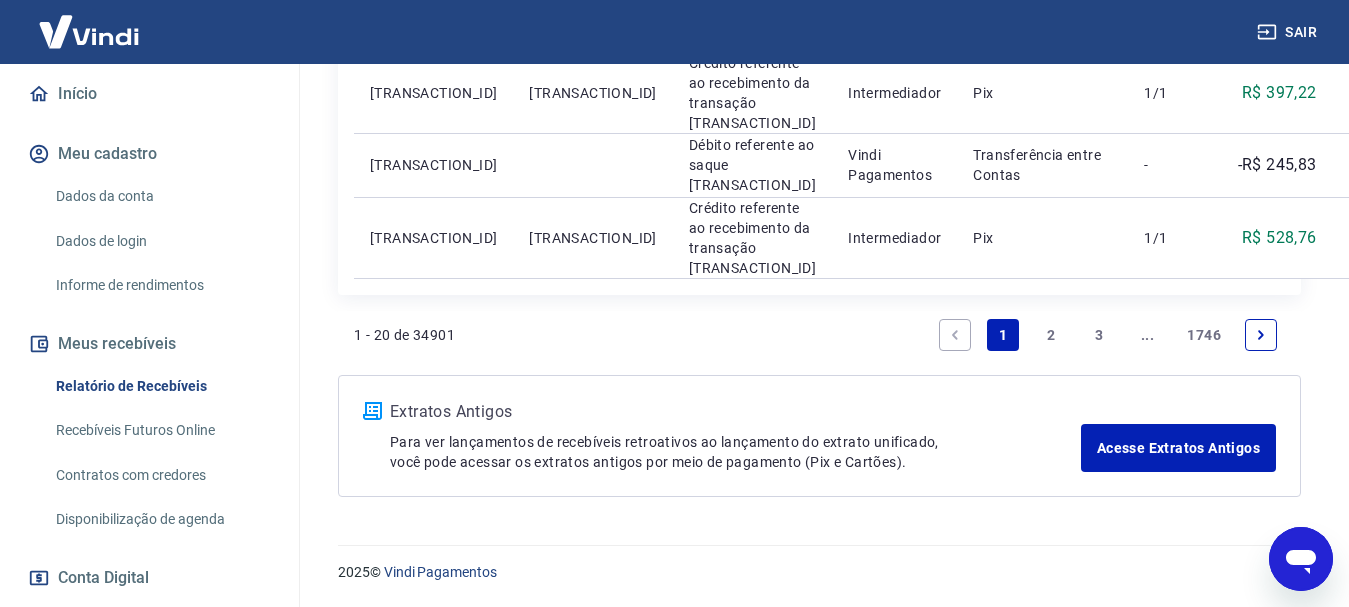 scroll, scrollTop: 2500, scrollLeft: 0, axis: vertical 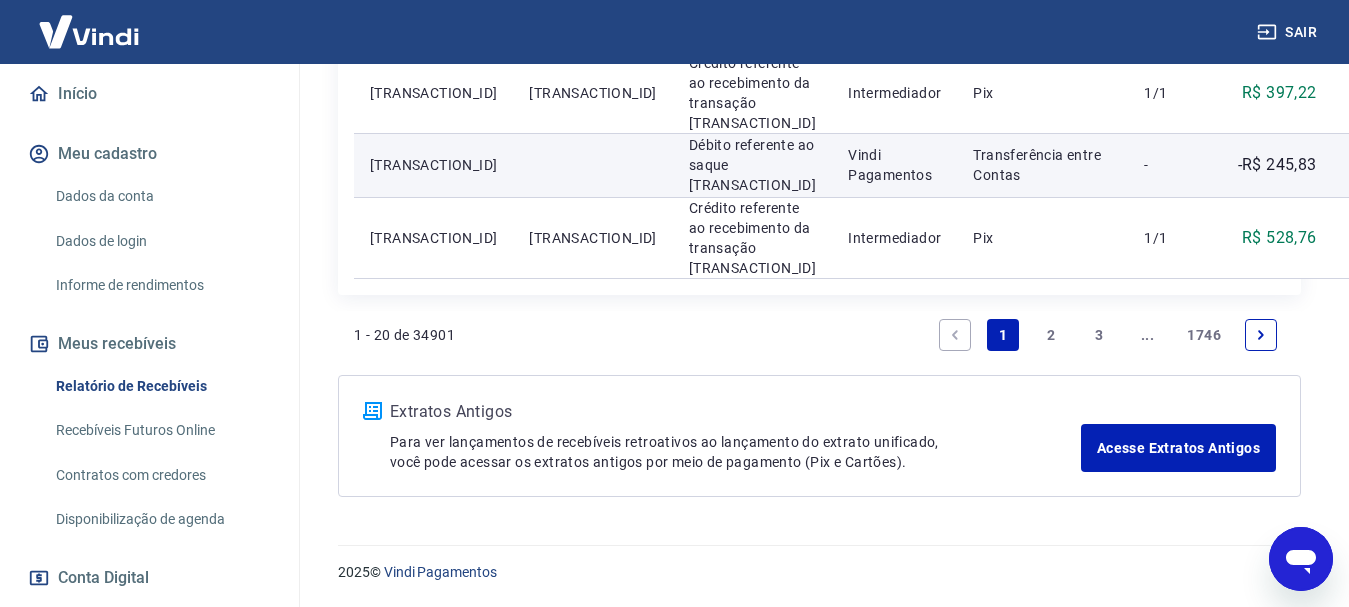 click at bounding box center (1373, 165) 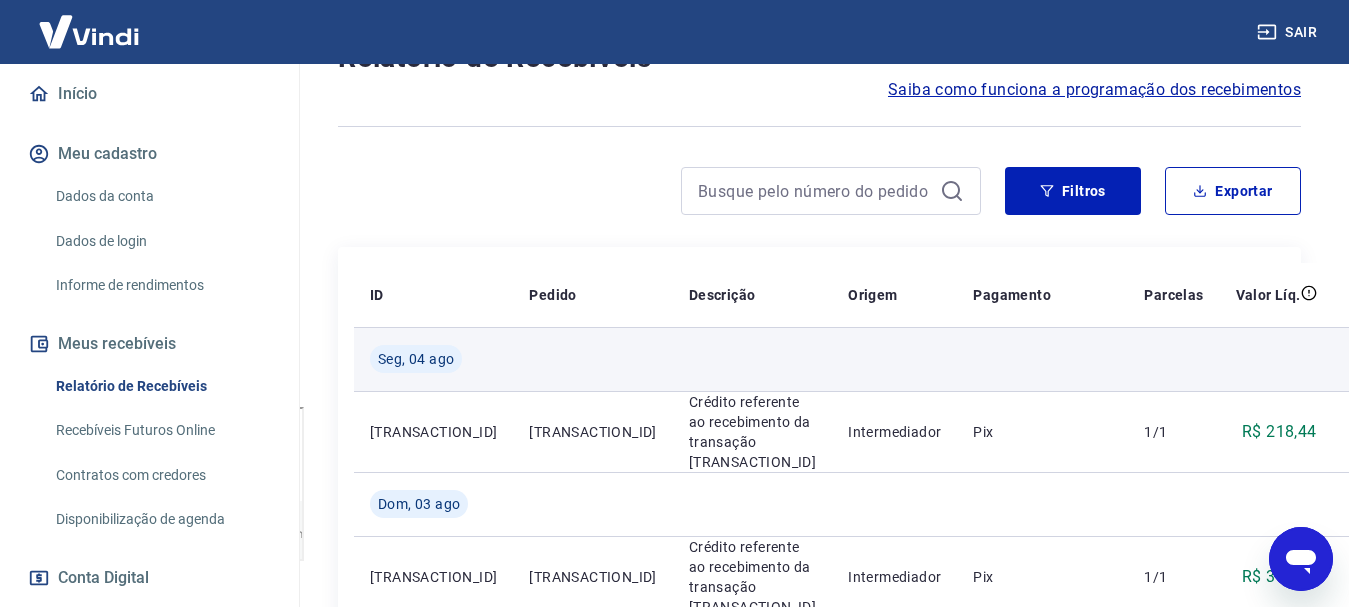 scroll, scrollTop: 0, scrollLeft: 0, axis: both 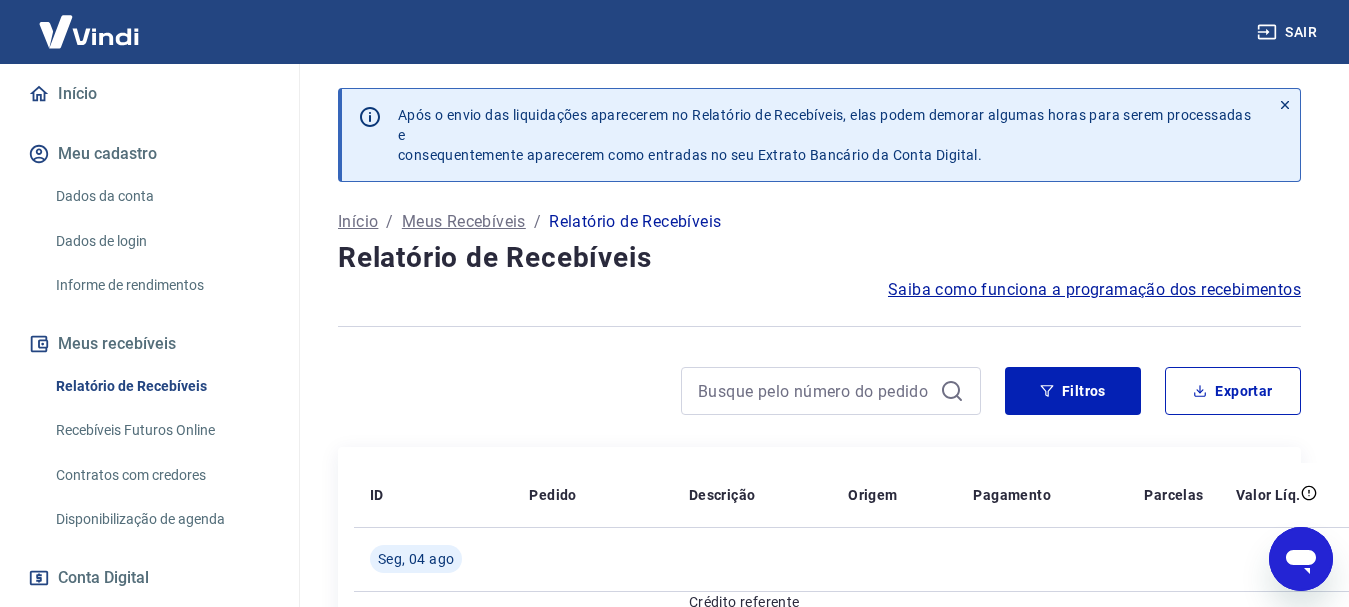 click on "Saiba como funciona a programação dos recebimentos" at bounding box center (1094, 290) 